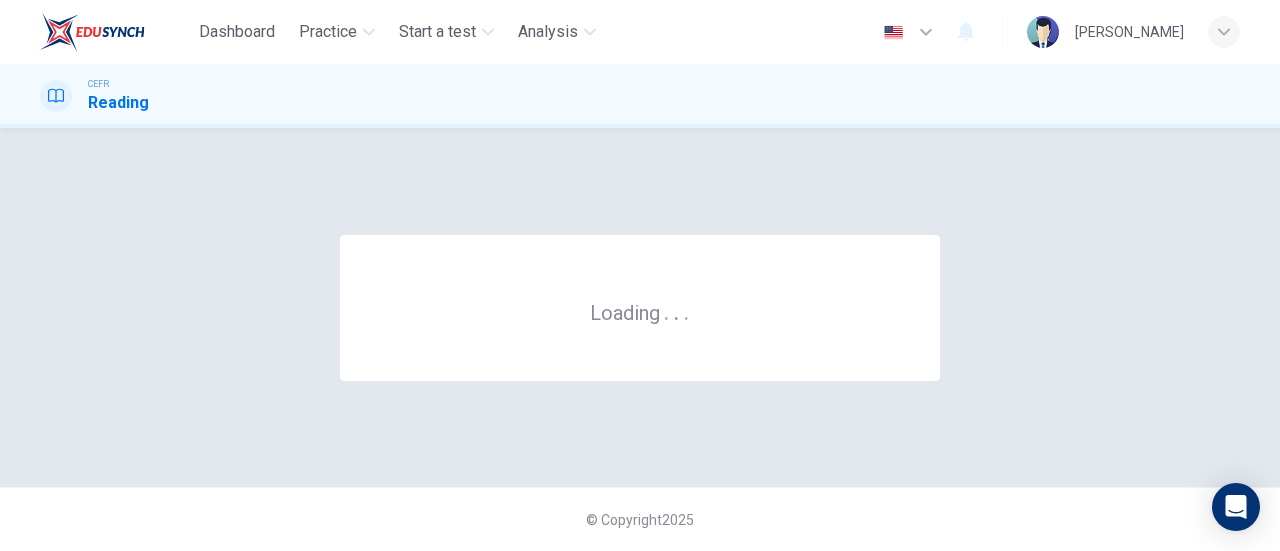 scroll, scrollTop: 0, scrollLeft: 0, axis: both 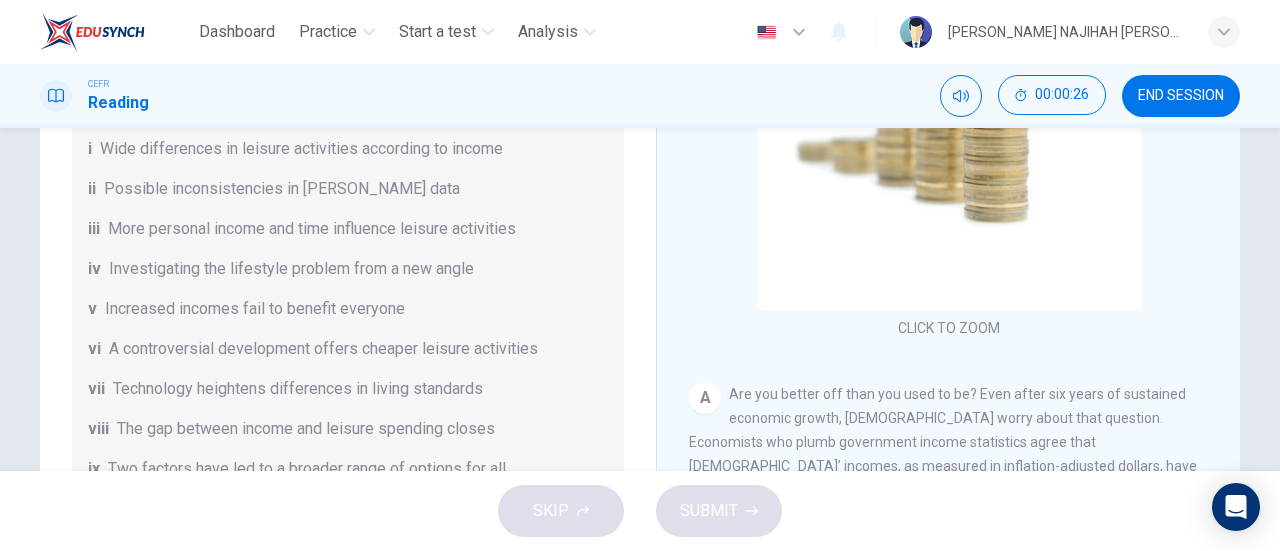 click on "Wide differences in leisure activities according to income" at bounding box center (301, 149) 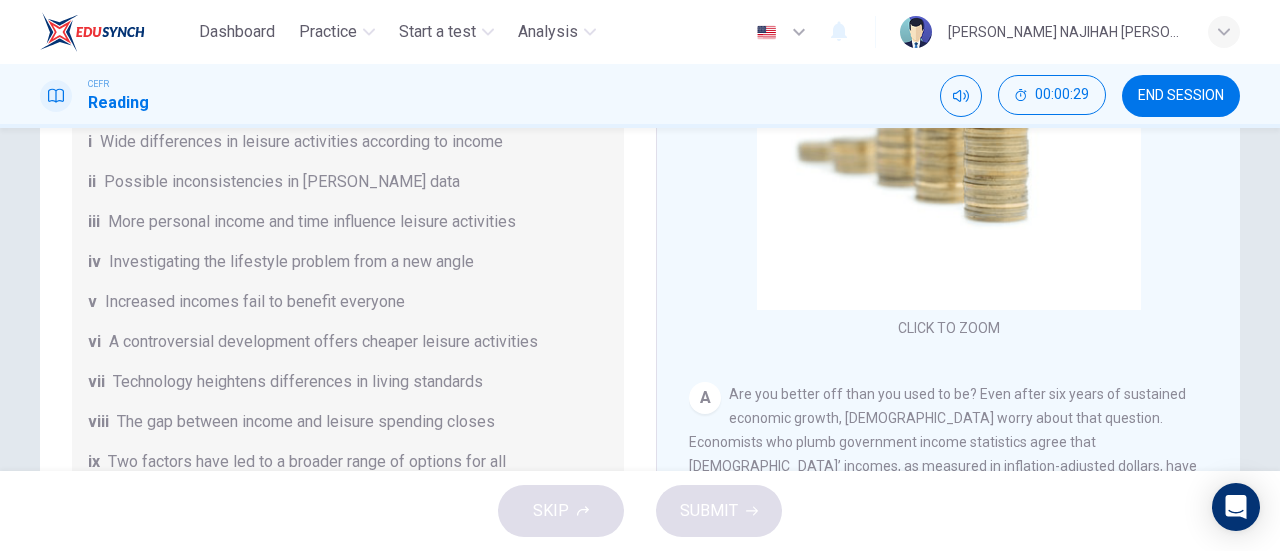 scroll, scrollTop: 0, scrollLeft: 0, axis: both 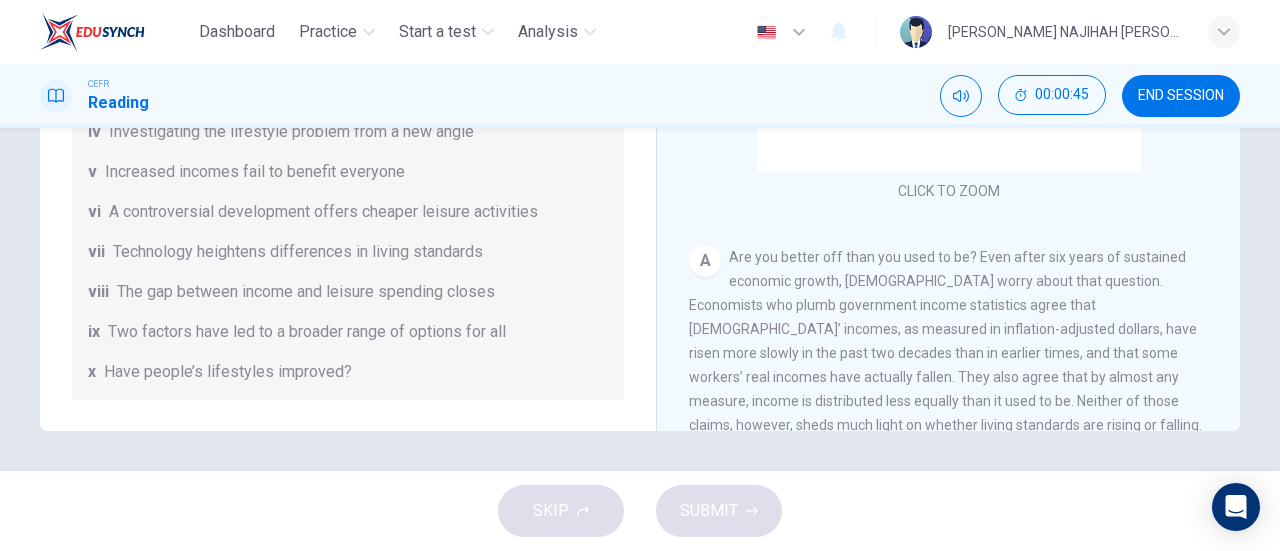 click on "CLICK TO ZOOM Click to Zoom A Are you better off than you used to be? Even after six years of sustained economic growth, Americans worry about that question. Economists who plumb government income statistics agree that Americans’ incomes, as measured in inflation-adjusted dollars, have risen more slowly in the past two decades than in earlier times, and that some workers’ real incomes have actually fallen. They also agree that by almost any measure, income is distributed less equally than it used to be. Neither of those claims, however, sheds much light on whether living standards are rising or falling. This is because ‘living standard’ is a highly amorphous concept. Measuring how much people earn is relatively easy, at least compared with measuring how well they live. B C D E F G H I" at bounding box center [962, 127] 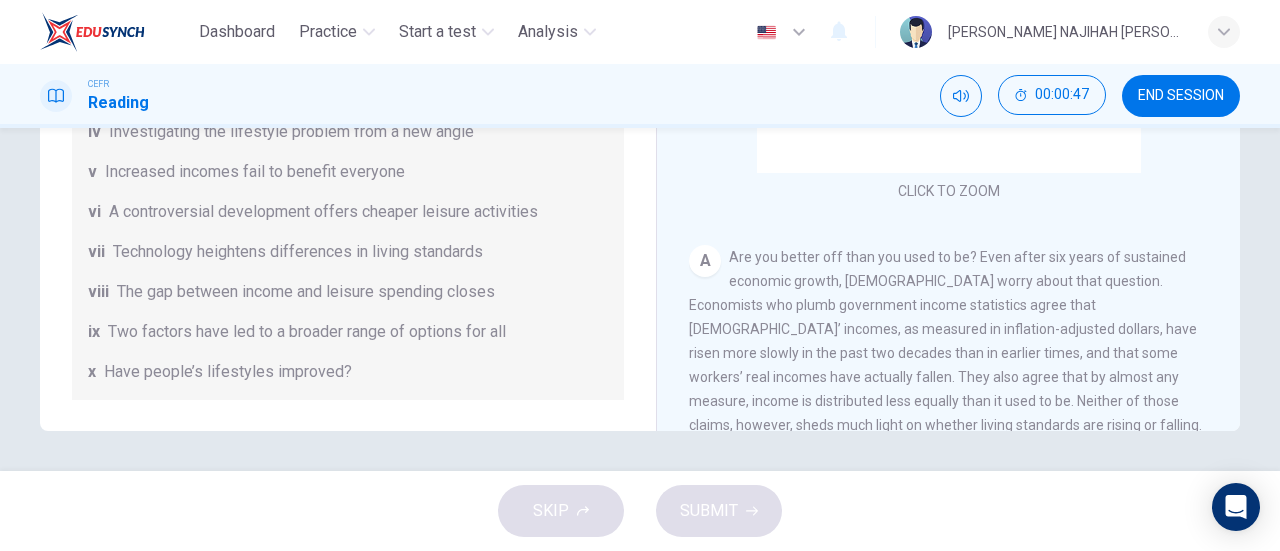 click on "CLICK TO ZOOM Click to Zoom A Are you better off than you used to be? Even after six years of sustained economic growth, Americans worry about that question. Economists who plumb government income statistics agree that Americans’ incomes, as measured in inflation-adjusted dollars, have risen more slowly in the past two decades than in earlier times, and that some workers’ real incomes have actually fallen. They also agree that by almost any measure, income is distributed less equally than it used to be. Neither of those claims, however, sheds much light on whether living standards are rising or falling. This is because ‘living standard’ is a highly amorphous concept. Measuring how much people earn is relatively easy, at least compared with measuring how well they live. B C D E F G H I" at bounding box center (962, 127) 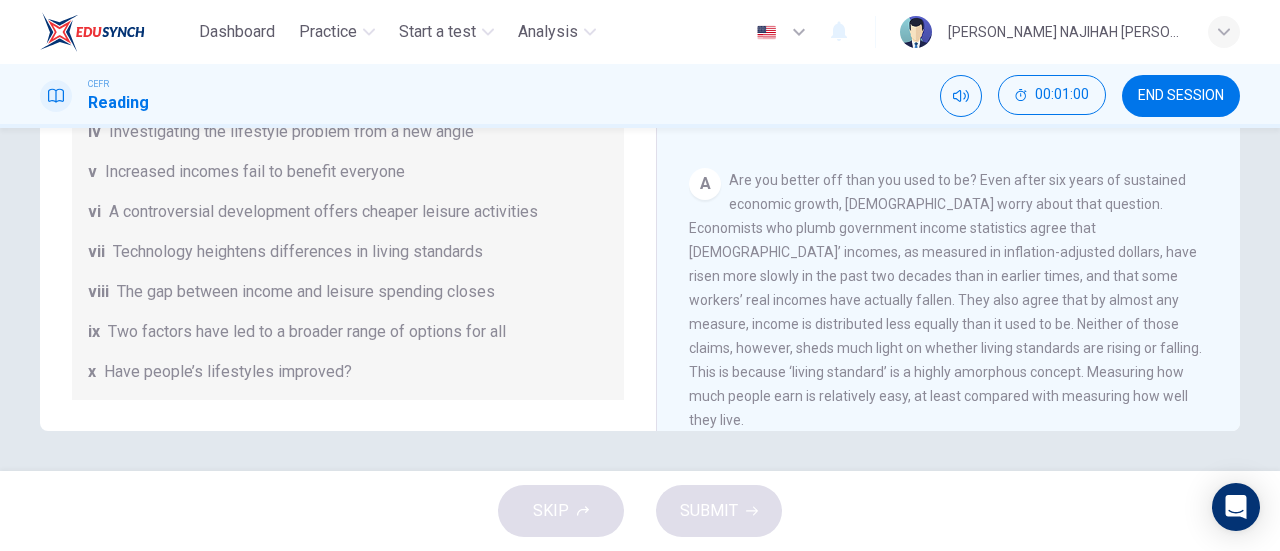 scroll, scrollTop: 80, scrollLeft: 0, axis: vertical 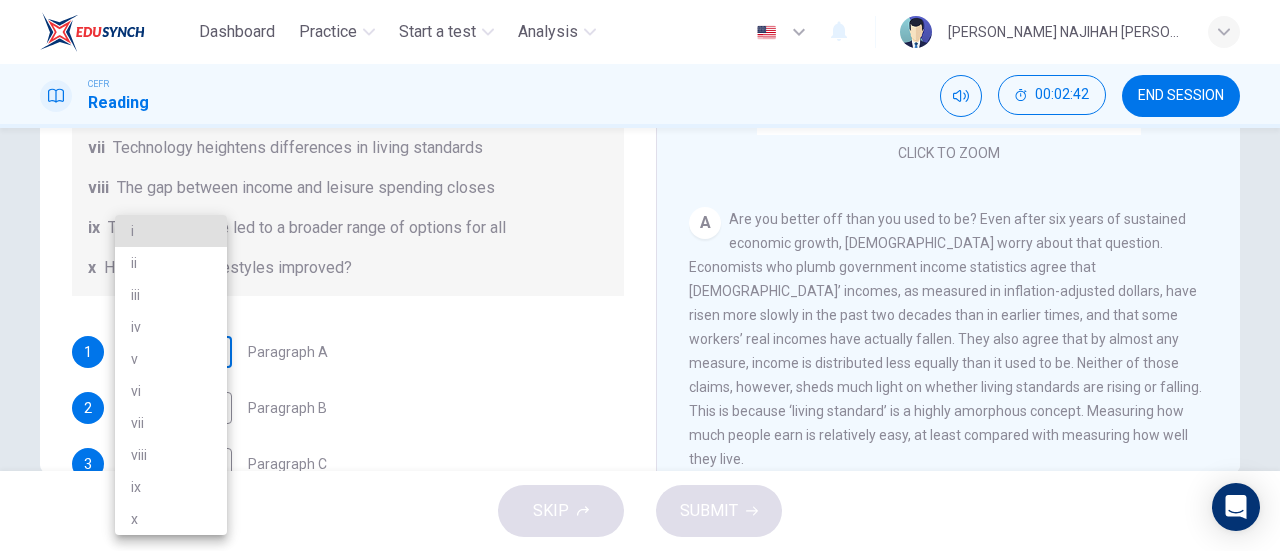 click on "Dashboard Practice Start a test Analysis English en ​ AMANI NAJIHAH BINTI AZMAN CEFR Reading 00:02:42 END SESSION Questions 1 - 7 The Reading Passage has nine paragraphs A-I.
From the list of headings below choose the most suitable heading for each paragraph.
Write the appropriate numbers (i-x) in the boxes below. List of Headings i Wide differences in leisure activities according to income ii Possible inconsistencies in Ms Costa’s data iii More personal income and time influence leisure activities iv Investigating the lifestyle problem from a new angle v Increased incomes fail to benefit everyone vi A controversial development offers cheaper leisure activities vii Technology heightens differences in living standards viii The gap between income and leisure spending closes ix Two factors have led to a broader range of options for all x Have people’s lifestyles improved? 1 ​ ​ Paragraph A 2 ​ ​ Paragraph B 3 ​ ​ Paragraph C 4 ​ ​ Paragraph D 5 ​ ​ Paragraph F 6 ​ ​ Paragraph G 7" at bounding box center (640, 275) 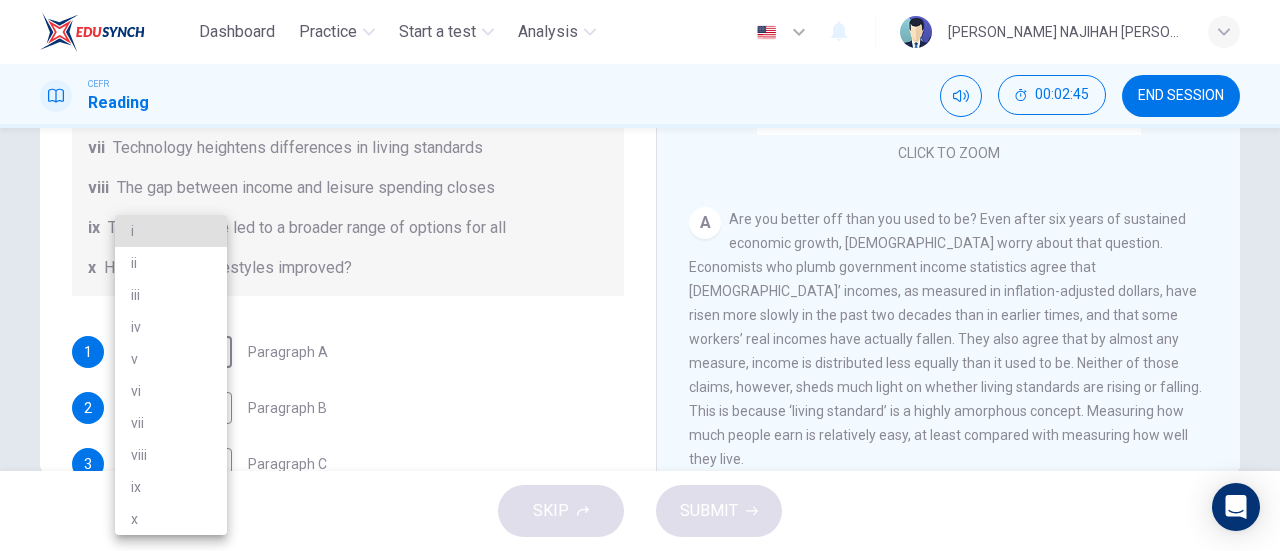 click on "x" at bounding box center (171, 519) 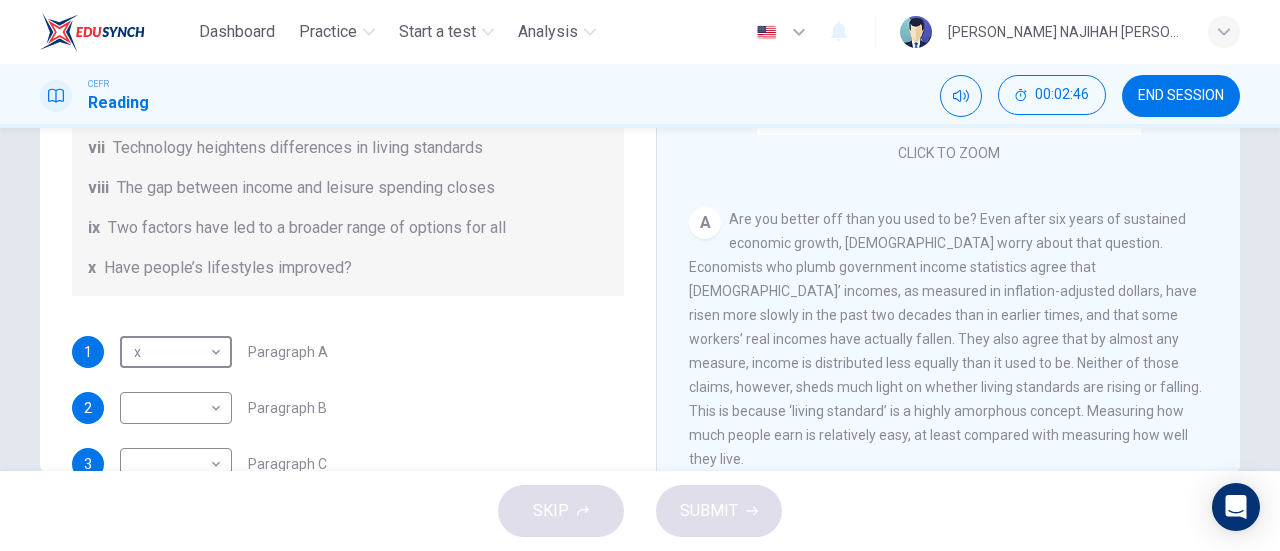 scroll, scrollTop: 432, scrollLeft: 0, axis: vertical 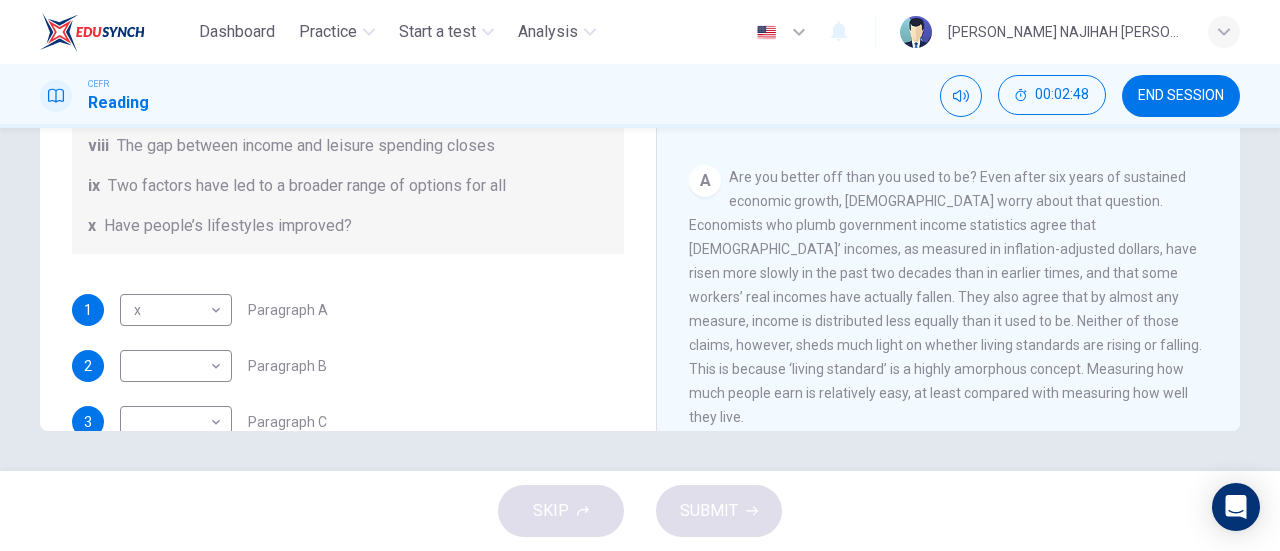 click on "CLICK TO ZOOM Click to Zoom A Are you better off than you used to be? Even after six years of sustained economic growth, Americans worry about that question. Economists who plumb government income statistics agree that Americans’ incomes, as measured in inflation-adjusted dollars, have risen more slowly in the past two decades than in earlier times, and that some workers’ real incomes have actually fallen. They also agree that by almost any measure, income is distributed less equally than it used to be. Neither of those claims, however, sheds much light on whether living standards are rising or falling. This is because ‘living standard’ is a highly amorphous concept. Measuring how much people earn is relatively easy, at least compared with measuring how well they live. B C D E F G H I" at bounding box center (962, 127) 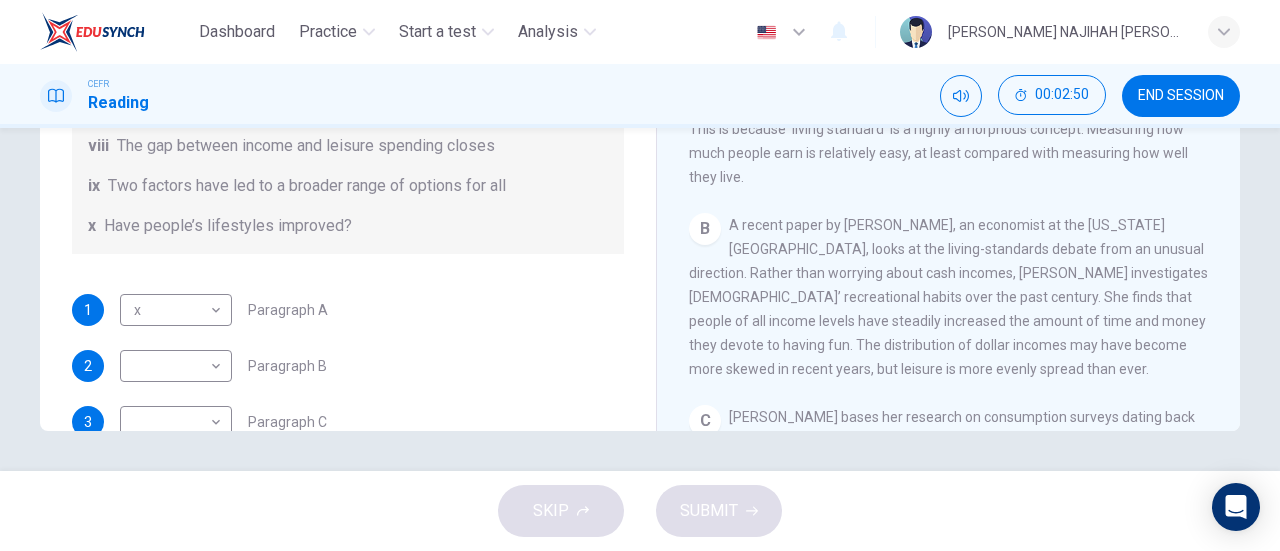 scroll, scrollTop: 360, scrollLeft: 0, axis: vertical 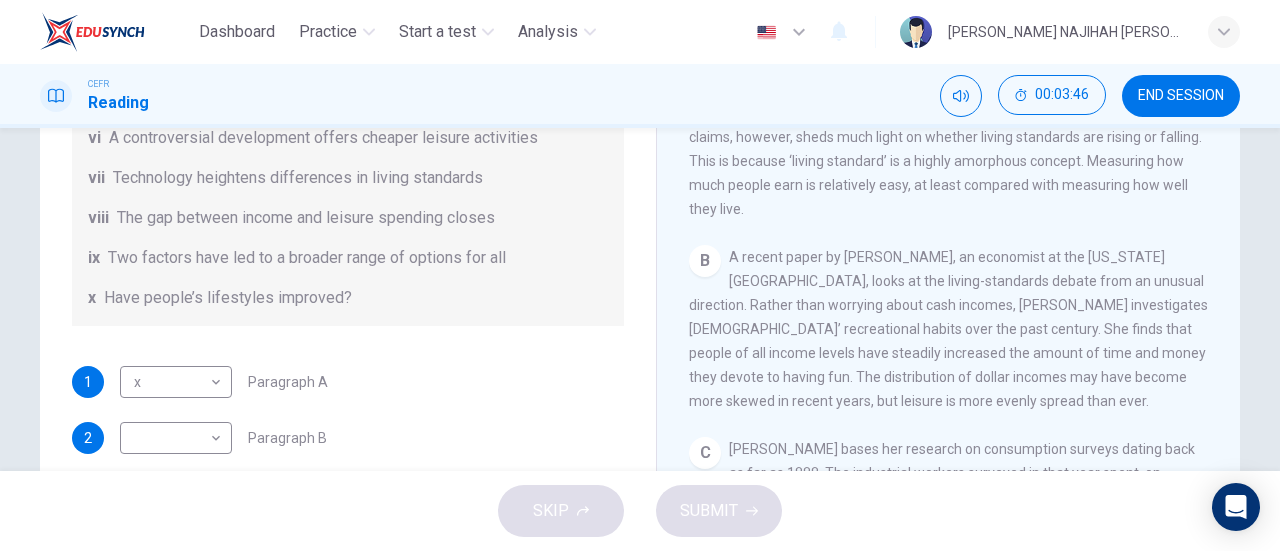 click on "B A recent paper by Dora Costa, an economist at the Massachusetts Institute of Technology, looks at the living-standards debate from an unusual direction. Rather than worrying about cash incomes, Ms. Costa investigates Americans’ recreational habits over the past century. She finds that people of all income levels have steadily increased the amount of time and money they devote to having fun. The distribution of dollar incomes may have become more skewed in recent years, but leisure is more evenly spread than ever." at bounding box center (949, 329) 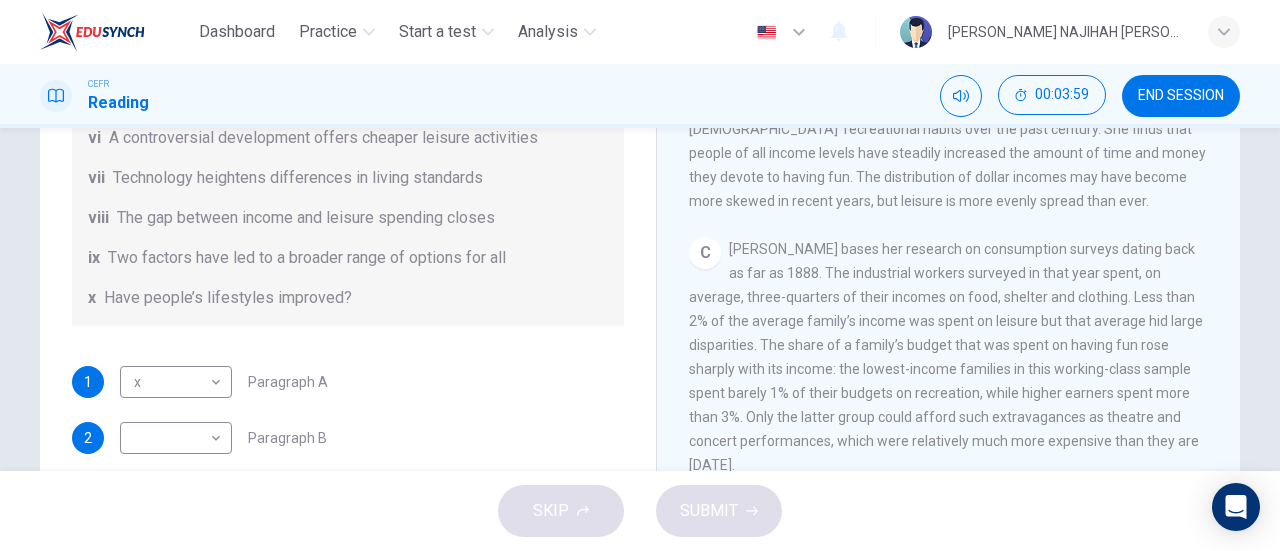 scroll, scrollTop: 600, scrollLeft: 0, axis: vertical 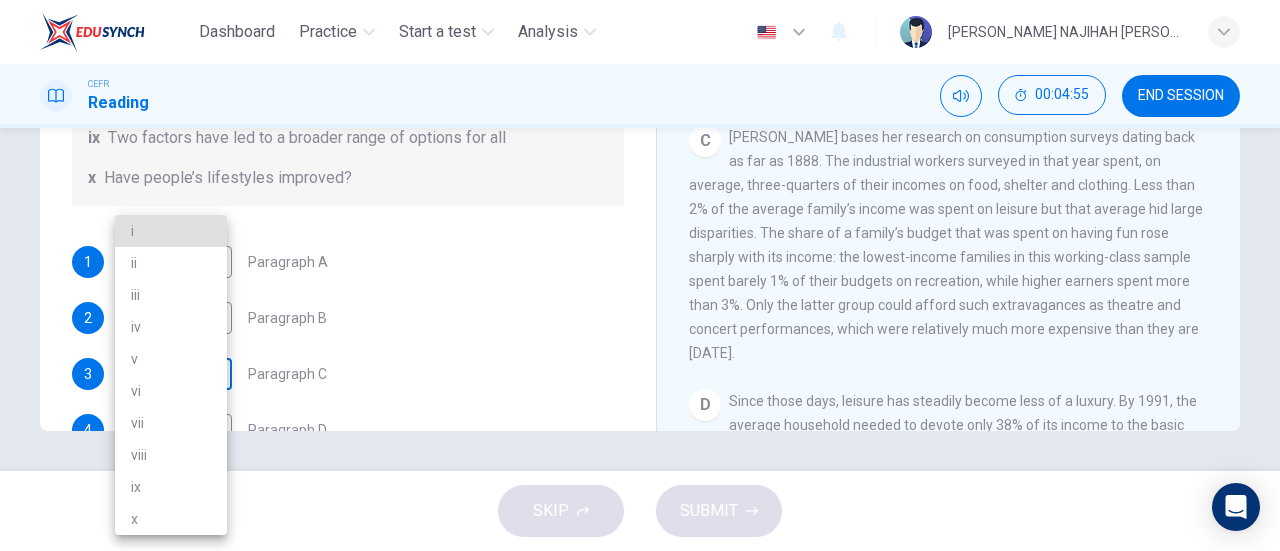 click on "Dashboard Practice Start a test Analysis English en ​ AMANI NAJIHAH BINTI AZMAN CEFR Reading 00:04:55 END SESSION Questions 1 - 7 The Reading Passage has nine paragraphs A-I.
From the list of headings below choose the most suitable heading for each paragraph.
Write the appropriate numbers (i-x) in the boxes below. List of Headings i Wide differences in leisure activities according to income ii Possible inconsistencies in Ms Costa’s data iii More personal income and time influence leisure activities iv Investigating the lifestyle problem from a new angle v Increased incomes fail to benefit everyone vi A controversial development offers cheaper leisure activities vii Technology heightens differences in living standards viii The gap between income and leisure spending closes ix Two factors have led to a broader range of options for all x Have people’s lifestyles improved? 1 x x ​ Paragraph A 2 ​ ​ Paragraph B 3 ​ ​ Paragraph C 4 ​ ​ Paragraph D 5 ​ ​ Paragraph F 6 ​ ​ Paragraph G 7" at bounding box center [640, 275] 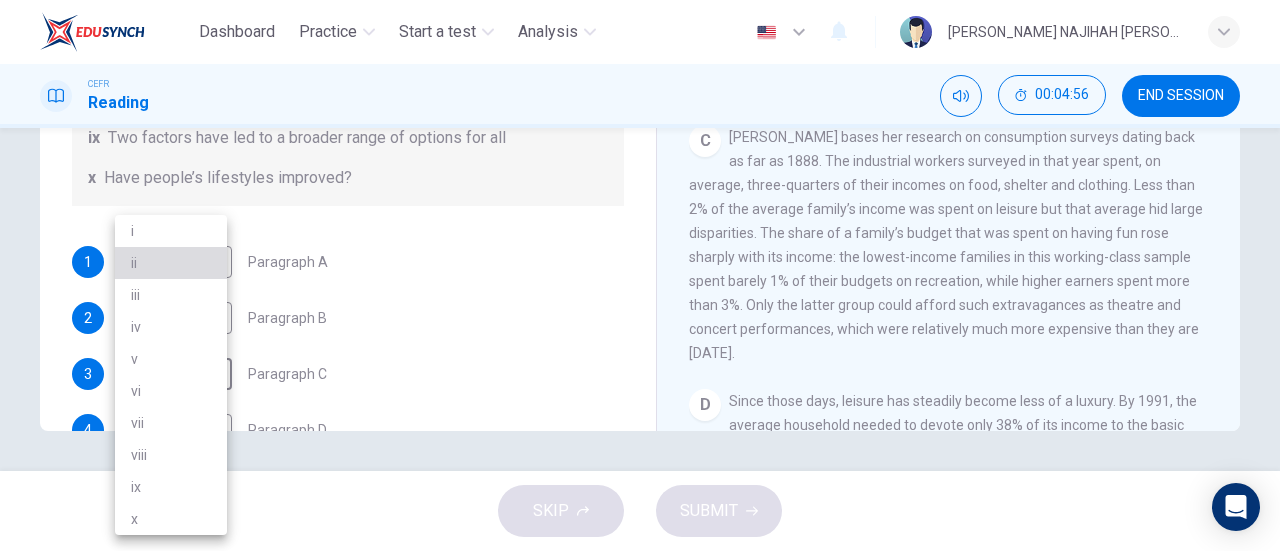 click on "ii" at bounding box center [171, 263] 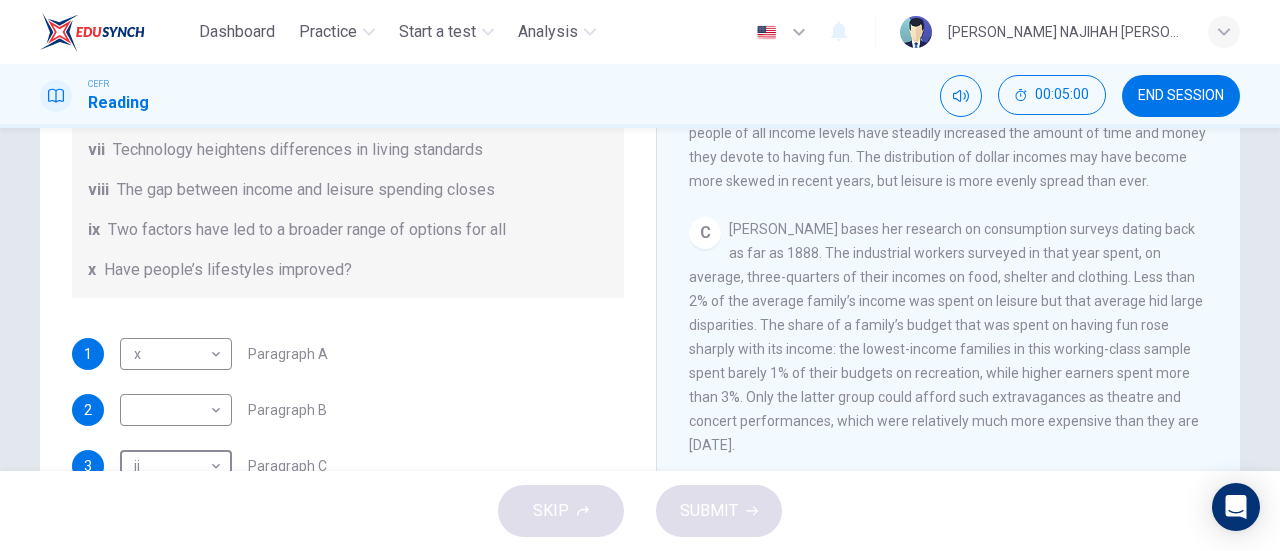 scroll, scrollTop: 347, scrollLeft: 0, axis: vertical 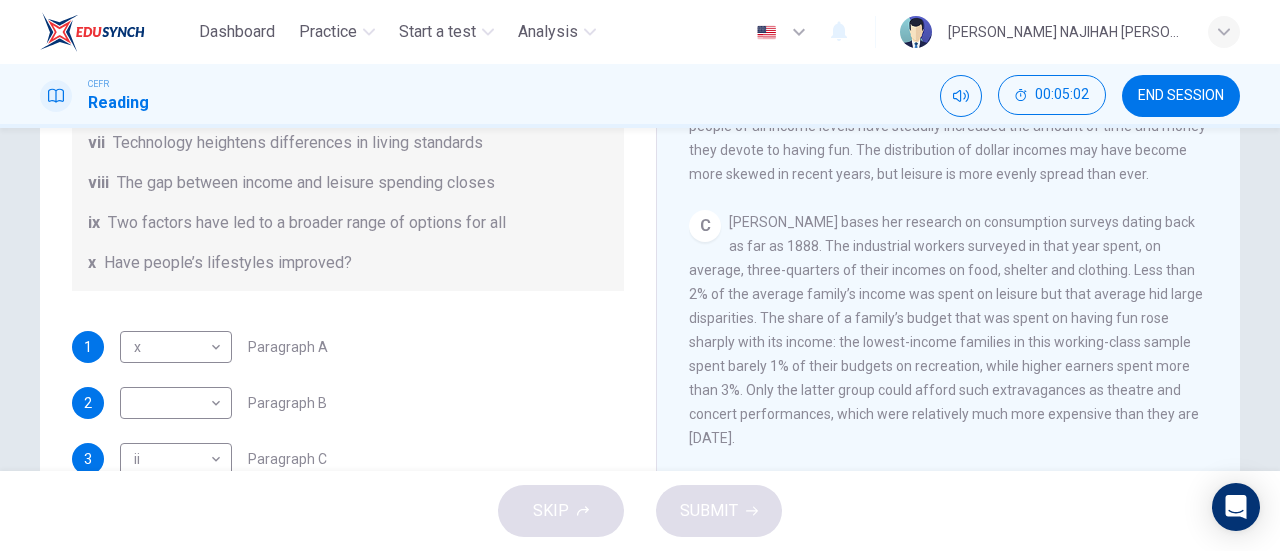 click on "CLICK TO ZOOM Click to Zoom A Are you better off than you used to be? Even after six years of sustained economic growth, Americans worry about that question. Economists who plumb government income statistics agree that Americans’ incomes, as measured in inflation-adjusted dollars, have risen more slowly in the past two decades than in earlier times, and that some workers’ real incomes have actually fallen. They also agree that by almost any measure, income is distributed less equally than it used to be. Neither of those claims, however, sheds much light on whether living standards are rising or falling. This is because ‘living standard’ is a highly amorphous concept. Measuring how much people earn is relatively easy, at least compared with measuring how well they live. B C D E F G H I" at bounding box center [962, 212] 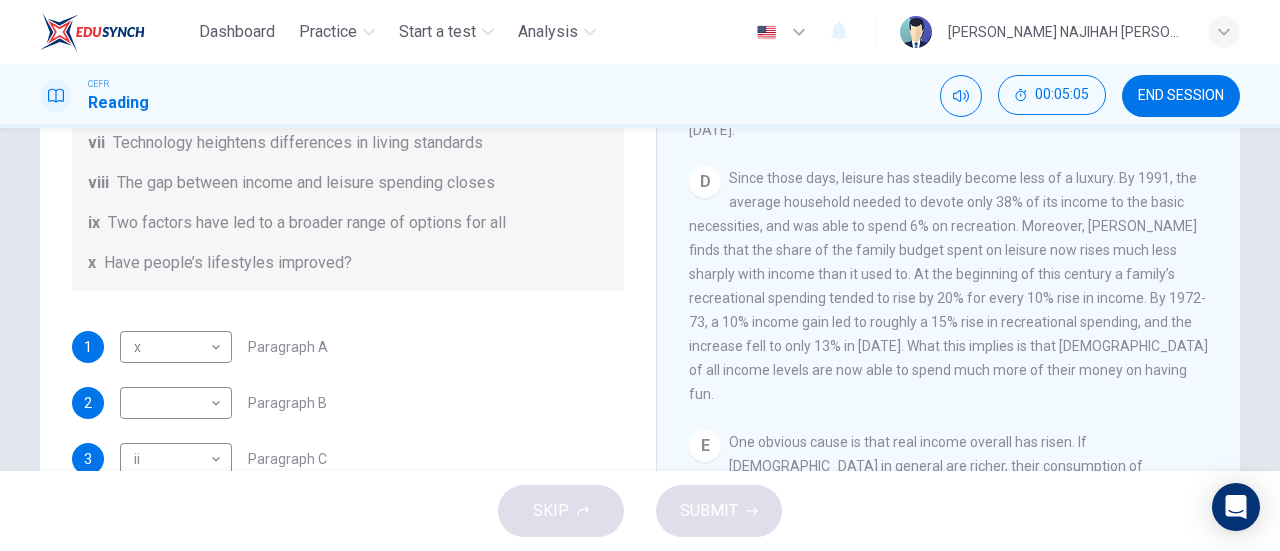 scroll, scrollTop: 874, scrollLeft: 0, axis: vertical 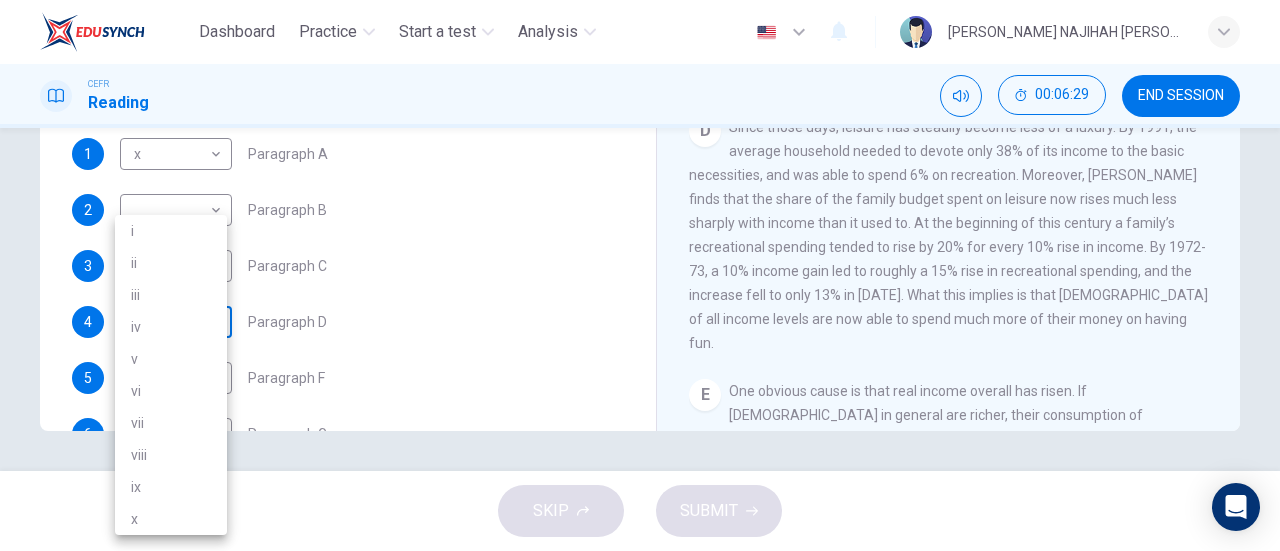 click on "Dashboard Practice Start a test Analysis English en ​ AMANI NAJIHAH BINTI AZMAN CEFR Reading 00:06:29 END SESSION Questions 1 - 7 The Reading Passage has nine paragraphs A-I.
From the list of headings below choose the most suitable heading for each paragraph.
Write the appropriate numbers (i-x) in the boxes below. List of Headings i Wide differences in leisure activities according to income ii Possible inconsistencies in Ms Costa’s data iii More personal income and time influence leisure activities iv Investigating the lifestyle problem from a new angle v Increased incomes fail to benefit everyone vi A controversial development offers cheaper leisure activities vii Technology heightens differences in living standards viii The gap between income and leisure spending closes ix Two factors have led to a broader range of options for all x Have people’s lifestyles improved? 1 x x ​ Paragraph A 2 ​ ​ Paragraph B 3 ii ii ​ Paragraph C 4 ​ ​ Paragraph D 5 ​ ​ Paragraph F 6 ​ ​ Paragraph G" at bounding box center [640, 275] 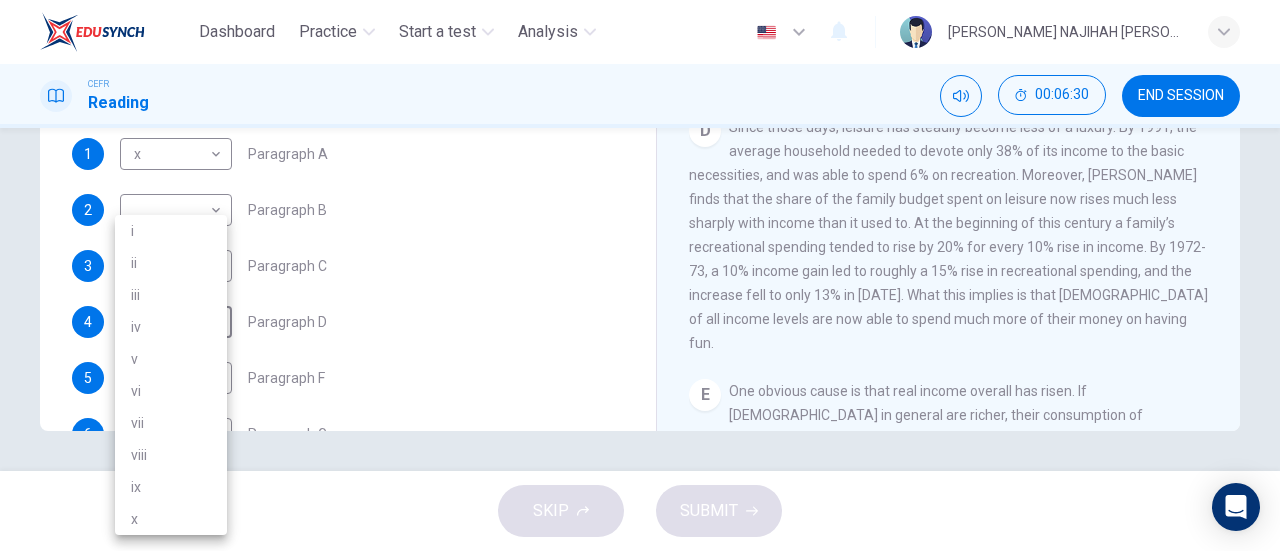 click on "iii" at bounding box center [171, 295] 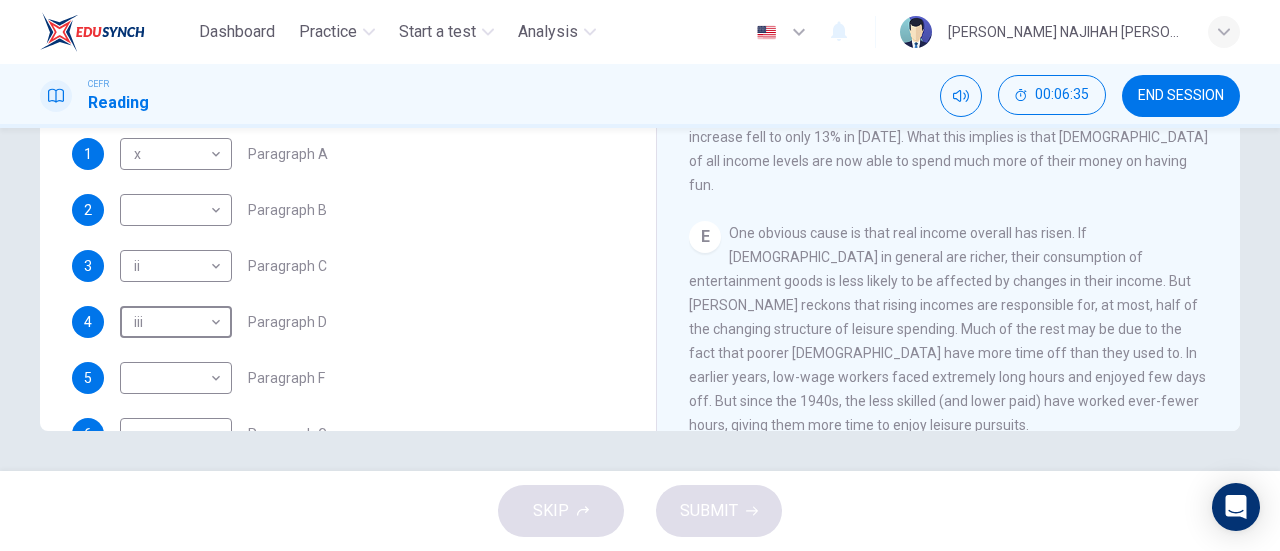 scroll, scrollTop: 1035, scrollLeft: 0, axis: vertical 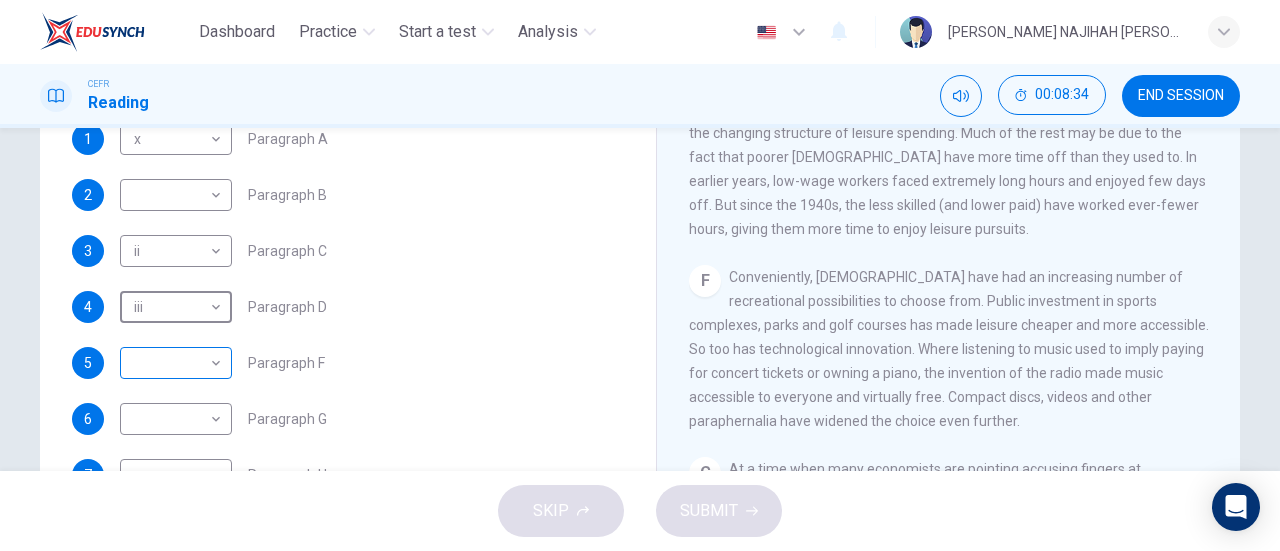 click on "Dashboard Practice Start a test Analysis English en ​ AMANI NAJIHAH BINTI AZMAN CEFR Reading 00:08:34 END SESSION Questions 1 - 7 The Reading Passage has nine paragraphs A-I.
From the list of headings below choose the most suitable heading for each paragraph.
Write the appropriate numbers (i-x) in the boxes below. List of Headings i Wide differences in leisure activities according to income ii Possible inconsistencies in Ms Costa’s data iii More personal income and time influence leisure activities iv Investigating the lifestyle problem from a new angle v Increased incomes fail to benefit everyone vi A controversial development offers cheaper leisure activities vii Technology heightens differences in living standards viii The gap between income and leisure spending closes ix Two factors have led to a broader range of options for all x Have people’s lifestyles improved? 1 x x ​ Paragraph A 2 ​ ​ Paragraph B 3 ii ii ​ Paragraph C 4 iii iii ​ Paragraph D 5 ​ ​ Paragraph F 6 ​ ​ 7 ​ A" at bounding box center [640, 275] 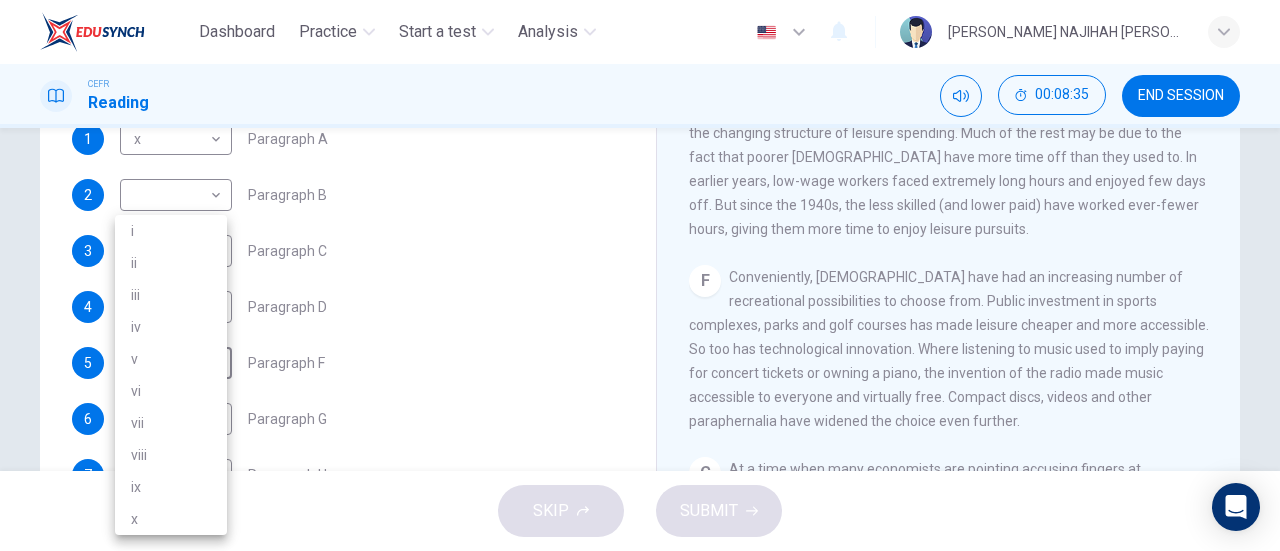 click on "iv" at bounding box center [171, 327] 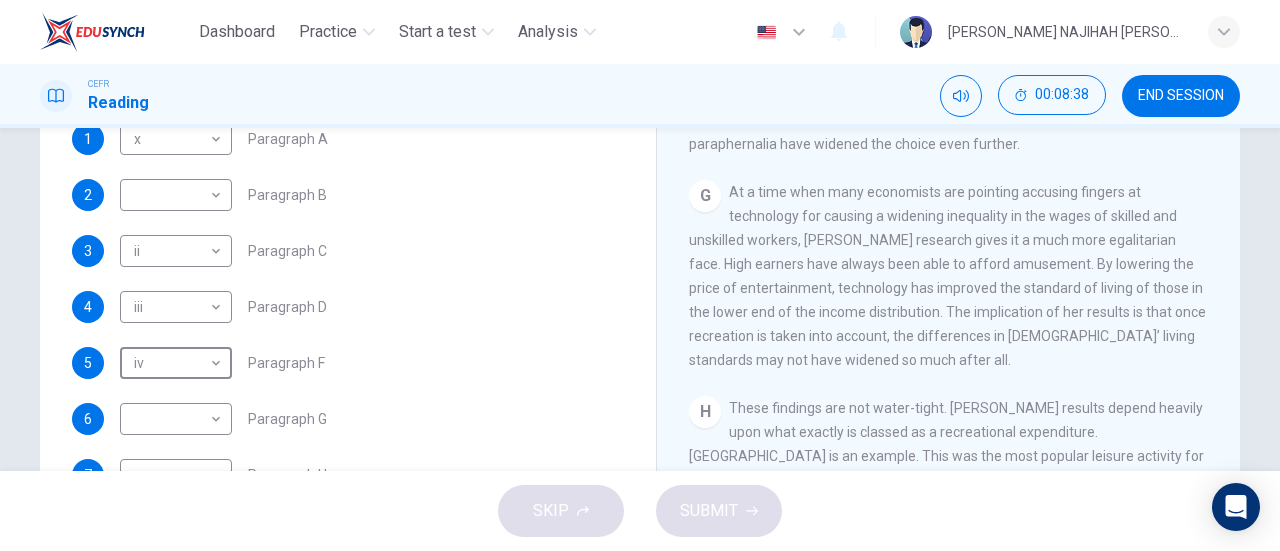 scroll, scrollTop: 1536, scrollLeft: 0, axis: vertical 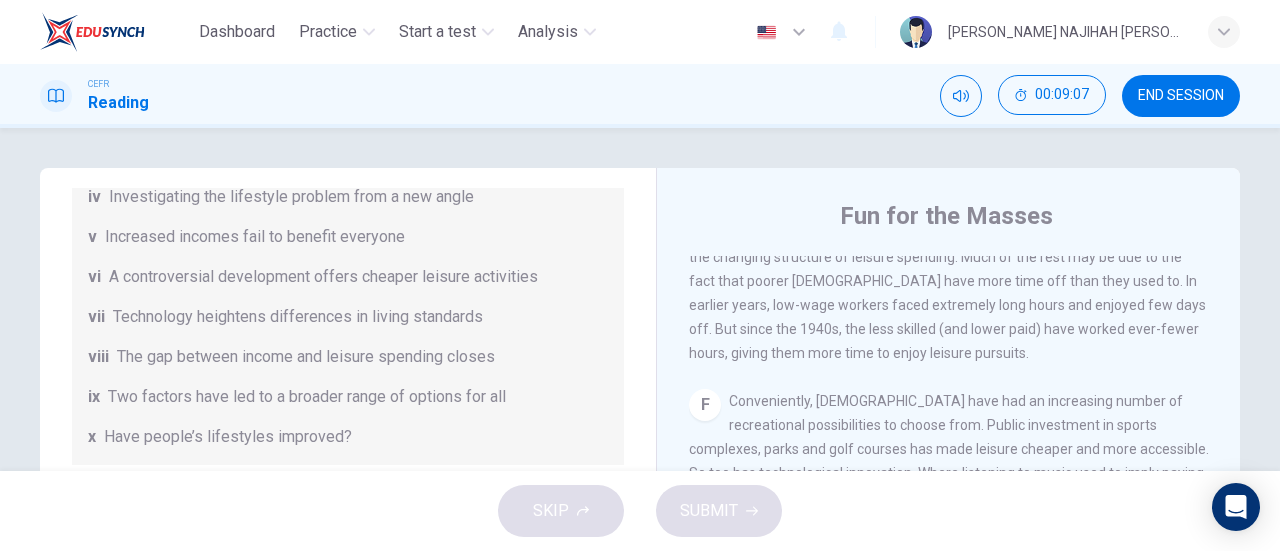 drag, startPoint x: 636, startPoint y: 441, endPoint x: 622, endPoint y: 409, distance: 34.928497 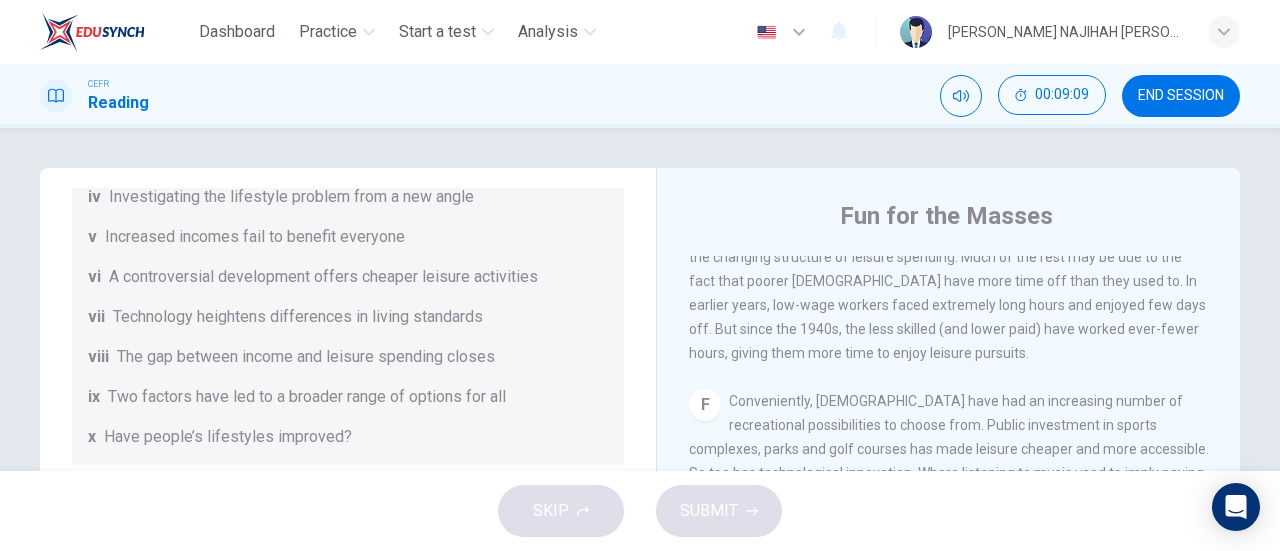 drag, startPoint x: 636, startPoint y: 441, endPoint x: 627, endPoint y: 413, distance: 29.410883 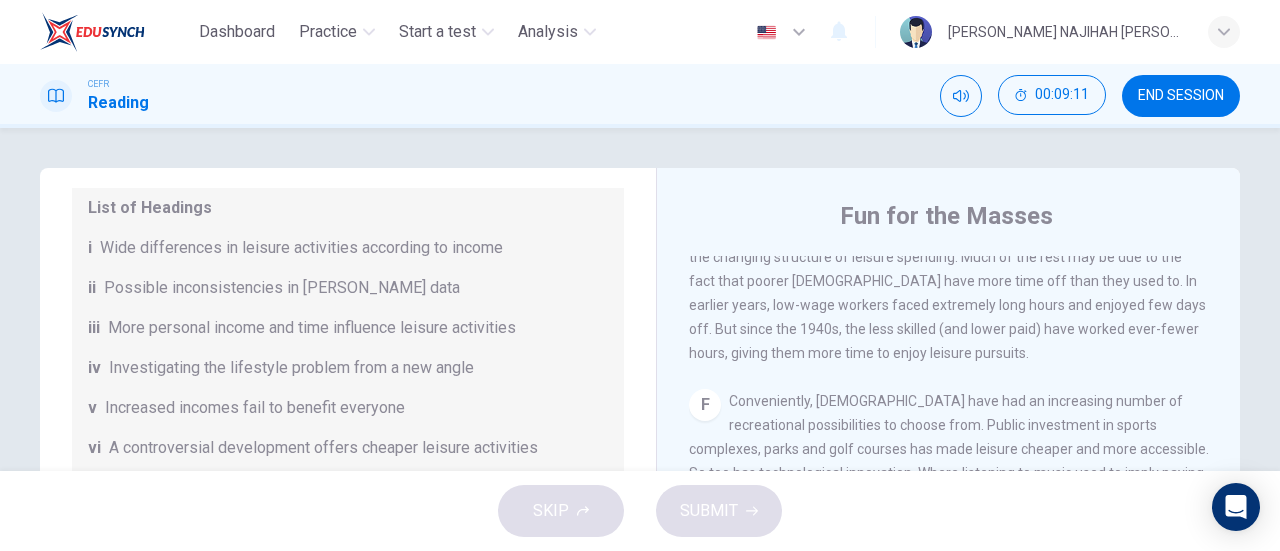 scroll, scrollTop: 181, scrollLeft: 0, axis: vertical 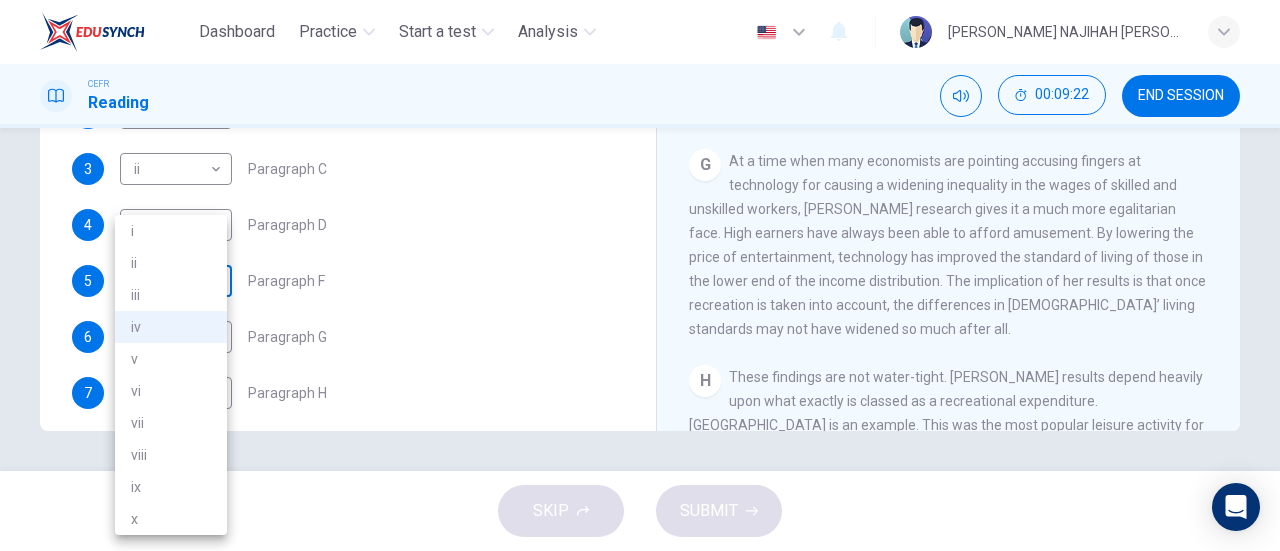 click on "Dashboard Practice Start a test Analysis English en ​ AMANI NAJIHAH BINTI AZMAN CEFR Reading 00:09:22 END SESSION Questions 1 - 7 The Reading Passage has nine paragraphs A-I.
From the list of headings below choose the most suitable heading for each paragraph.
Write the appropriate numbers (i-x) in the boxes below. List of Headings i Wide differences in leisure activities according to income ii Possible inconsistencies in Ms Costa’s data iii More personal income and time influence leisure activities iv Investigating the lifestyle problem from a new angle v Increased incomes fail to benefit everyone vi A controversial development offers cheaper leisure activities vii Technology heightens differences in living standards viii The gap between income and leisure spending closes ix Two factors have led to a broader range of options for all x Have people’s lifestyles improved? 1 x x ​ Paragraph A 2 ​ ​ Paragraph B 3 ii ii ​ Paragraph C 4 iii iii ​ Paragraph D 5 iv iv ​ Paragraph F 6 ​ ​ 7 ​" at bounding box center (640, 275) 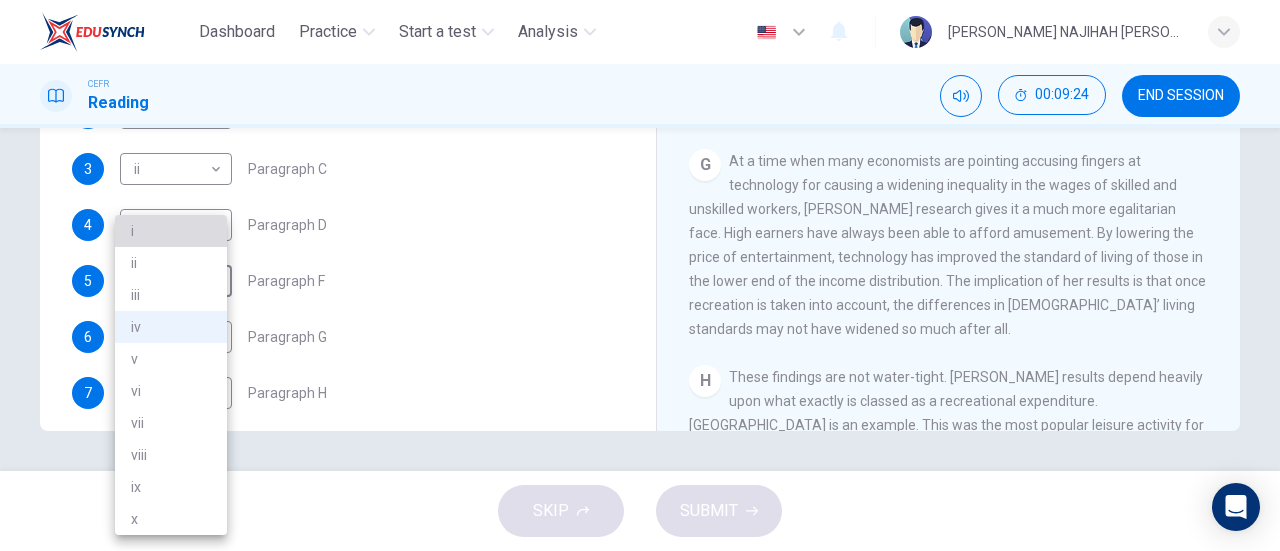 click on "i" at bounding box center [171, 231] 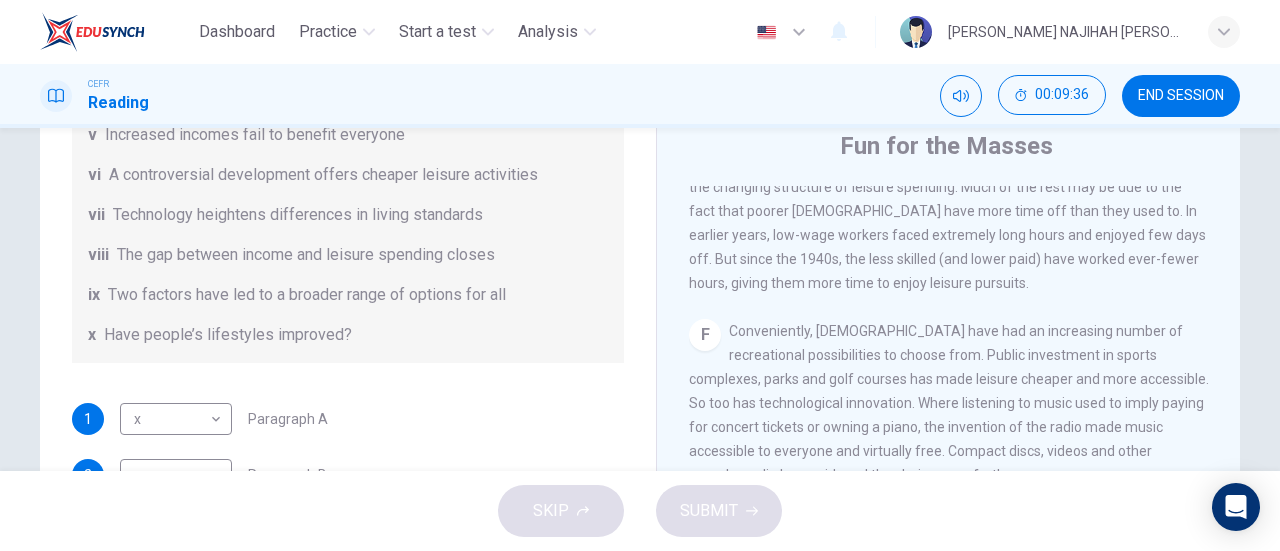 scroll, scrollTop: 432, scrollLeft: 0, axis: vertical 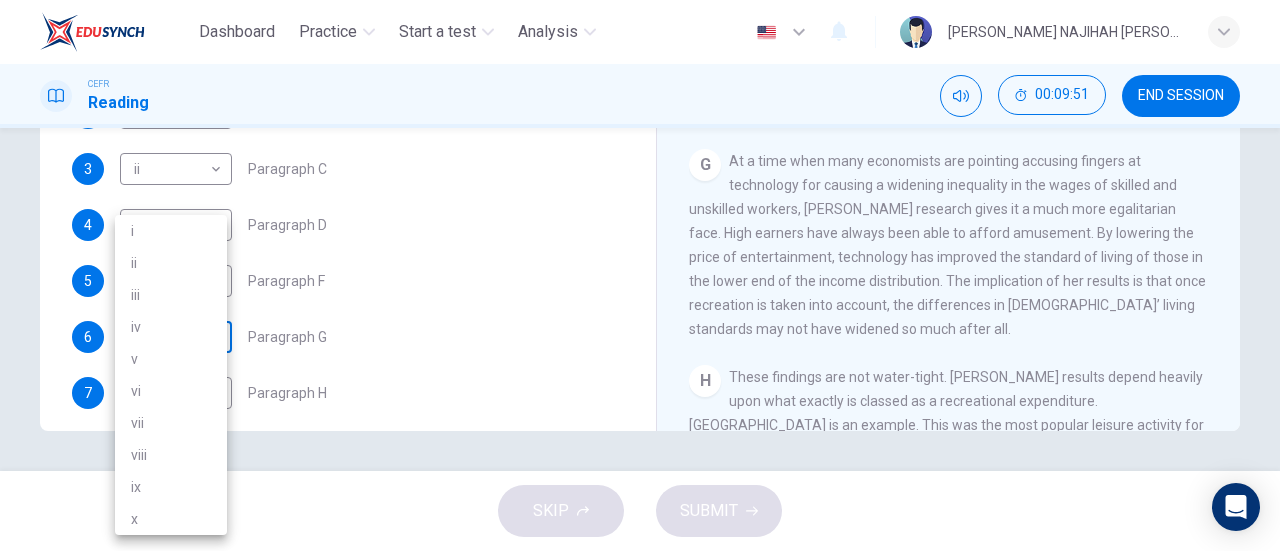 click on "Dashboard Practice Start a test Analysis English en ​ AMANI NAJIHAH BINTI AZMAN CEFR Reading 00:09:51 END SESSION Questions 1 - 7 The Reading Passage has nine paragraphs A-I.
From the list of headings below choose the most suitable heading for each paragraph.
Write the appropriate numbers (i-x) in the boxes below. List of Headings i Wide differences in leisure activities according to income ii Possible inconsistencies in Ms Costa’s data iii More personal income and time influence leisure activities iv Investigating the lifestyle problem from a new angle v Increased incomes fail to benefit everyone vi A controversial development offers cheaper leisure activities vii Technology heightens differences in living standards viii The gap between income and leisure spending closes ix Two factors have led to a broader range of options for all x Have people’s lifestyles improved? 1 x x ​ Paragraph A 2 ​ ​ Paragraph B 3 ii ii ​ Paragraph C 4 iii iii ​ Paragraph D 5 i i ​ Paragraph F 6 ​ ​ 7 ​ A" at bounding box center (640, 275) 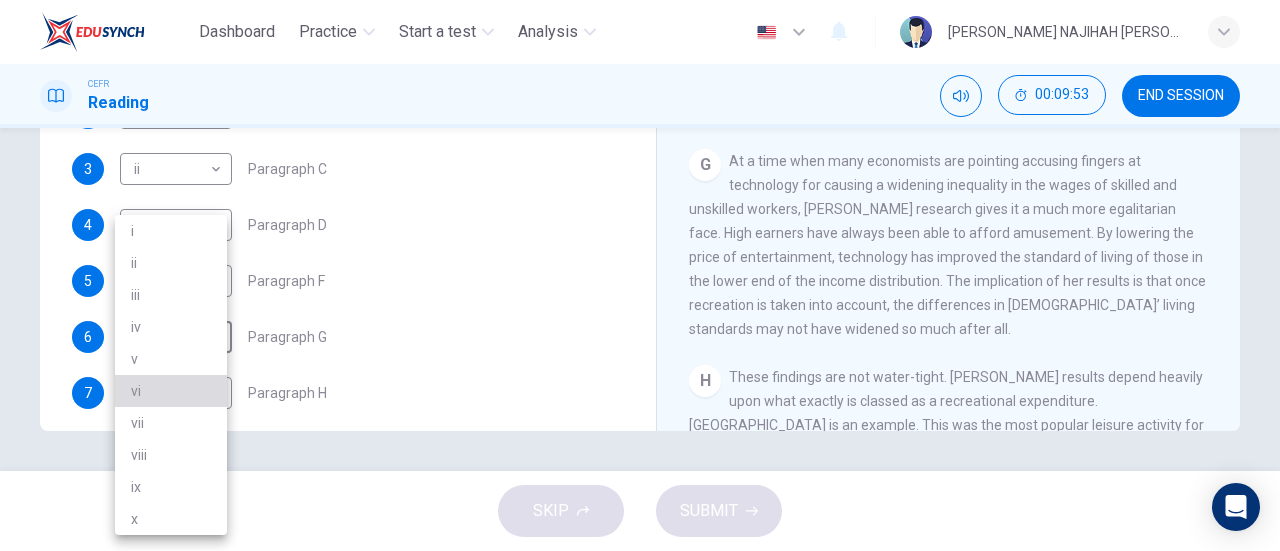 click on "vi" at bounding box center (171, 391) 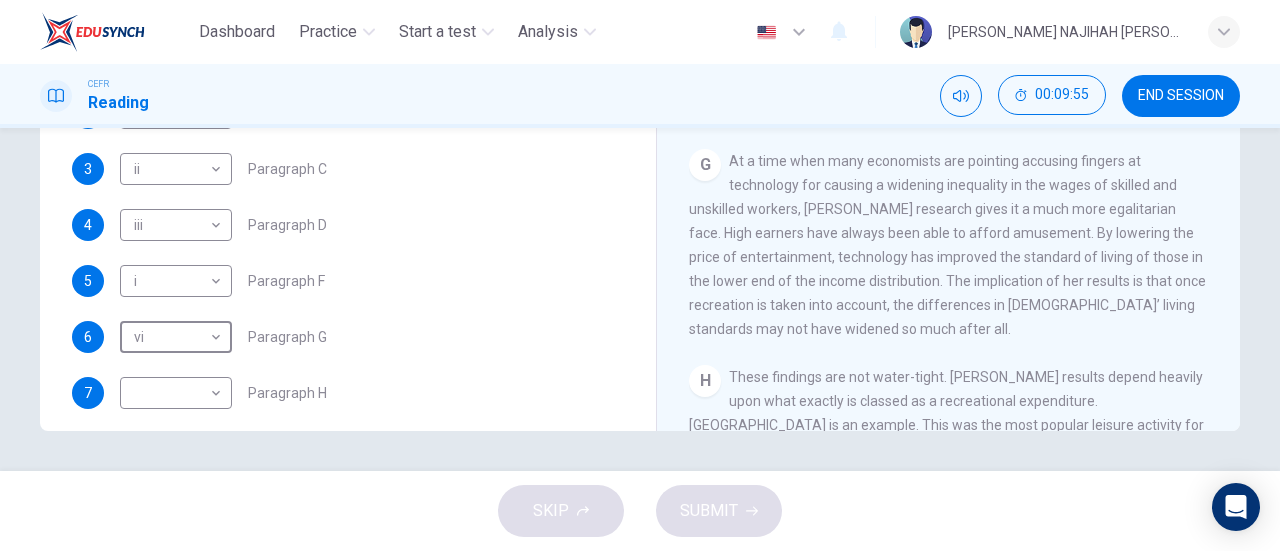 scroll, scrollTop: 416, scrollLeft: 0, axis: vertical 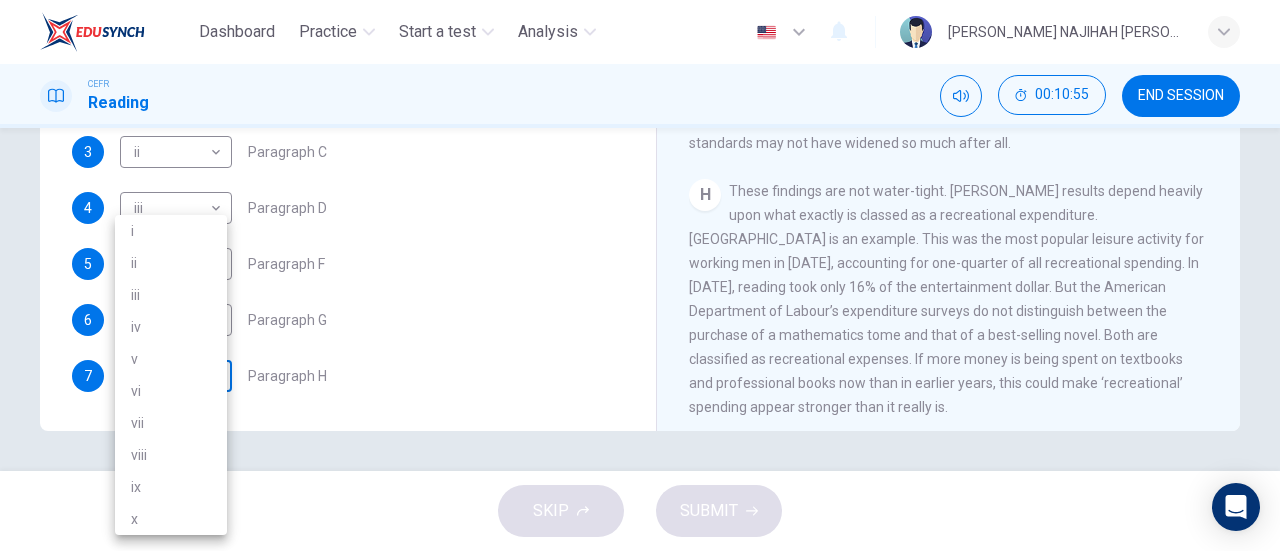 click on "Dashboard Practice Start a test Analysis English en ​ AMANI NAJIHAH BINTI AZMAN CEFR Reading 00:10:55 END SESSION Questions 1 - 7 The Reading Passage has nine paragraphs A-I.
From the list of headings below choose the most suitable heading for each paragraph.
Write the appropriate numbers (i-x) in the boxes below. List of Headings i Wide differences in leisure activities according to income ii Possible inconsistencies in Ms Costa’s data iii More personal income and time influence leisure activities iv Investigating the lifestyle problem from a new angle v Increased incomes fail to benefit everyone vi A controversial development offers cheaper leisure activities vii Technology heightens differences in living standards viii The gap between income and leisure spending closes ix Two factors have led to a broader range of options for all x Have people’s lifestyles improved? 1 x x ​ Paragraph A 2 ​ ​ Paragraph B 3 ii ii ​ Paragraph C 4 iii iii ​ Paragraph D 5 i i ​ Paragraph F 6 vi vi ​ 7 ​" at bounding box center (640, 275) 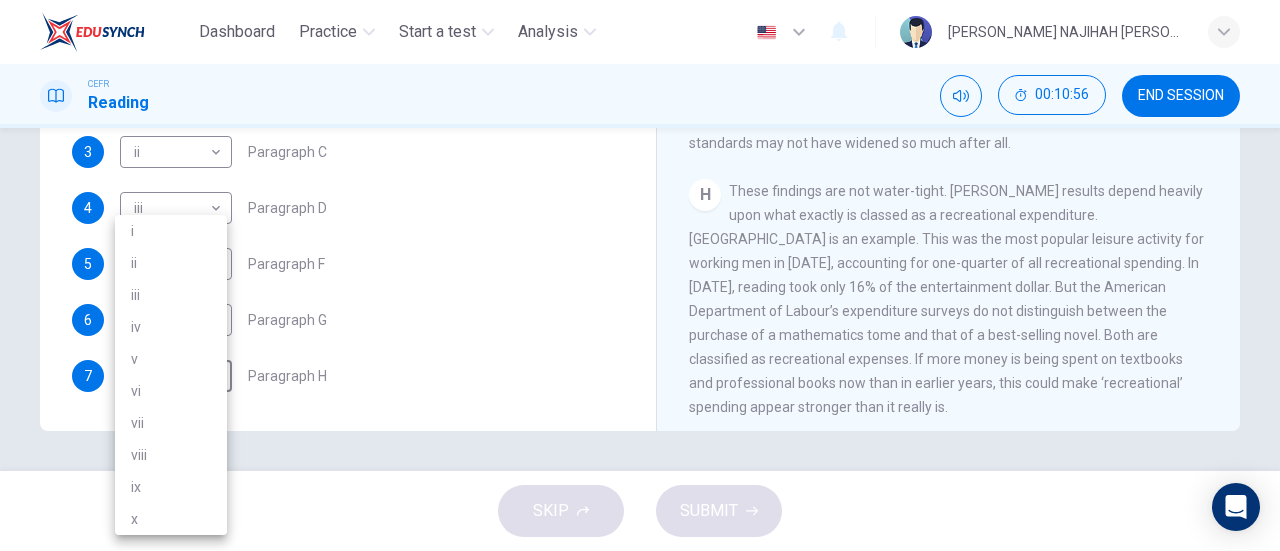 click on "ii" at bounding box center (171, 263) 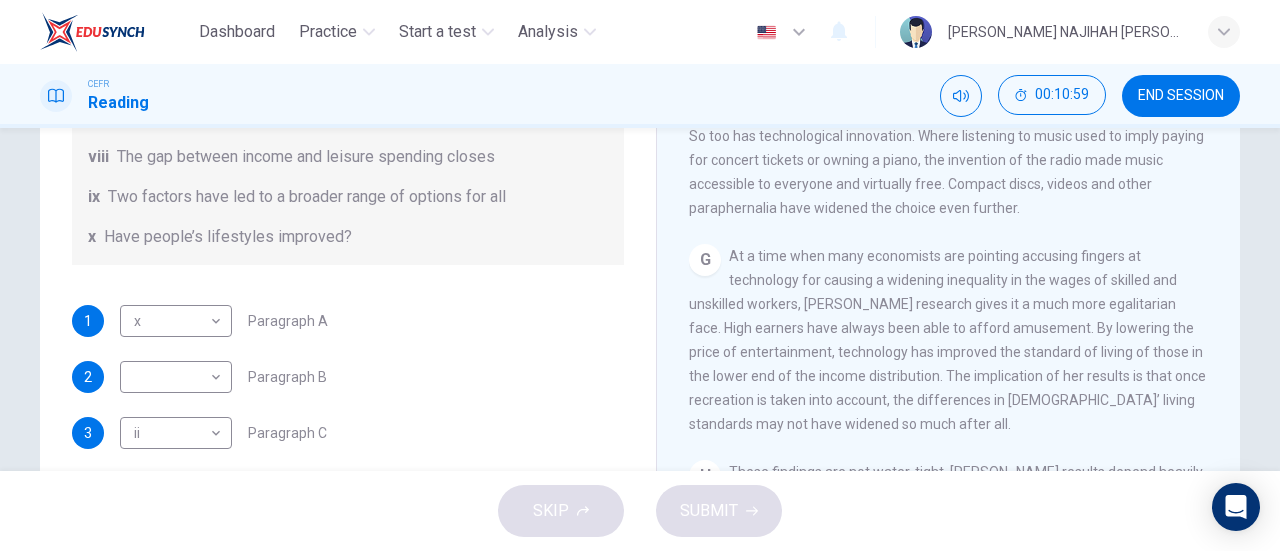 scroll, scrollTop: 170, scrollLeft: 0, axis: vertical 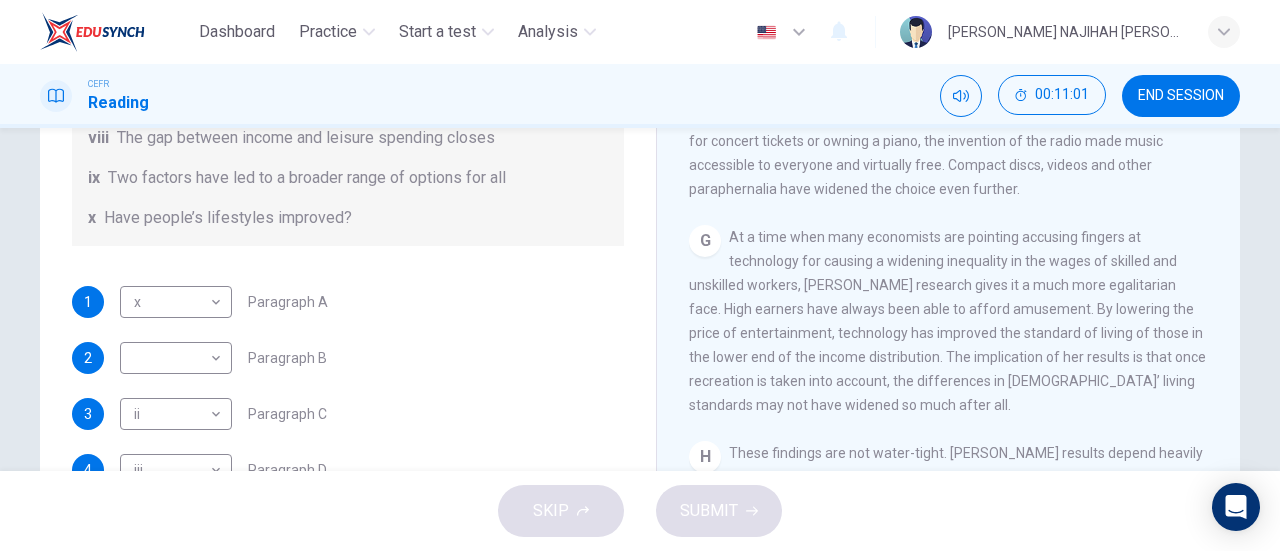 click on "CLICK TO ZOOM Click to Zoom A Are you better off than you used to be? Even after six years of sustained economic growth, Americans worry about that question. Economists who plumb government income statistics agree that Americans’ incomes, as measured in inflation-adjusted dollars, have risen more slowly in the past two decades than in earlier times, and that some workers’ real incomes have actually fallen. They also agree that by almost any measure, income is distributed less equally than it used to be. Neither of those claims, however, sheds much light on whether living standards are rising or falling. This is because ‘living standard’ is a highly amorphous concept. Measuring how much people earn is relatively easy, at least compared with measuring how well they live. B C D E F G H I" at bounding box center [962, 389] 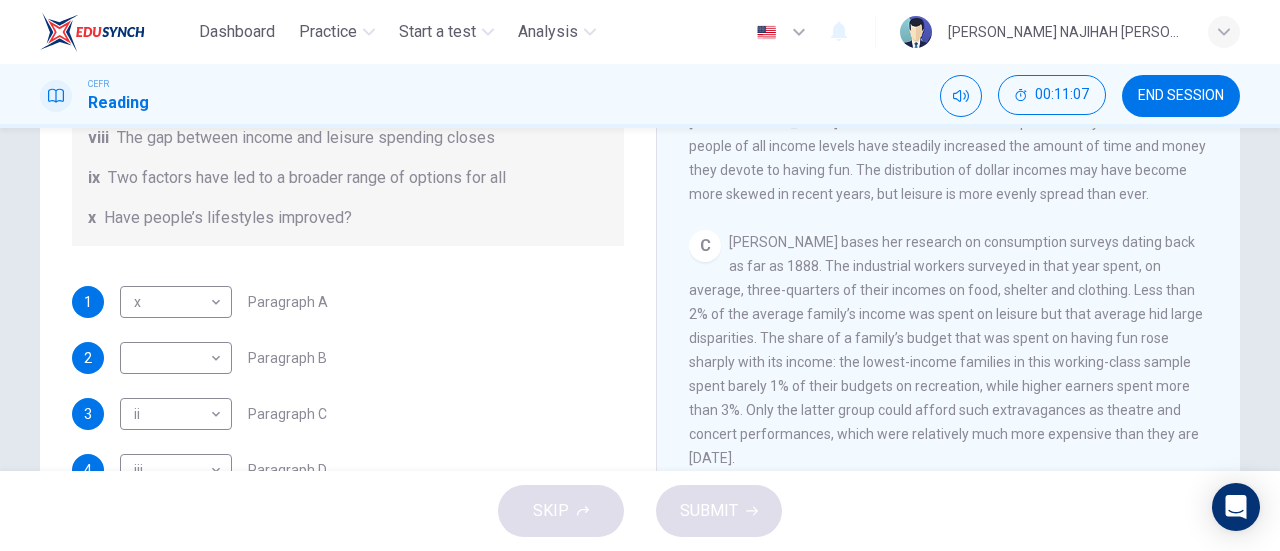 scroll, scrollTop: 762, scrollLeft: 0, axis: vertical 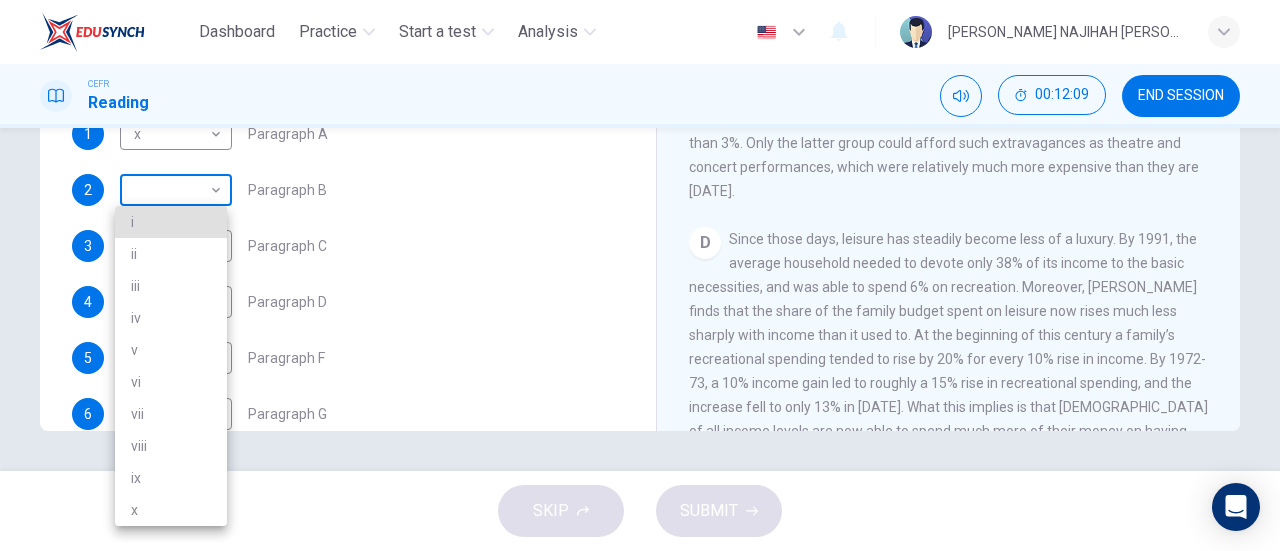 click on "Dashboard Practice Start a test Analysis English en ​ AMANI NAJIHAH BINTI AZMAN CEFR Reading 00:12:09 END SESSION Questions 1 - 7 The Reading Passage has nine paragraphs A-I.
From the list of headings below choose the most suitable heading for each paragraph.
Write the appropriate numbers (i-x) in the boxes below. List of Headings i Wide differences in leisure activities according to income ii Possible inconsistencies in Ms Costa’s data iii More personal income and time influence leisure activities iv Investigating the lifestyle problem from a new angle v Increased incomes fail to benefit everyone vi A controversial development offers cheaper leisure activities vii Technology heightens differences in living standards viii The gap between income and leisure spending closes ix Two factors have led to a broader range of options for all x Have people’s lifestyles improved? 1 x x ​ Paragraph A 2 ​ ​ Paragraph B 3 ii ii ​ Paragraph C 4 iii iii ​ Paragraph D 5 i i ​ Paragraph F 6 vi vi ​ 7 ii" at bounding box center (640, 275) 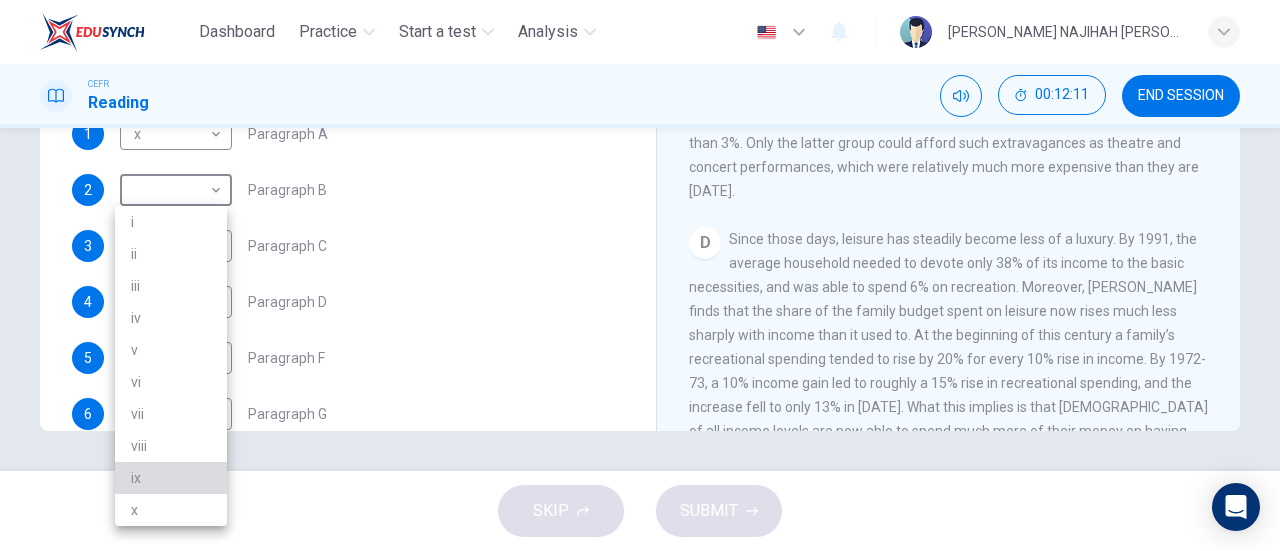 click on "ix" at bounding box center [171, 478] 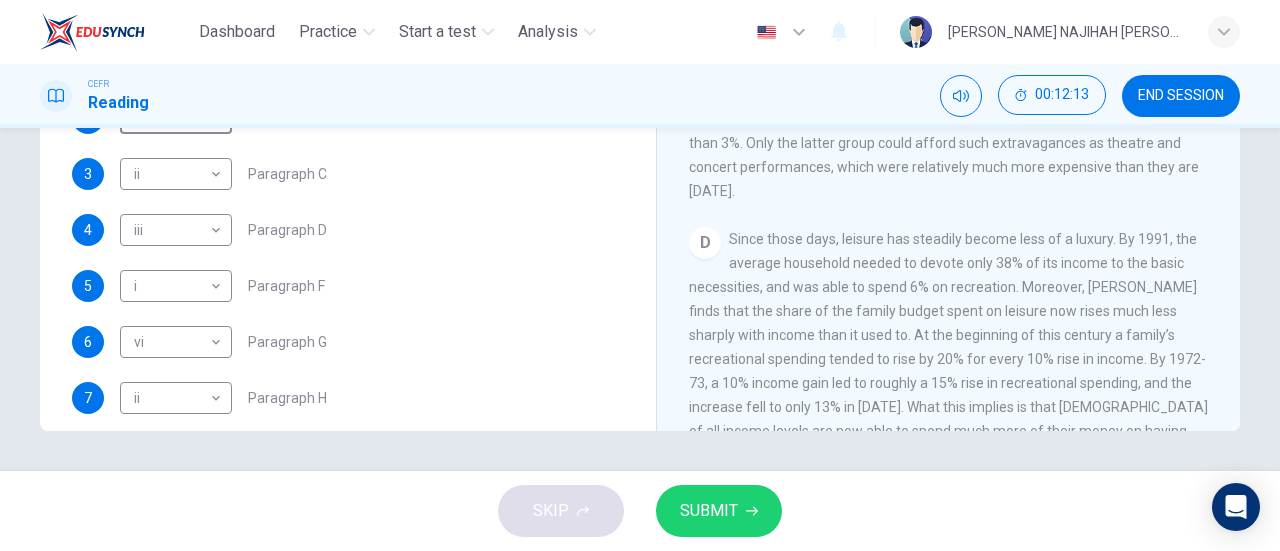 scroll, scrollTop: 416, scrollLeft: 0, axis: vertical 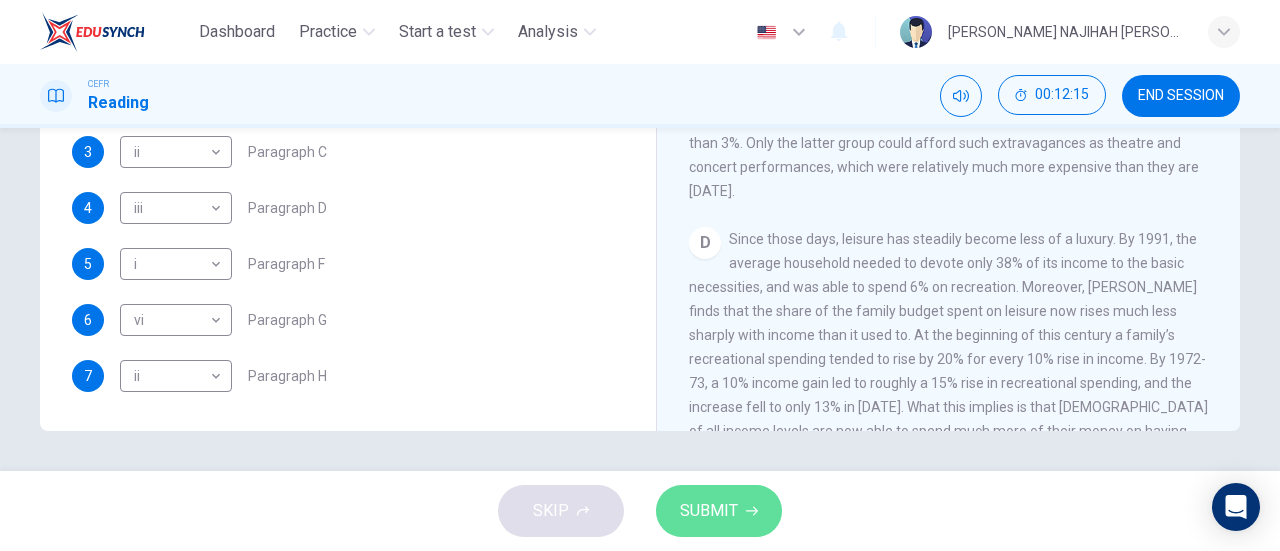 click on "SUBMIT" at bounding box center [709, 511] 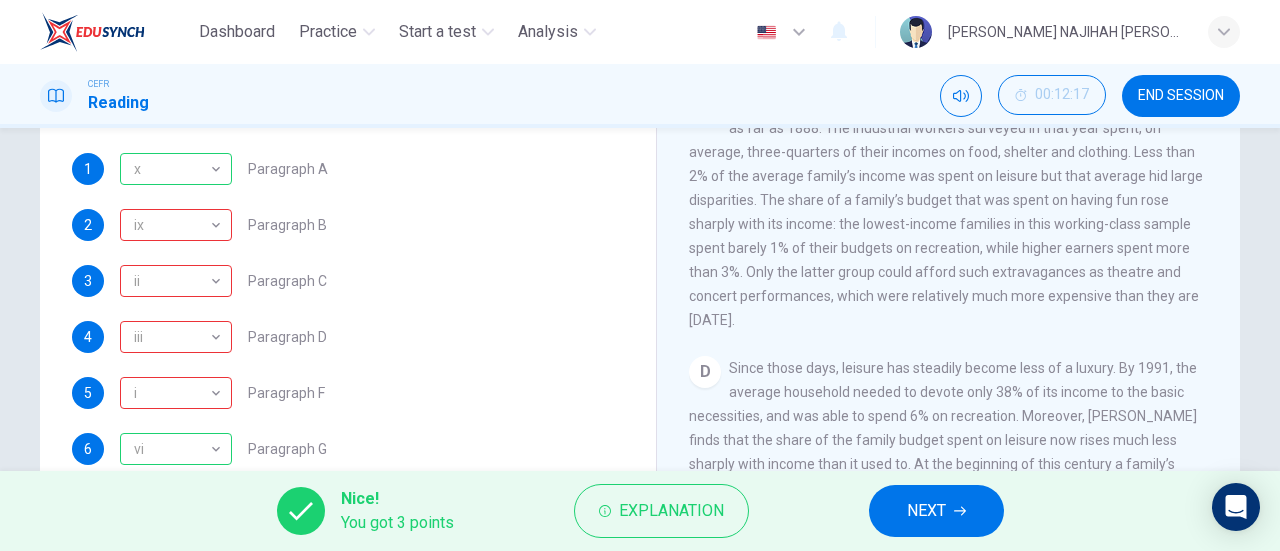 scroll, scrollTop: 298, scrollLeft: 0, axis: vertical 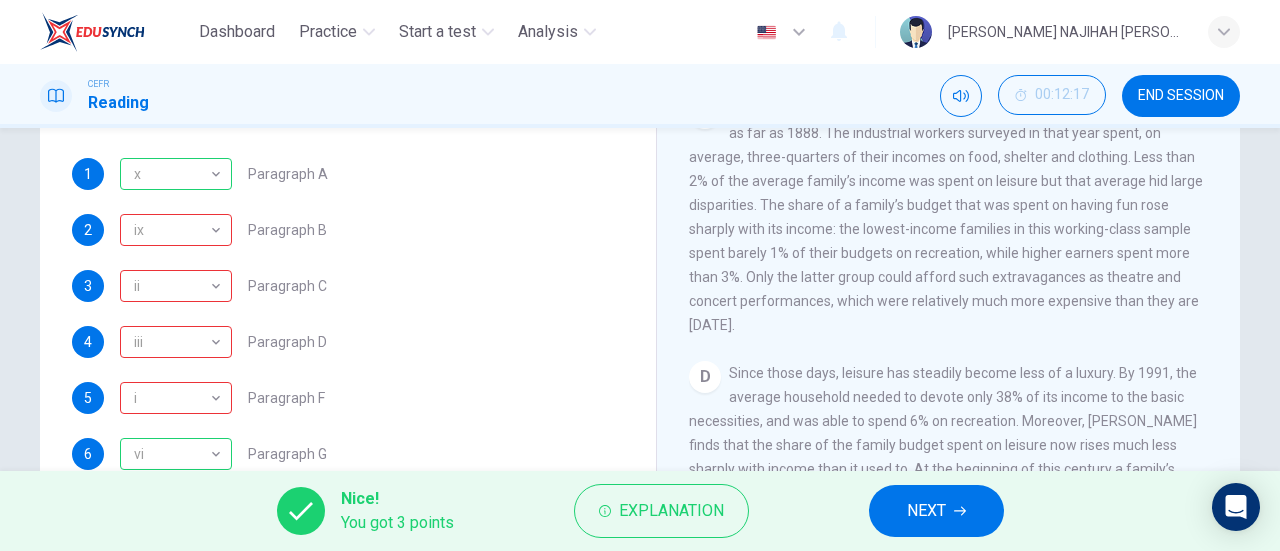 drag, startPoint x: 196, startPoint y: 227, endPoint x: 712, endPoint y: 293, distance: 520.2038 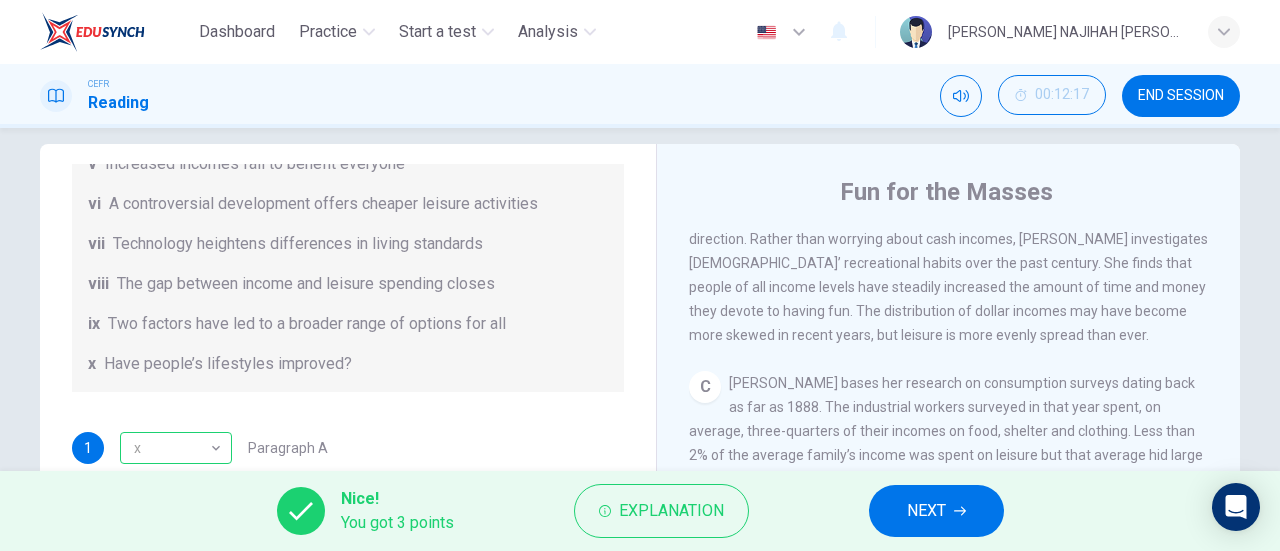 scroll, scrollTop: 18, scrollLeft: 0, axis: vertical 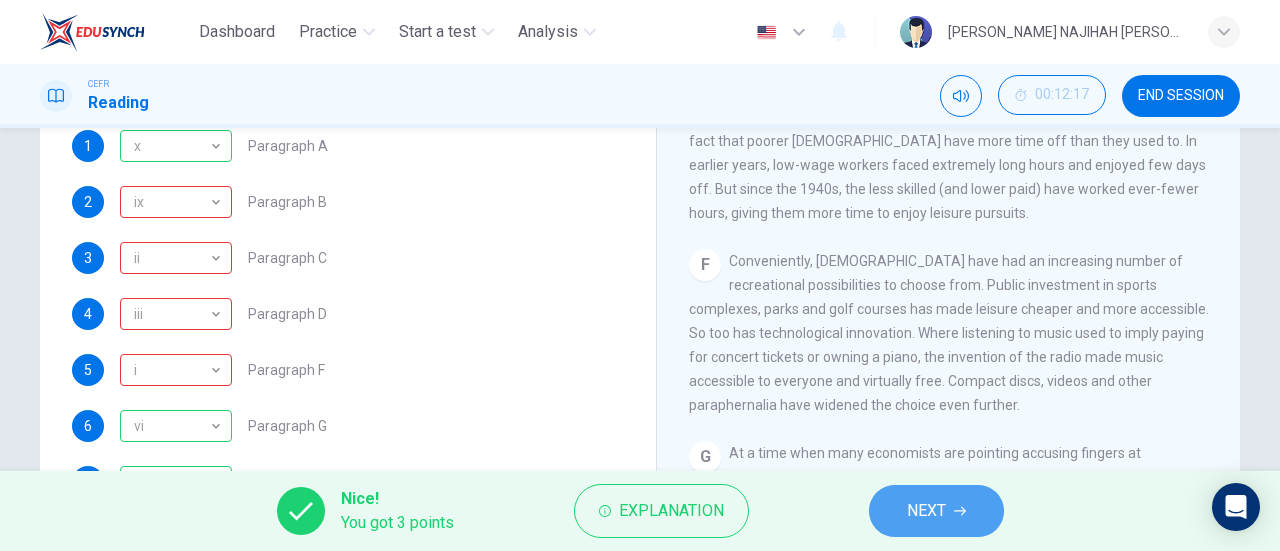 click on "NEXT" at bounding box center [926, 511] 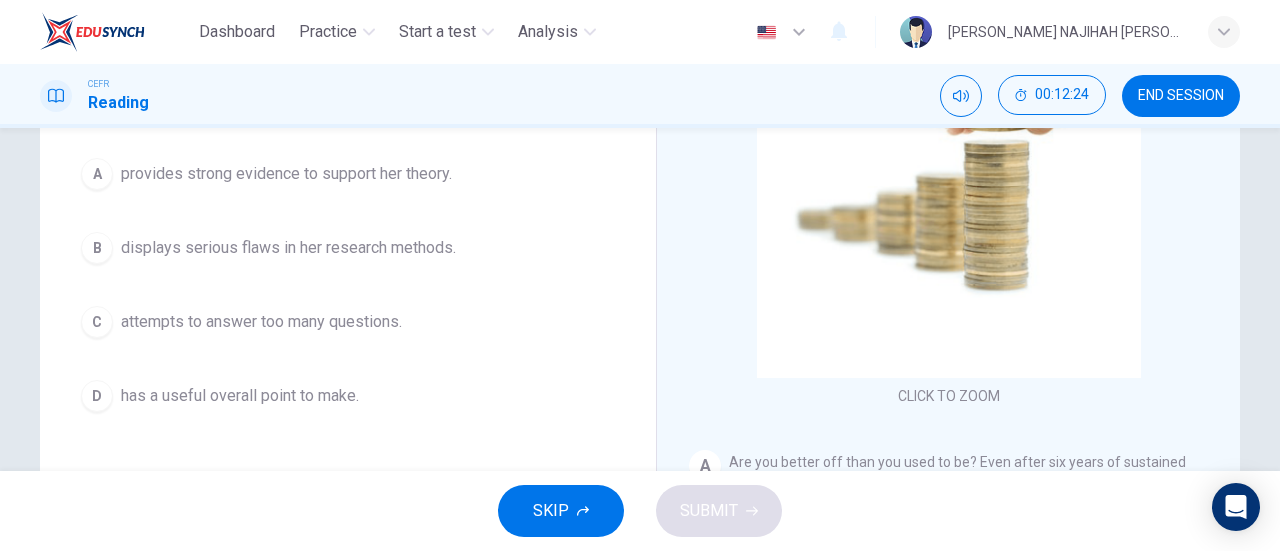 scroll, scrollTop: 232, scrollLeft: 0, axis: vertical 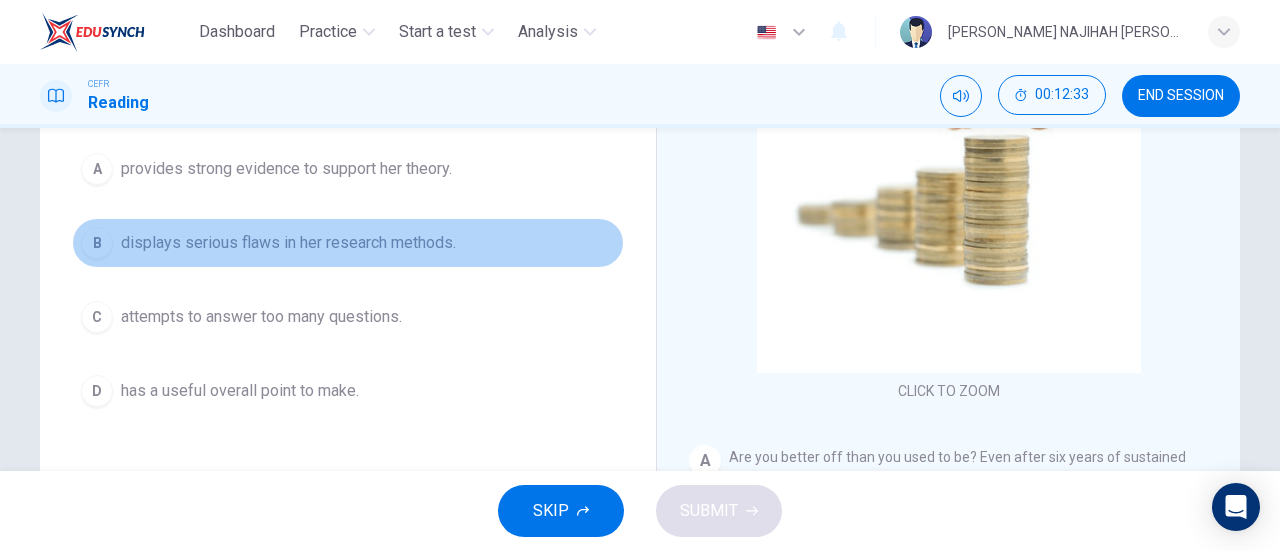 click on "B displays serious flaws in her research methods." at bounding box center (348, 243) 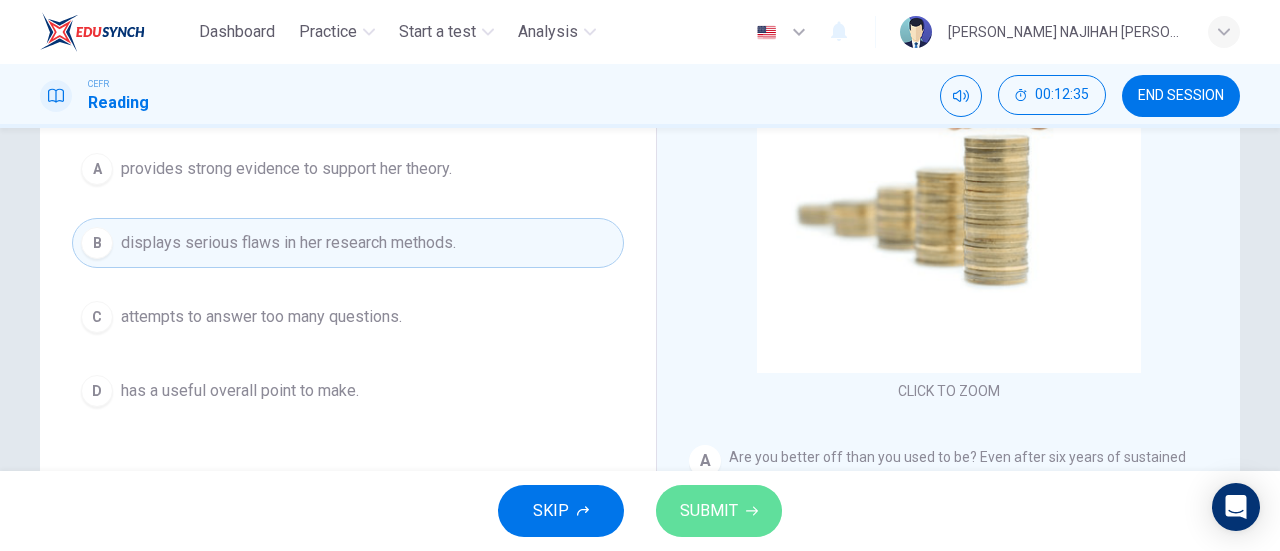 click on "SUBMIT" at bounding box center [709, 511] 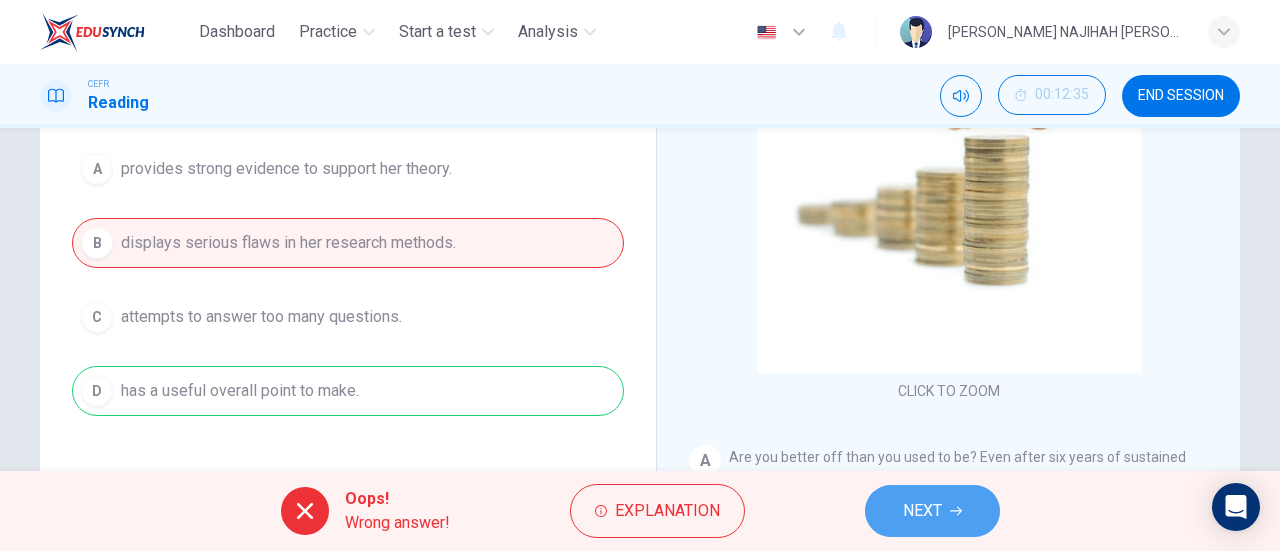 click on "NEXT" at bounding box center [932, 511] 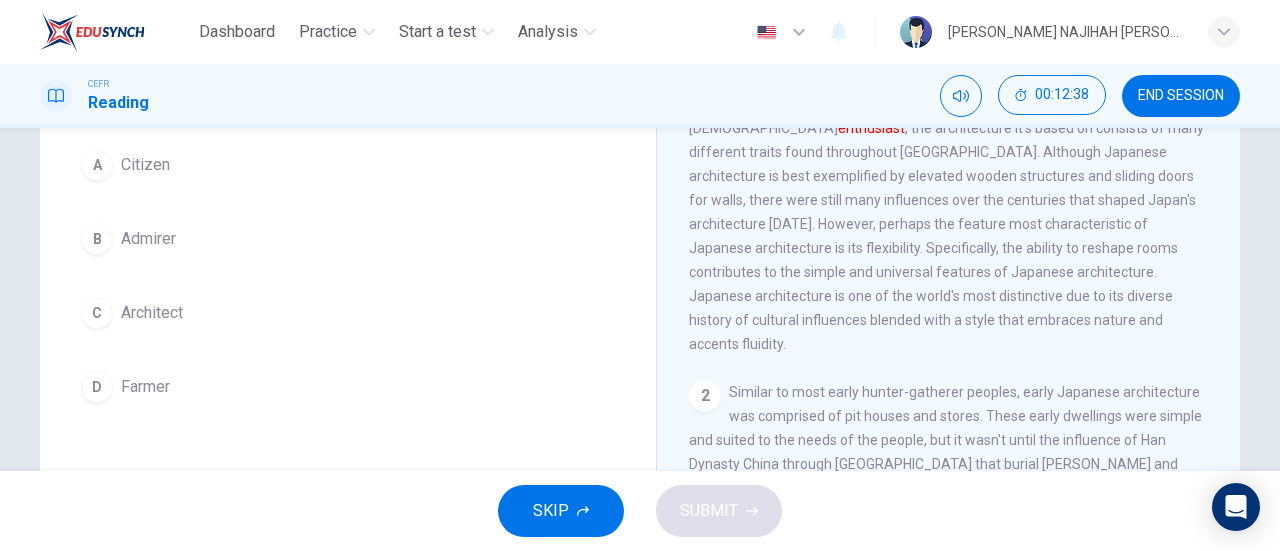 scroll, scrollTop: 194, scrollLeft: 0, axis: vertical 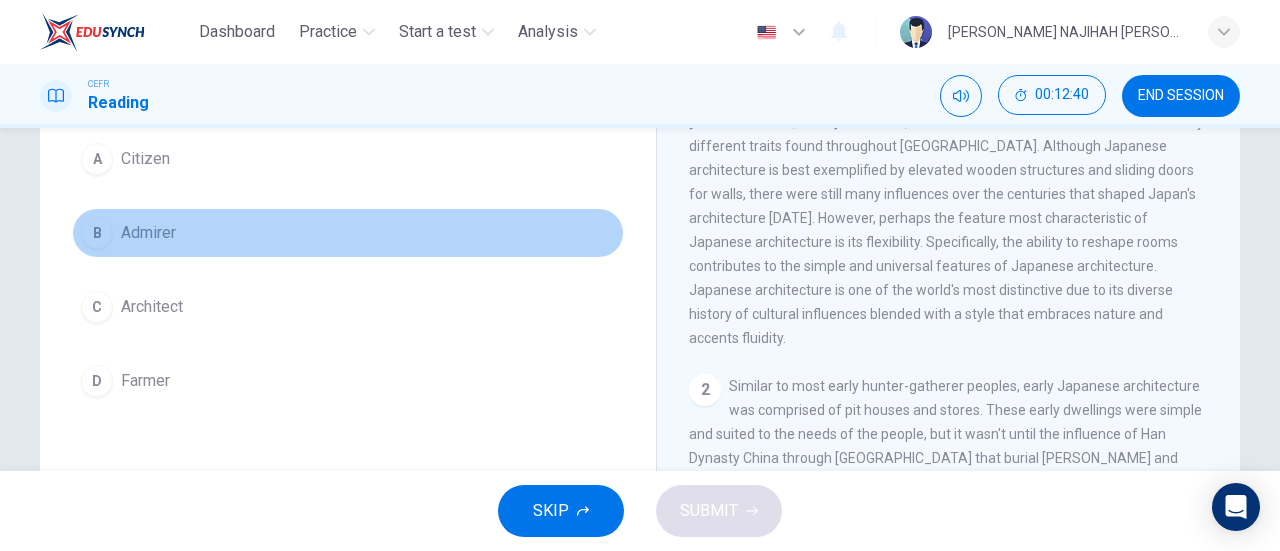 click on "B Admirer" at bounding box center [348, 233] 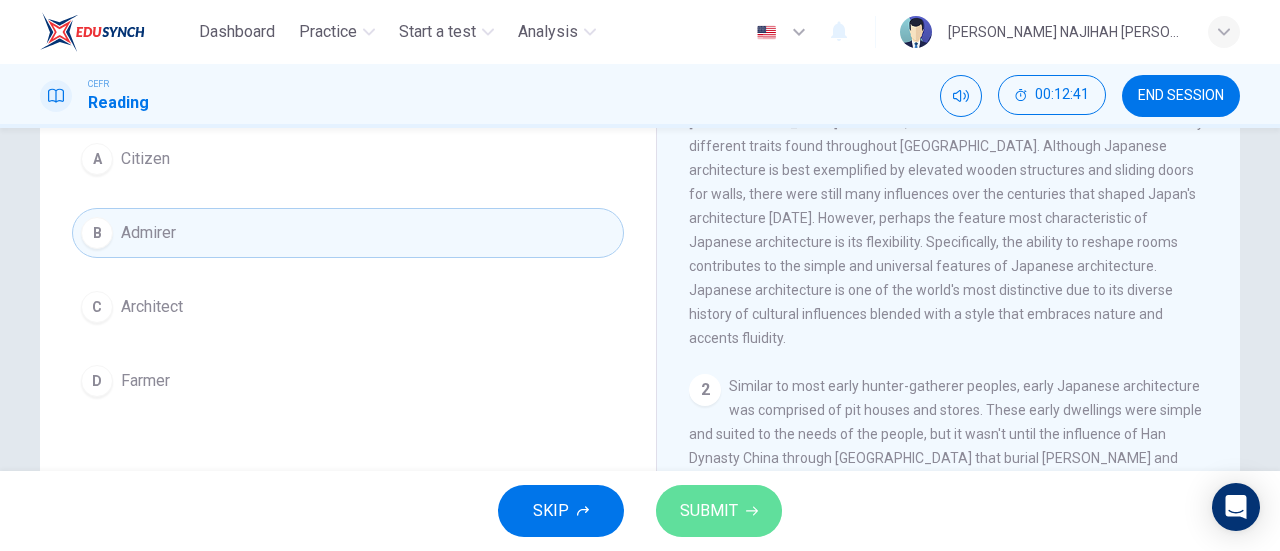 click on "SUBMIT" at bounding box center [709, 511] 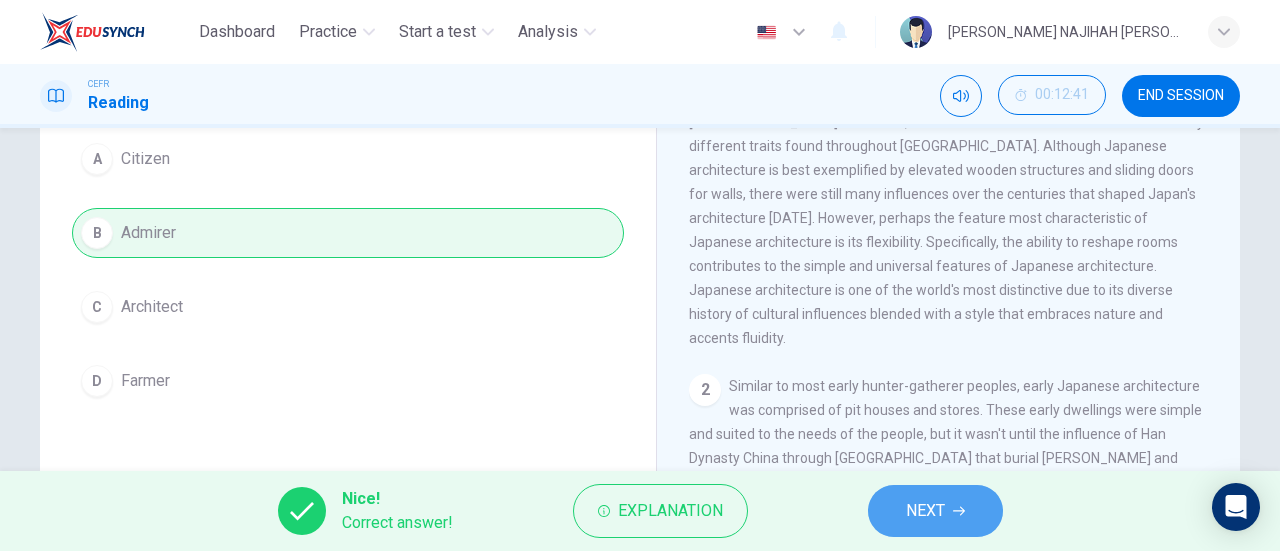 click on "NEXT" at bounding box center (925, 511) 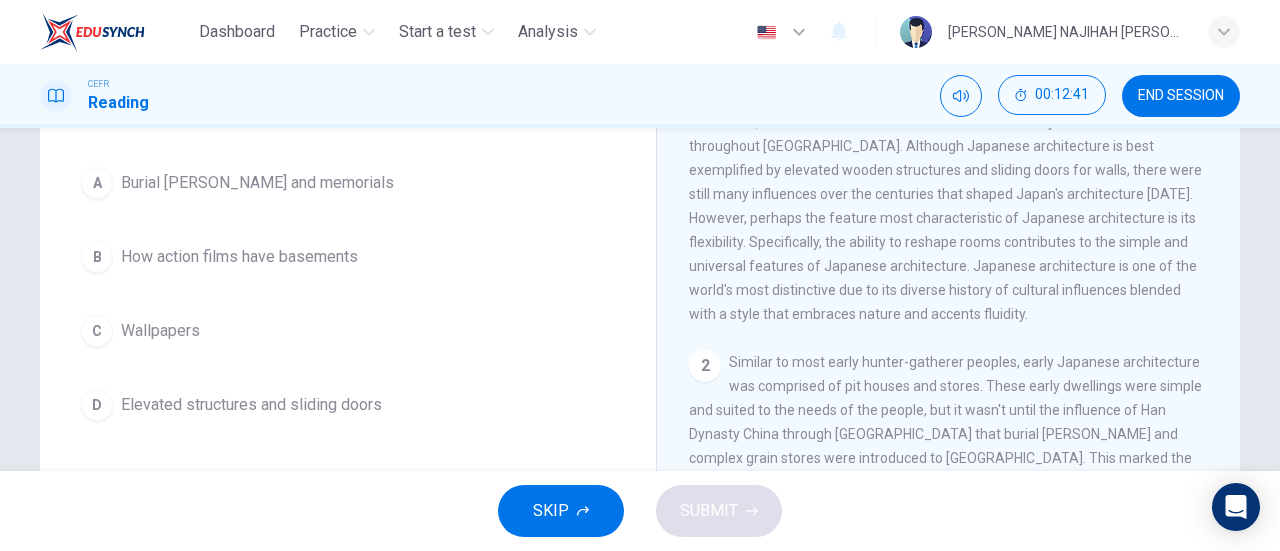 scroll, scrollTop: 218, scrollLeft: 0, axis: vertical 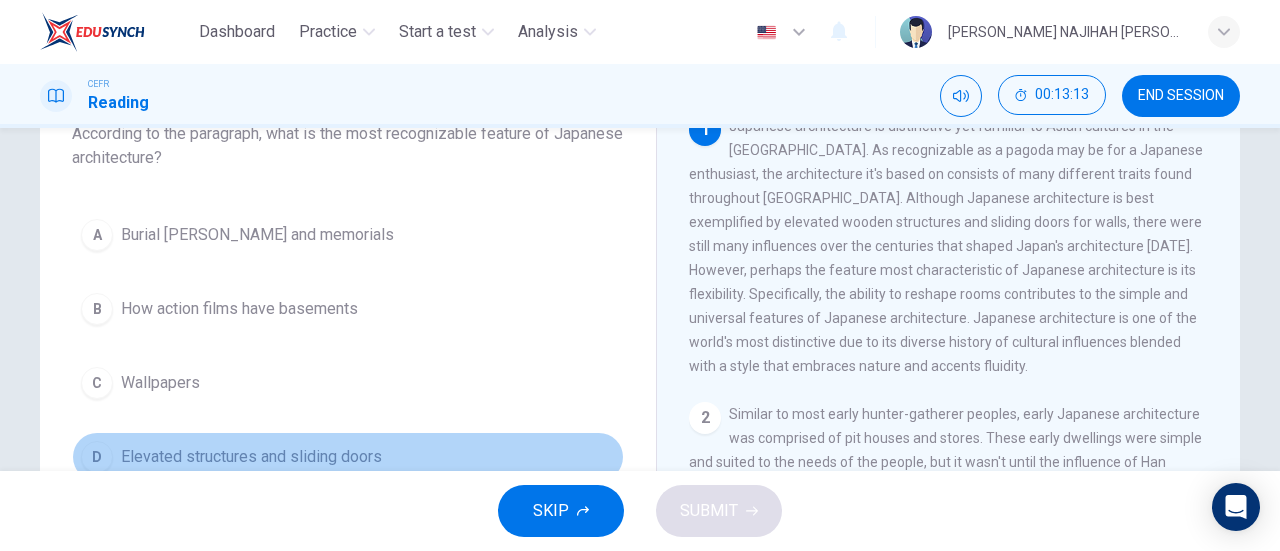 click on "D Elevated structures and sliding doors" at bounding box center (348, 457) 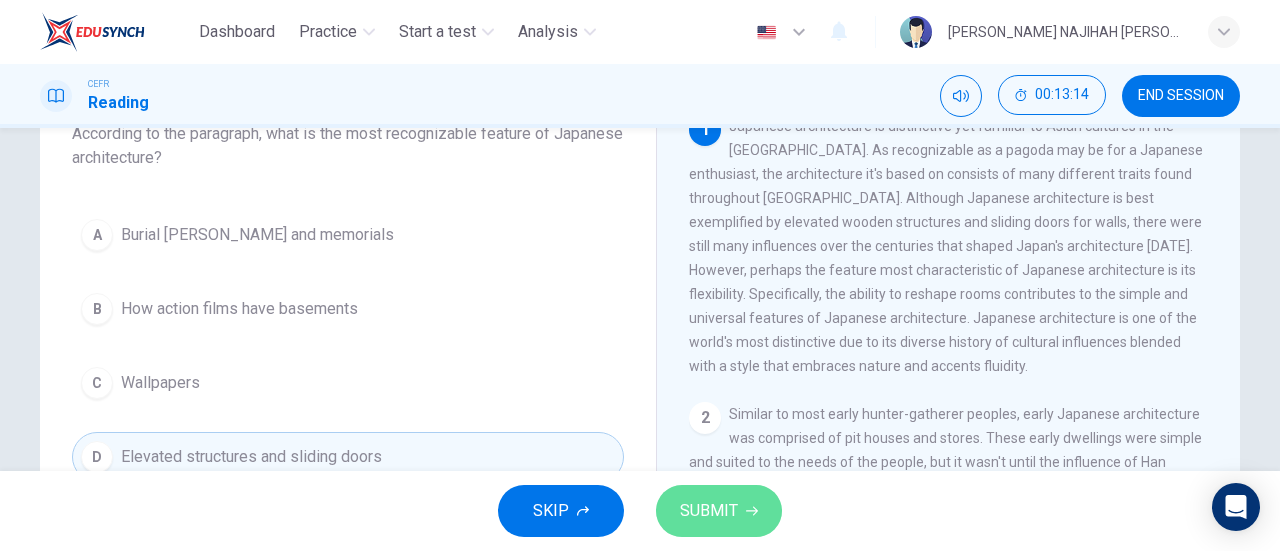 click on "SUBMIT" at bounding box center (709, 511) 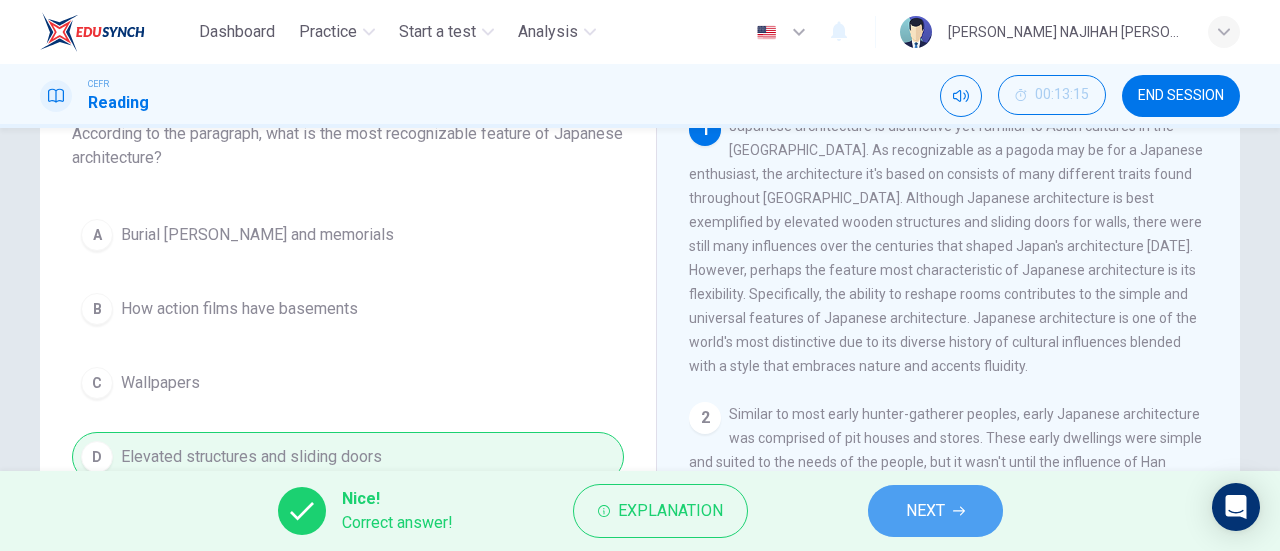 click on "NEXT" at bounding box center [935, 511] 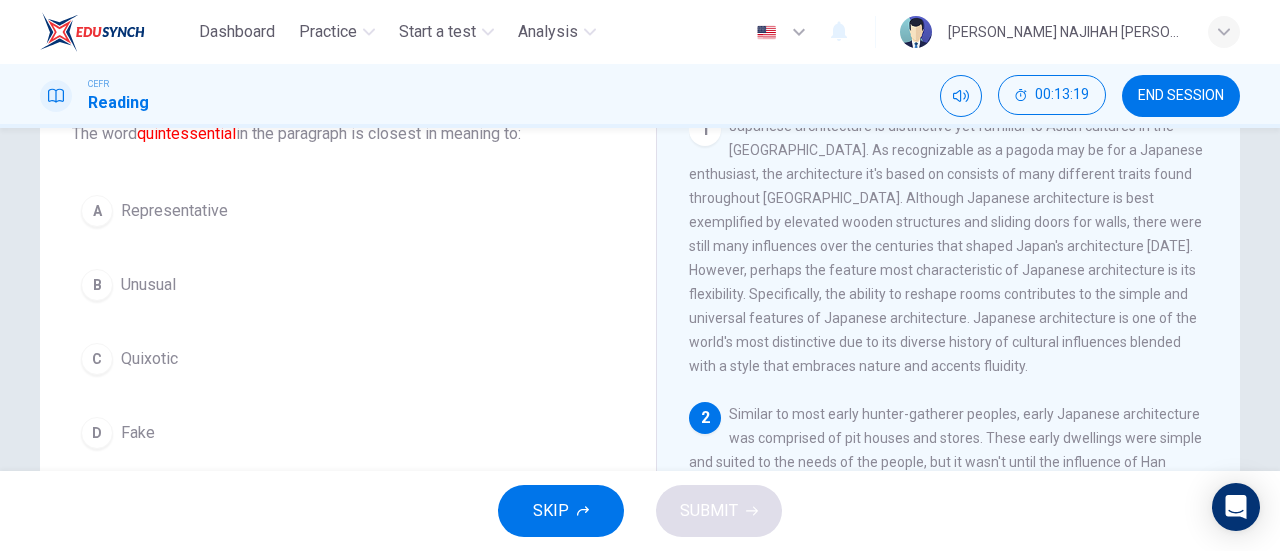 scroll, scrollTop: 149, scrollLeft: 0, axis: vertical 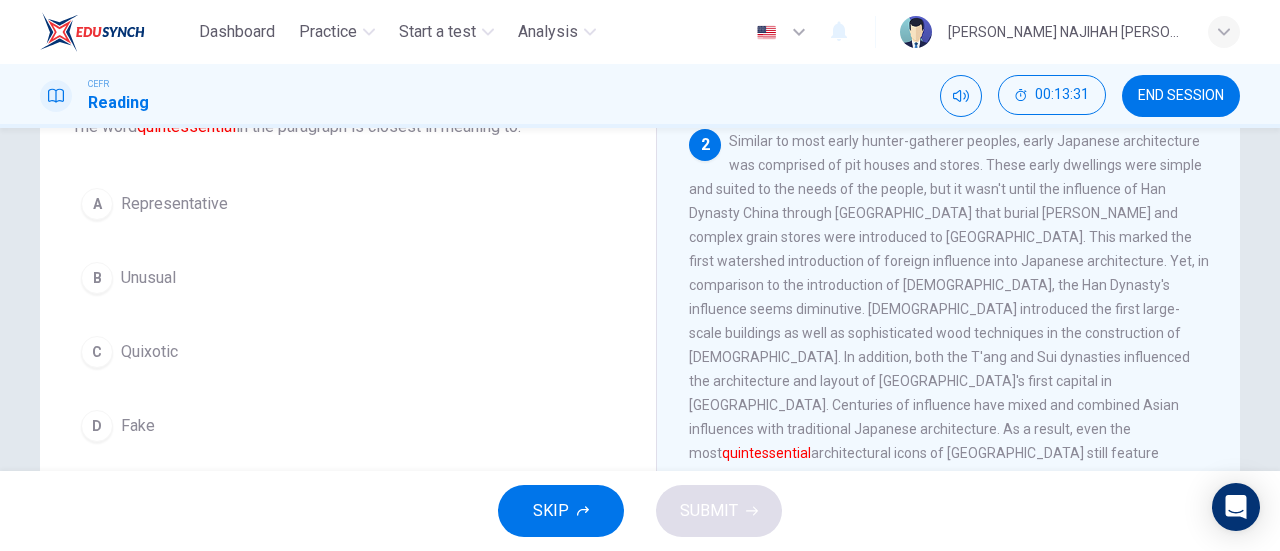 click on "2 Similar to most early hunter-gatherer peoples, early Japanese architecture was comprised of pit houses and stores. These early dwellings were simple and suited to the needs of the people, but it wasn't until the influence of Han Dynasty China through Korea that burial chambers and complex grain stores were introduced to Japan. This marked the first watershed introduction of foreign influence into Japanese architecture. Yet, in comparison to the introduction of Buddhism, the Han Dynasty's influence seems diminutive. Buddhism introduced the first large-scale buildings as well as sophisticated wood techniques in the construction of temples. In addition, both the T'ang and Sui dynasties influenced the architecture and layout of Japan's first capital in Nara. Centuries of influence have mixed and combined Asian influences with traditional Japanese architecture. As a result, even the most  quintessential  architectural icons of Japan still feature reminders of past cultural influences." at bounding box center (949, 309) 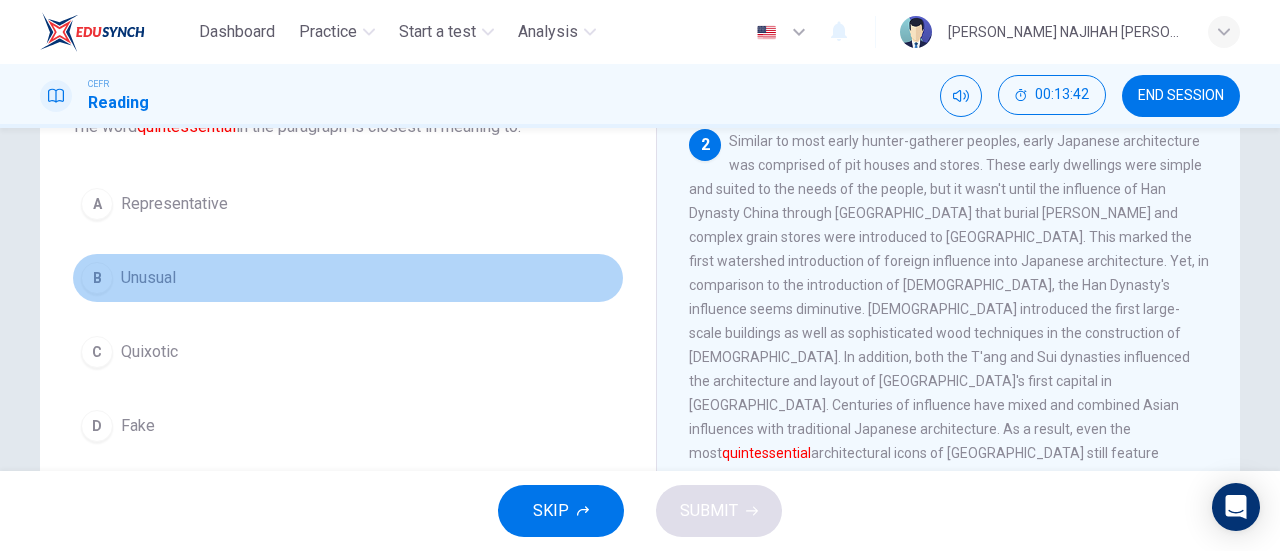 click on "B Unusual" at bounding box center [348, 278] 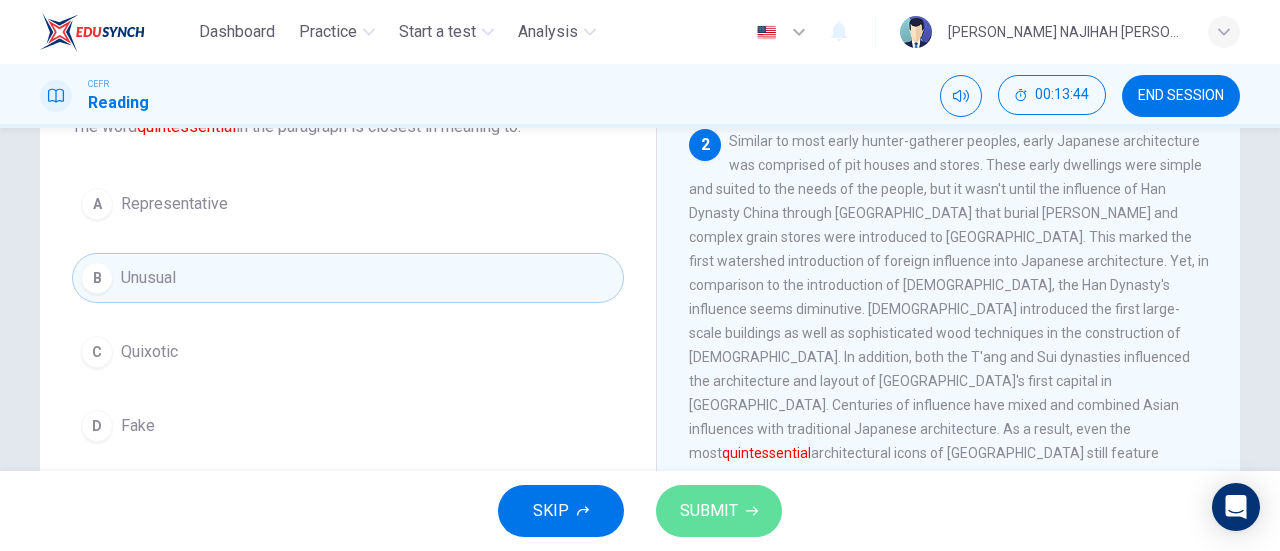 click on "SUBMIT" at bounding box center [709, 511] 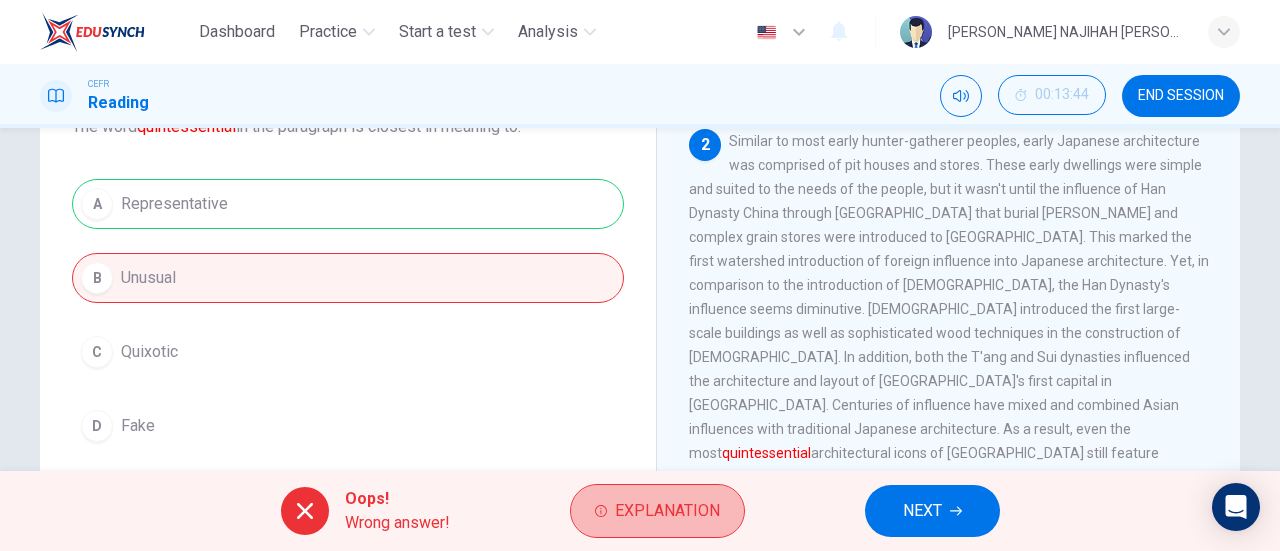 click on "Explanation" at bounding box center [667, 511] 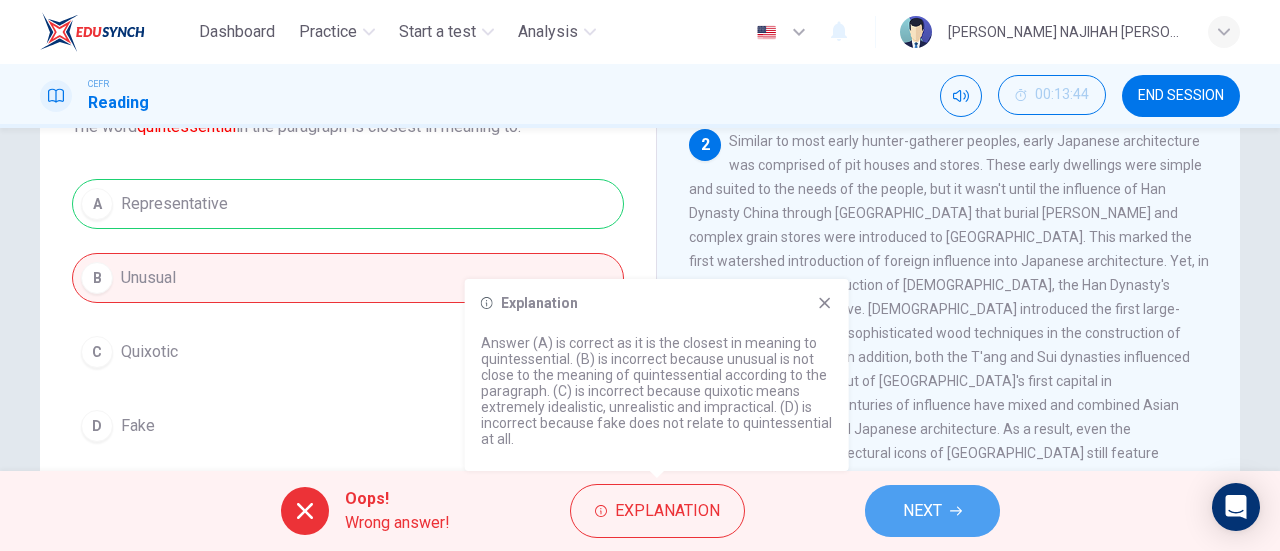 click on "NEXT" at bounding box center (922, 511) 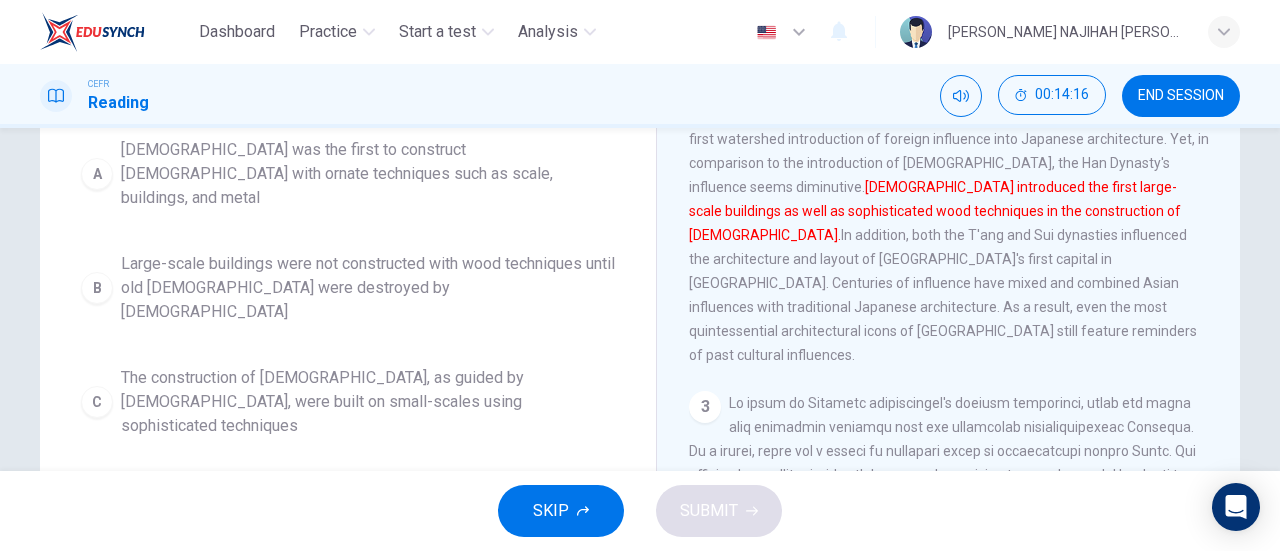 scroll, scrollTop: 296, scrollLeft: 0, axis: vertical 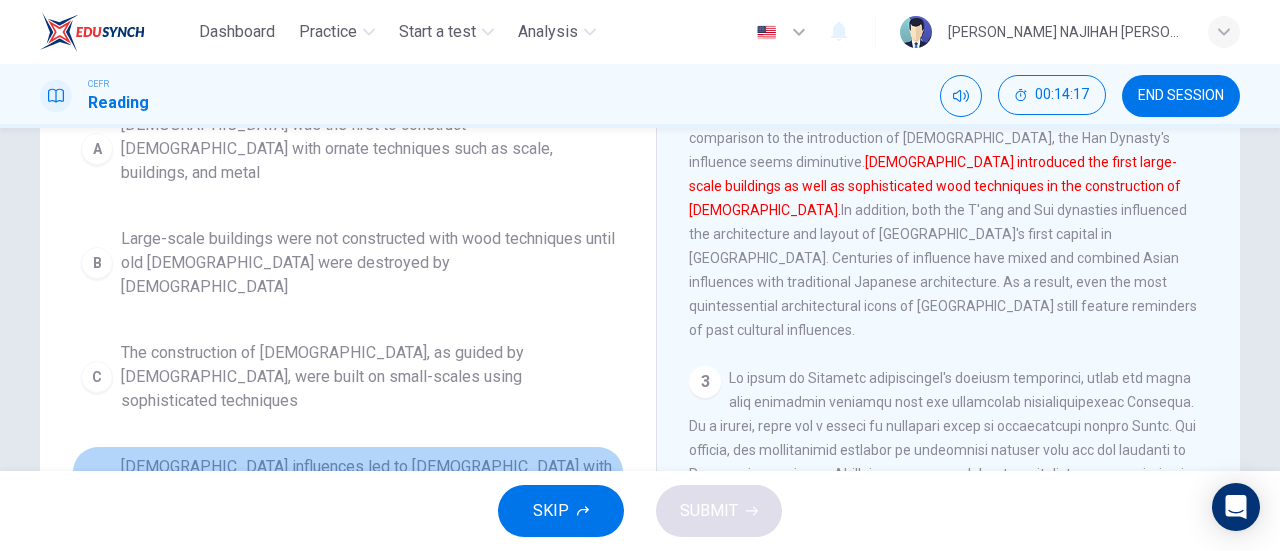 click on "Buddhist influences led to temples with ornate wood techniques being constructed on a large-scale for the first time" at bounding box center (368, 491) 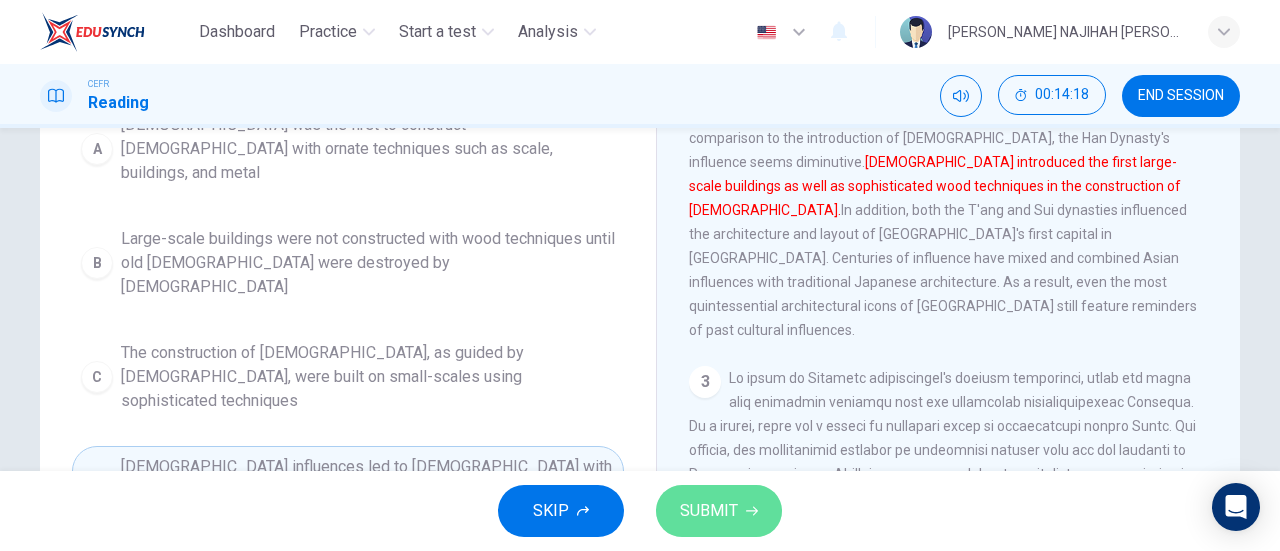 click on "SUBMIT" at bounding box center (719, 511) 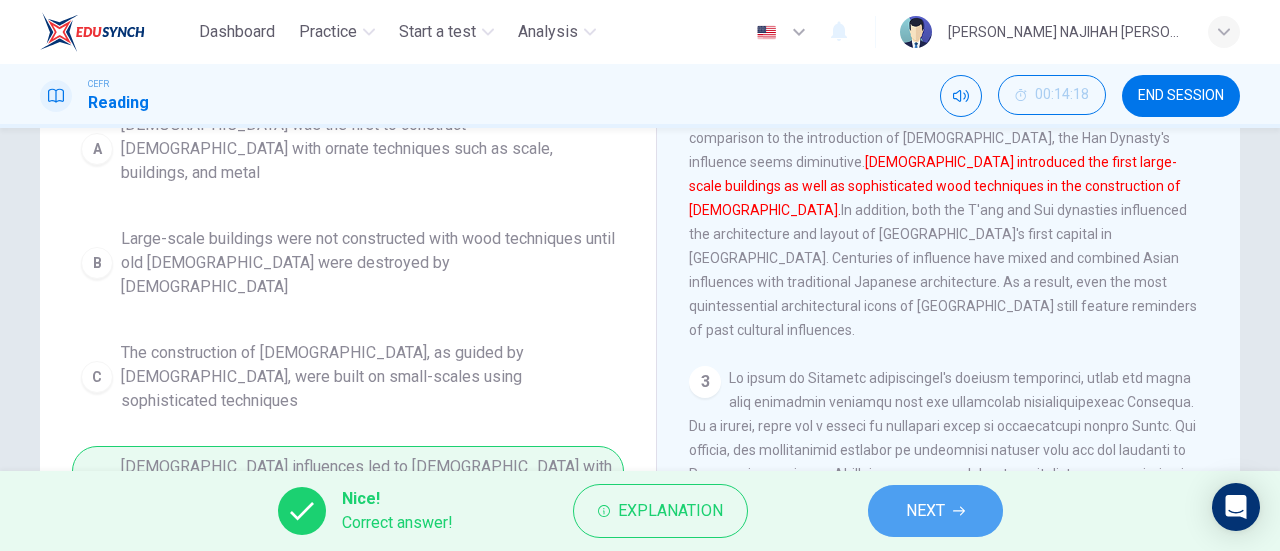 click on "NEXT" at bounding box center (935, 511) 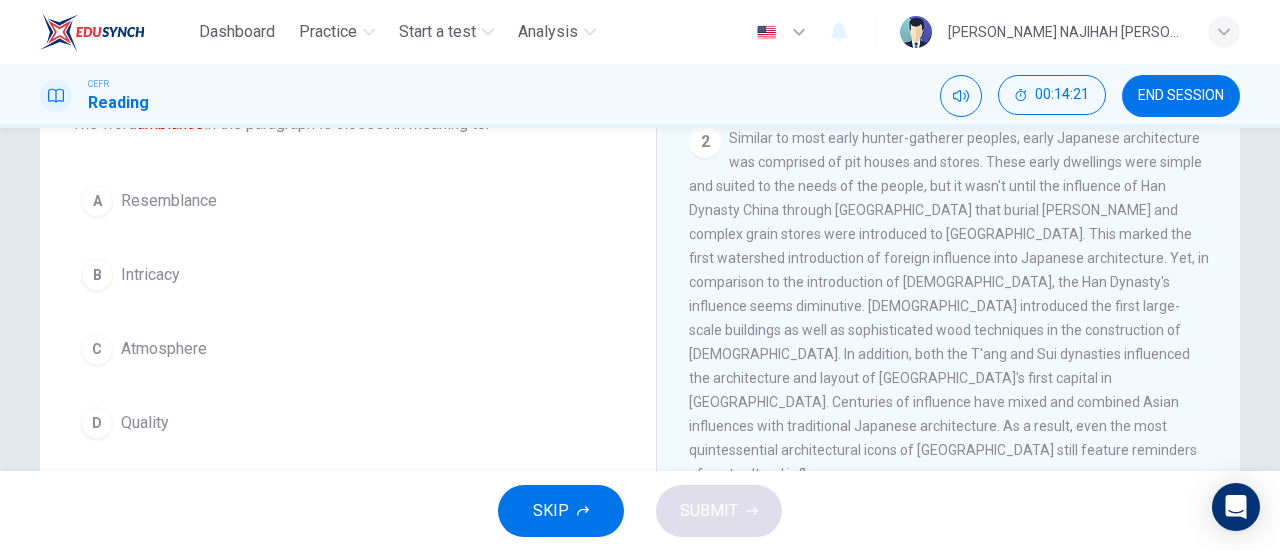 scroll, scrollTop: 154, scrollLeft: 0, axis: vertical 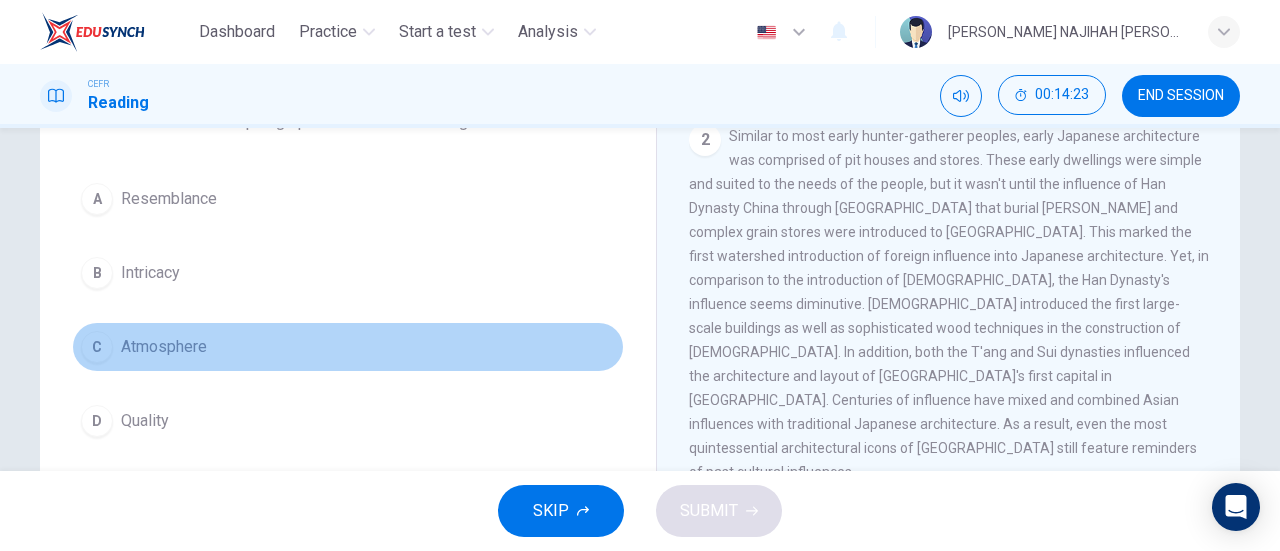 click on "C Atmosphere" at bounding box center [348, 347] 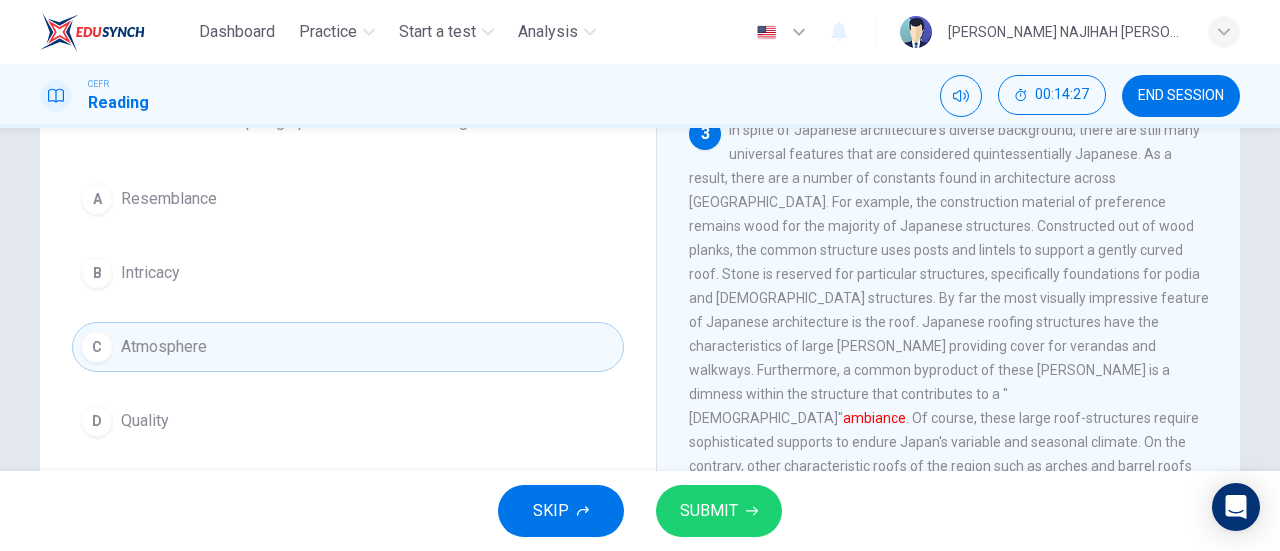 scroll, scrollTop: 648, scrollLeft: 0, axis: vertical 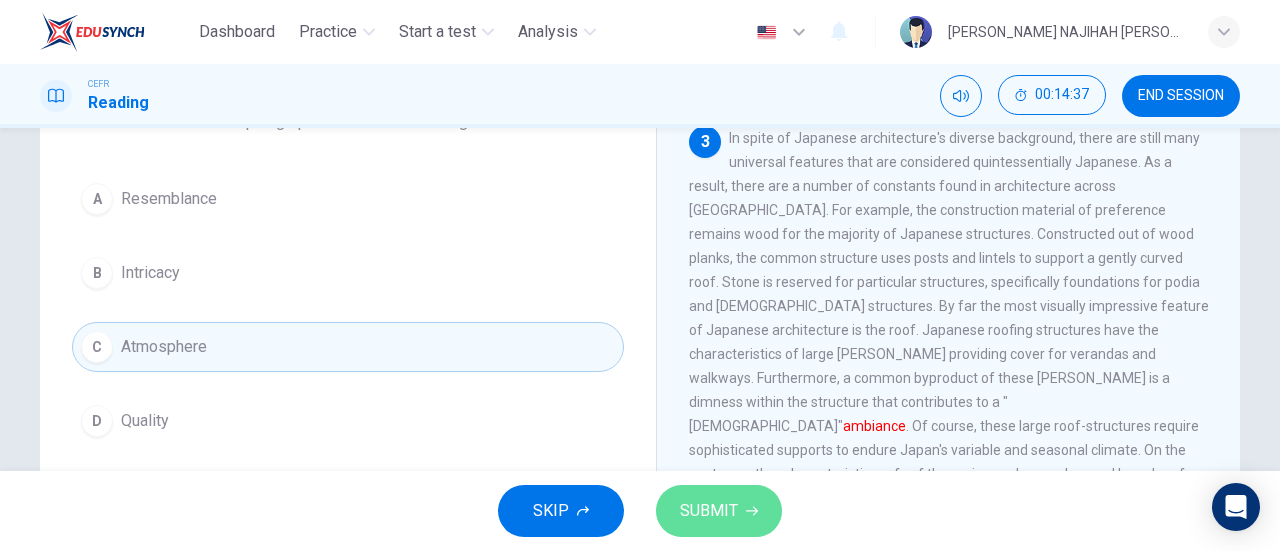 click on "SUBMIT" at bounding box center [719, 511] 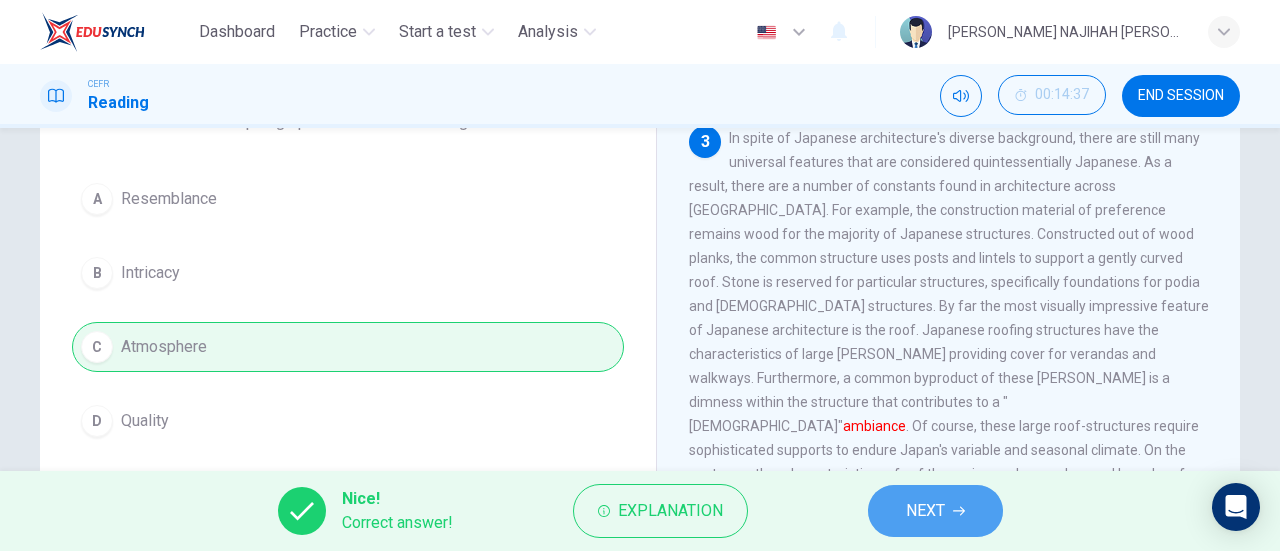 click on "NEXT" at bounding box center [935, 511] 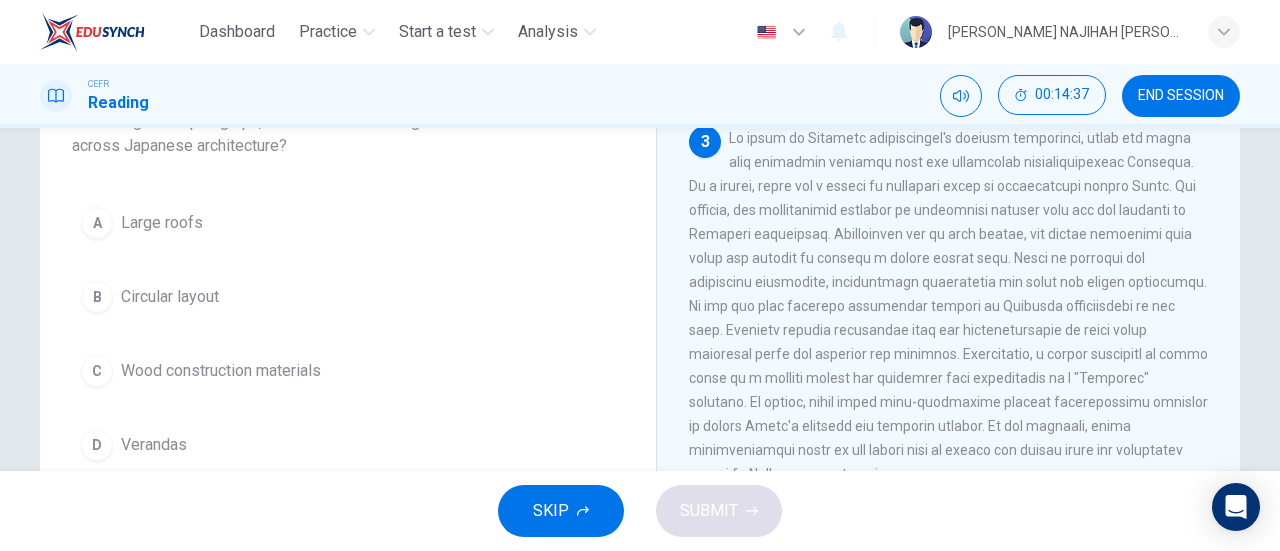 click on "SKIP SUBMIT" at bounding box center (640, 511) 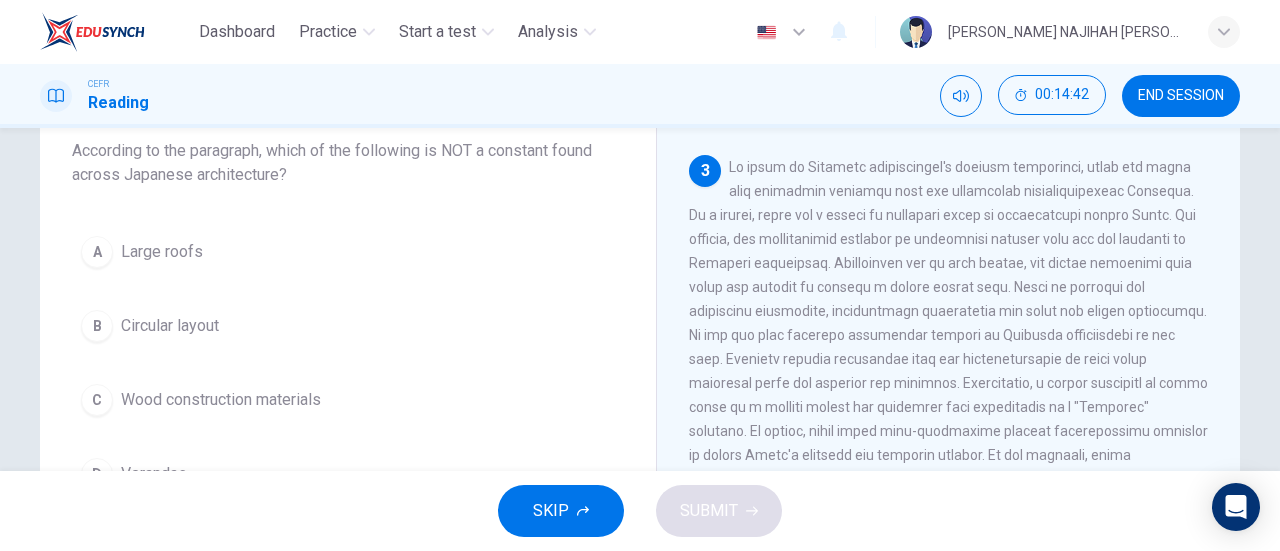 scroll, scrollTop: 132, scrollLeft: 0, axis: vertical 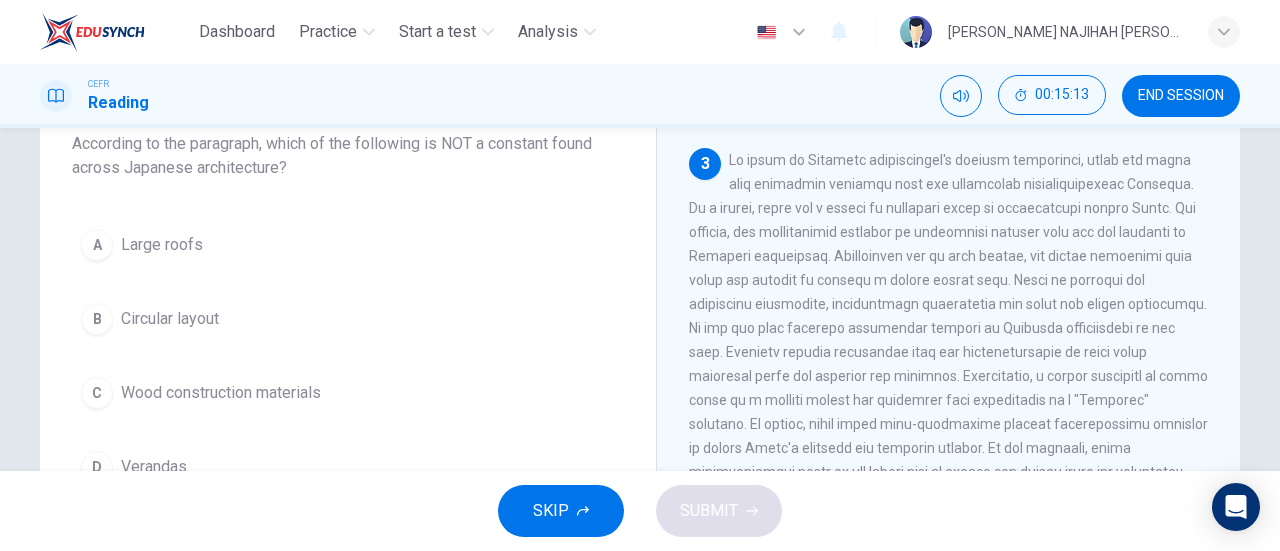 click on "Circular layout" at bounding box center [170, 319] 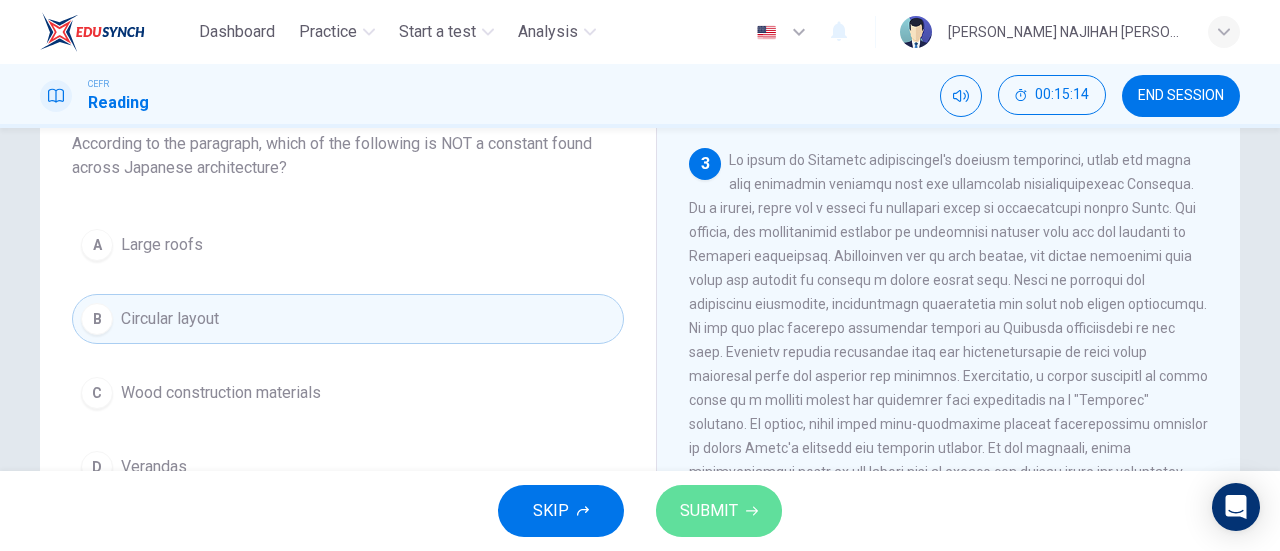 click on "SUBMIT" at bounding box center [719, 511] 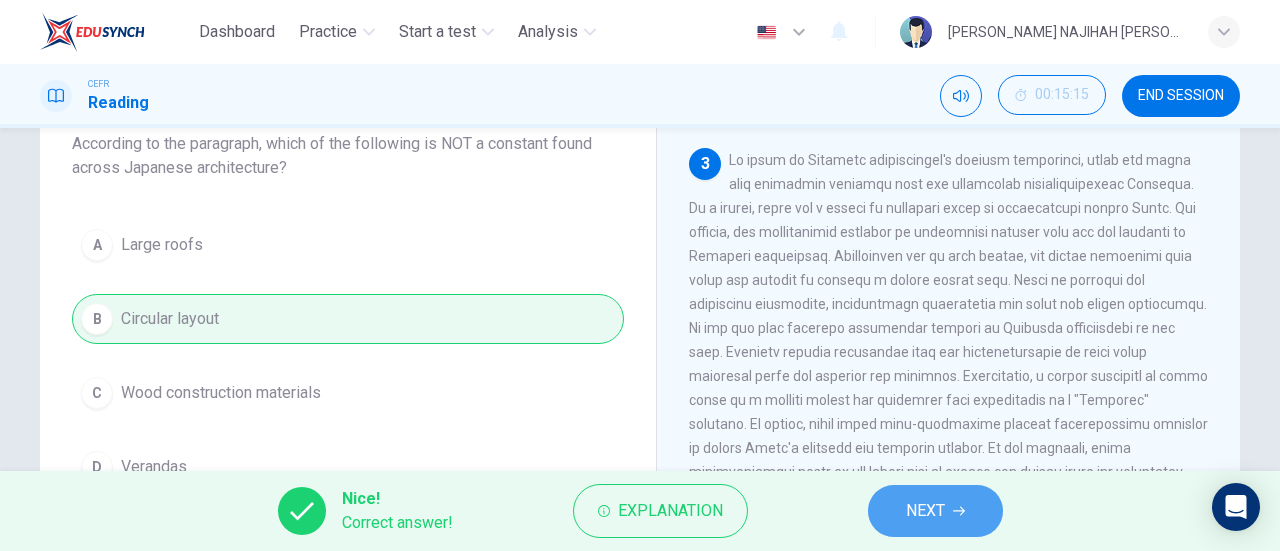 click on "NEXT" at bounding box center [925, 511] 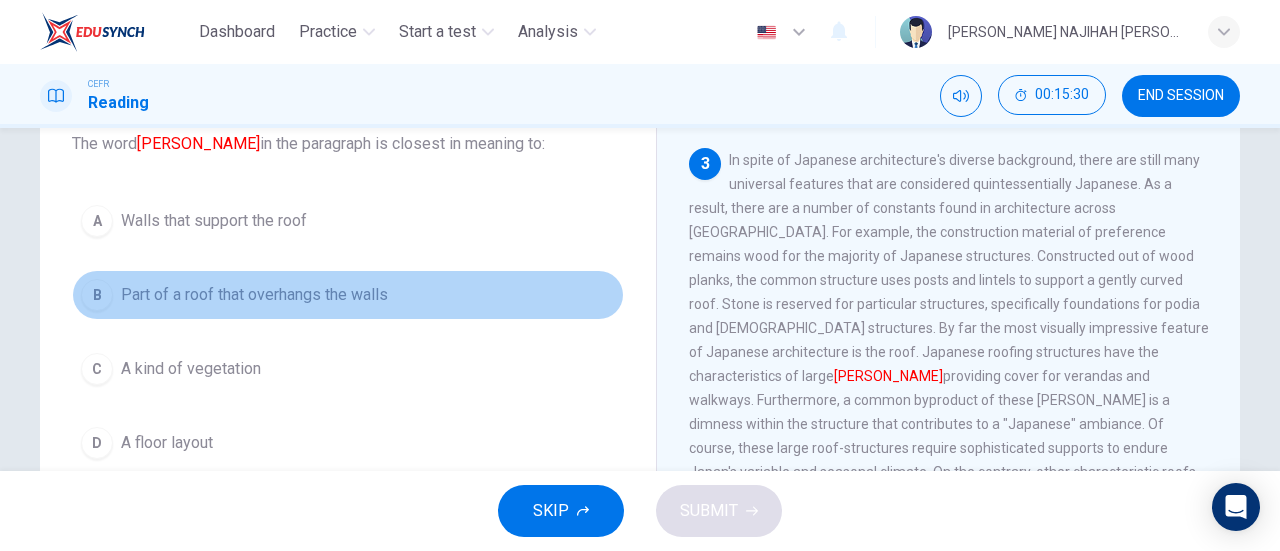 click on "B Part of a roof that overhangs the walls" at bounding box center [348, 295] 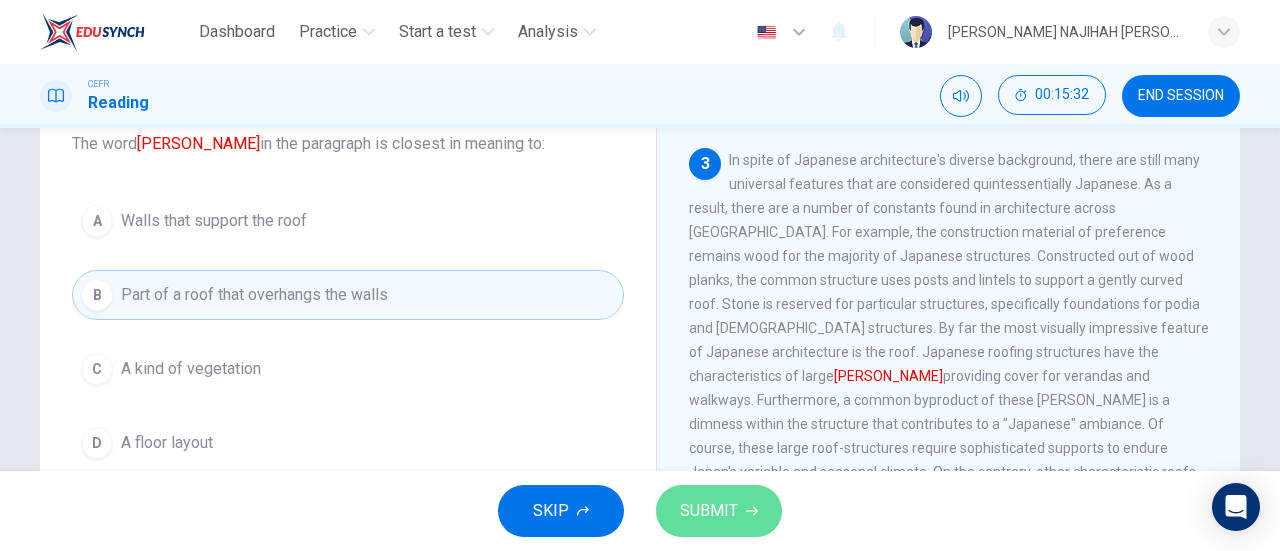 click on "SUBMIT" at bounding box center [719, 511] 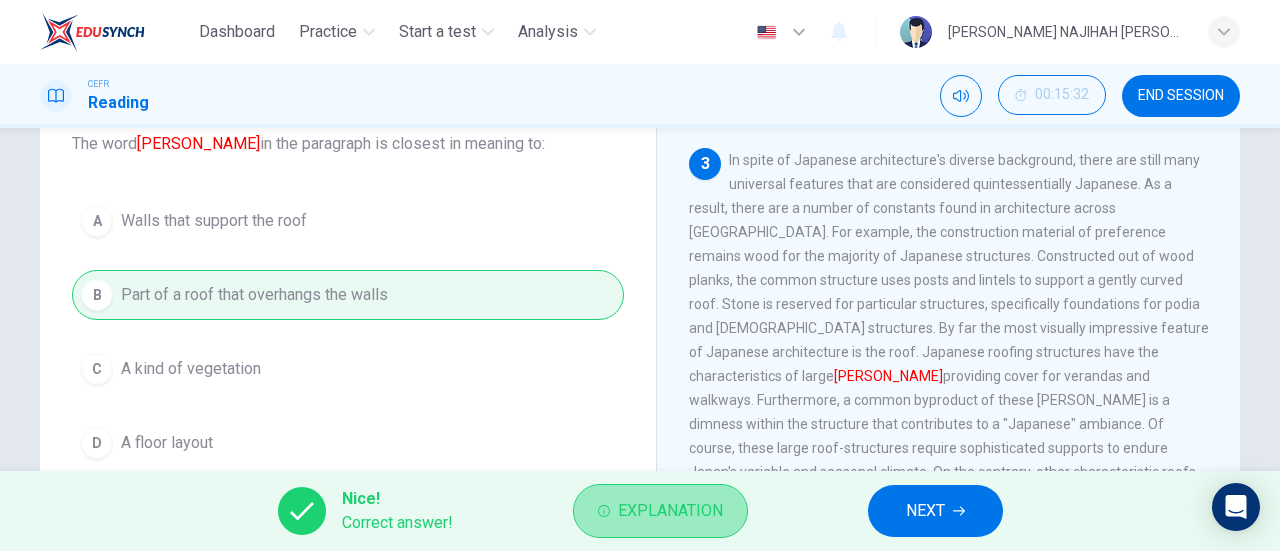 click on "Explanation" at bounding box center [670, 511] 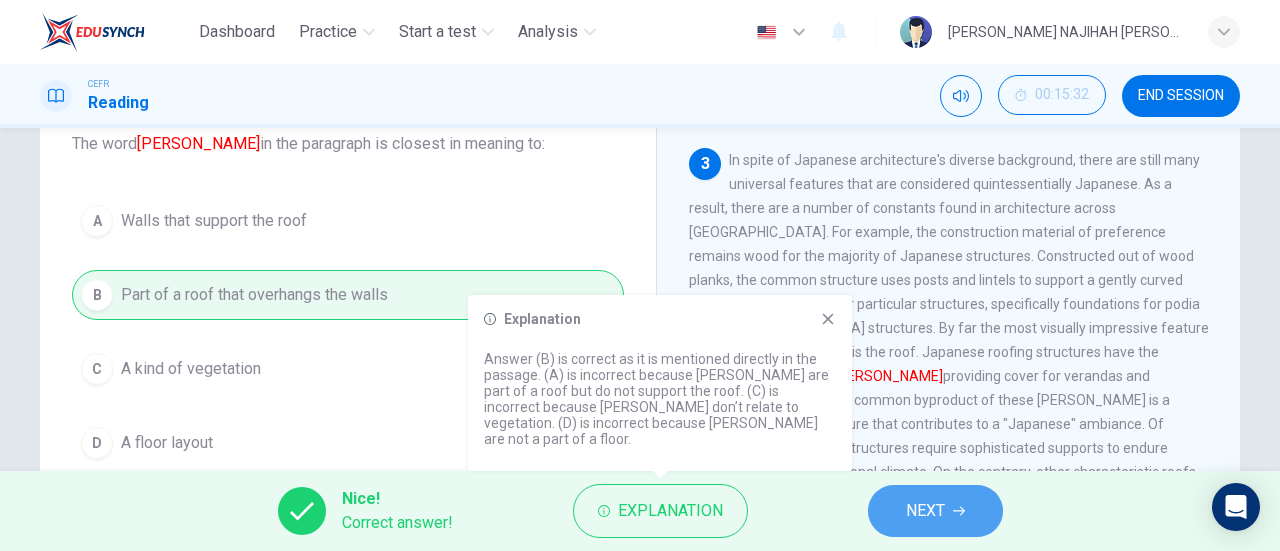 click on "NEXT" at bounding box center (925, 511) 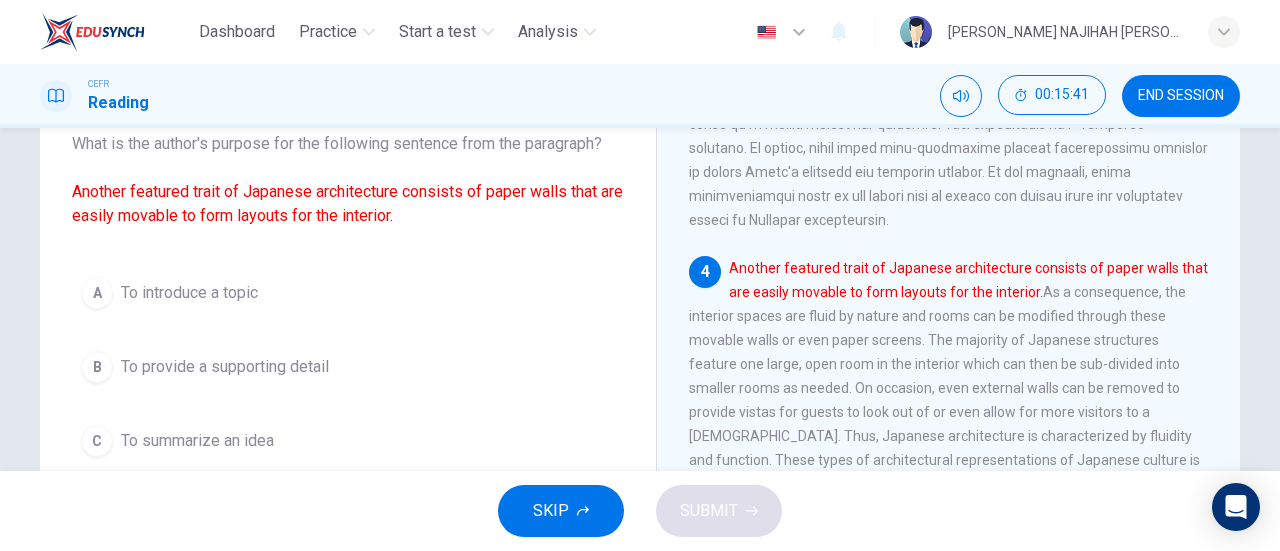 scroll, scrollTop: 939, scrollLeft: 0, axis: vertical 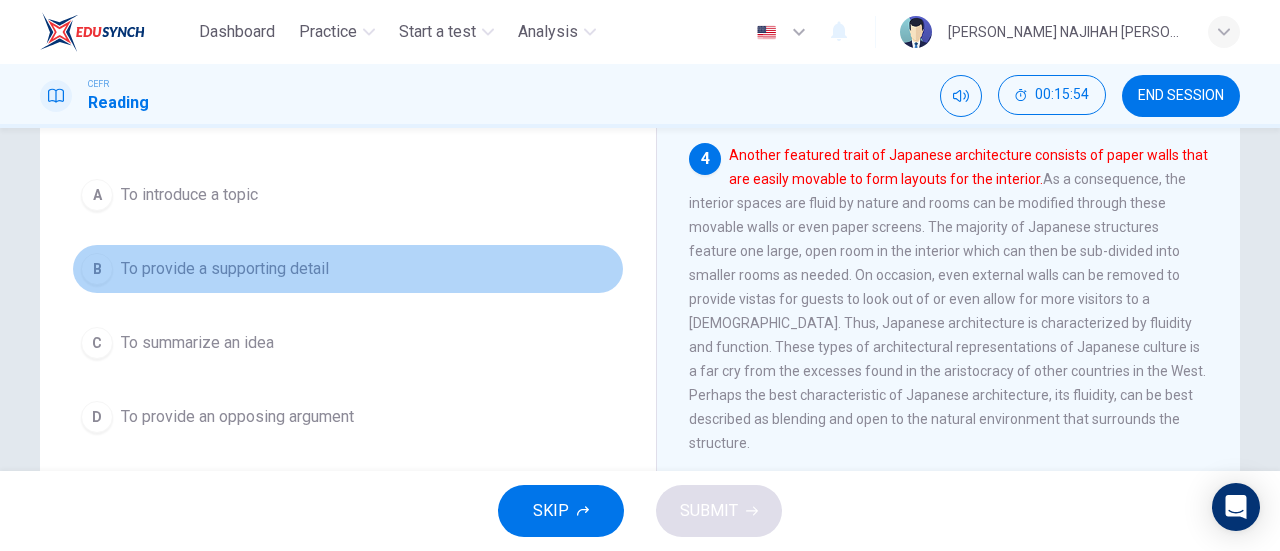 click on "To provide a supporting detail" at bounding box center [225, 269] 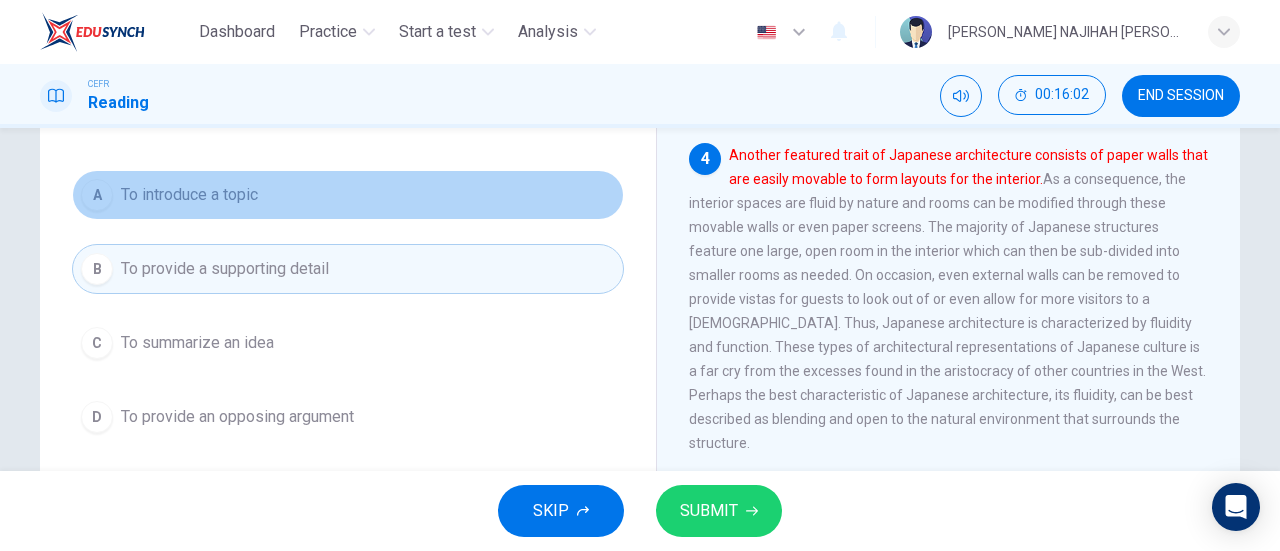 click on "A To introduce a topic" at bounding box center (348, 195) 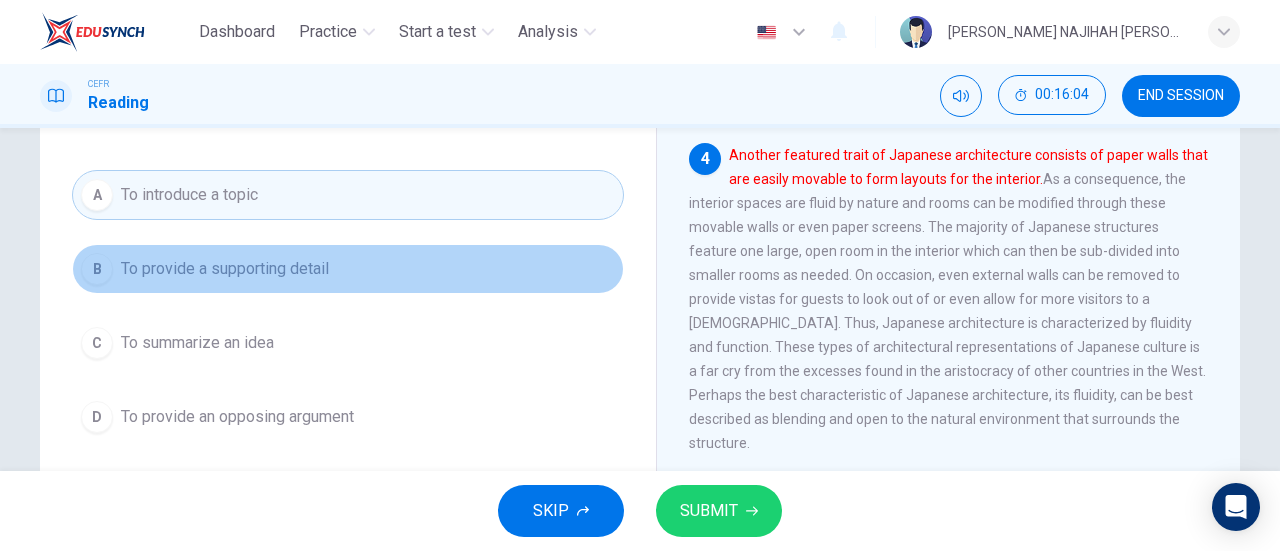 click on "To provide a supporting detail" at bounding box center [225, 269] 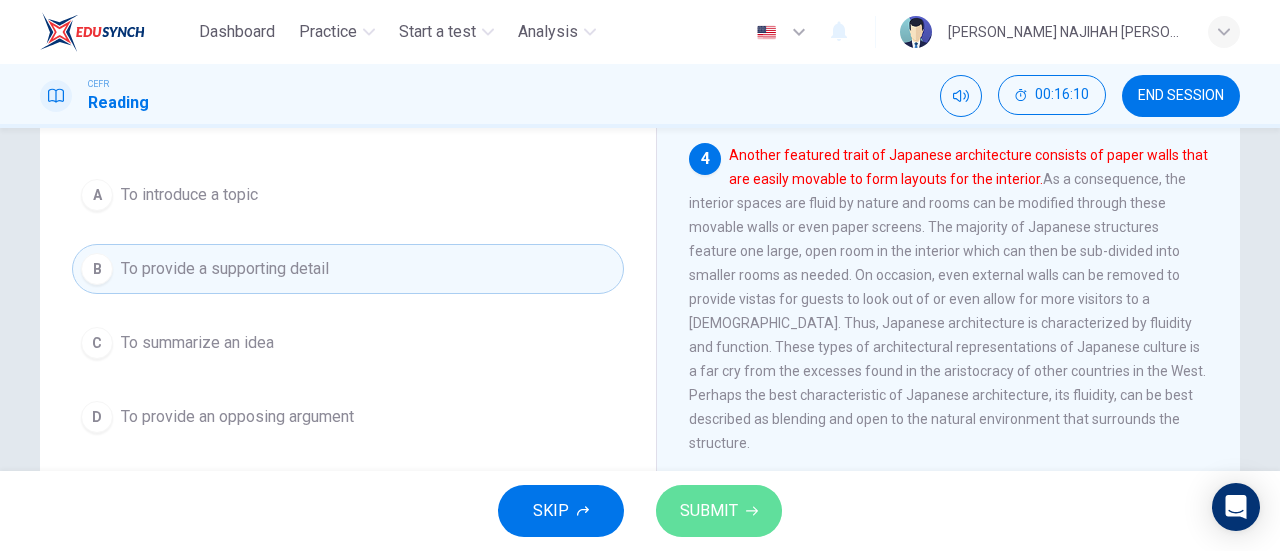 click on "SUBMIT" at bounding box center (719, 511) 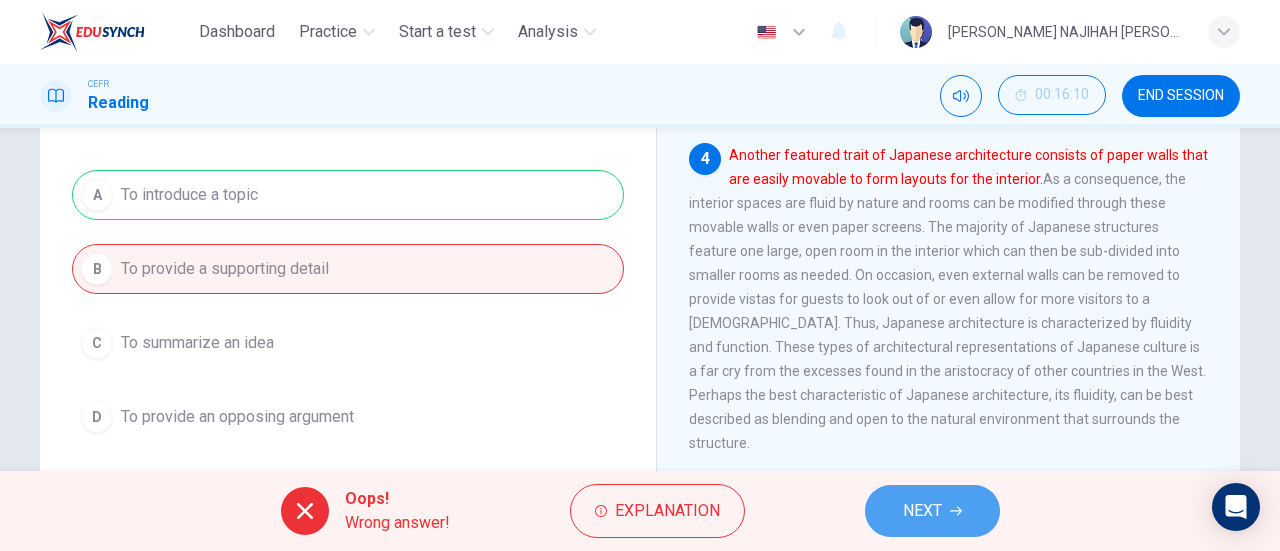 click on "NEXT" at bounding box center (922, 511) 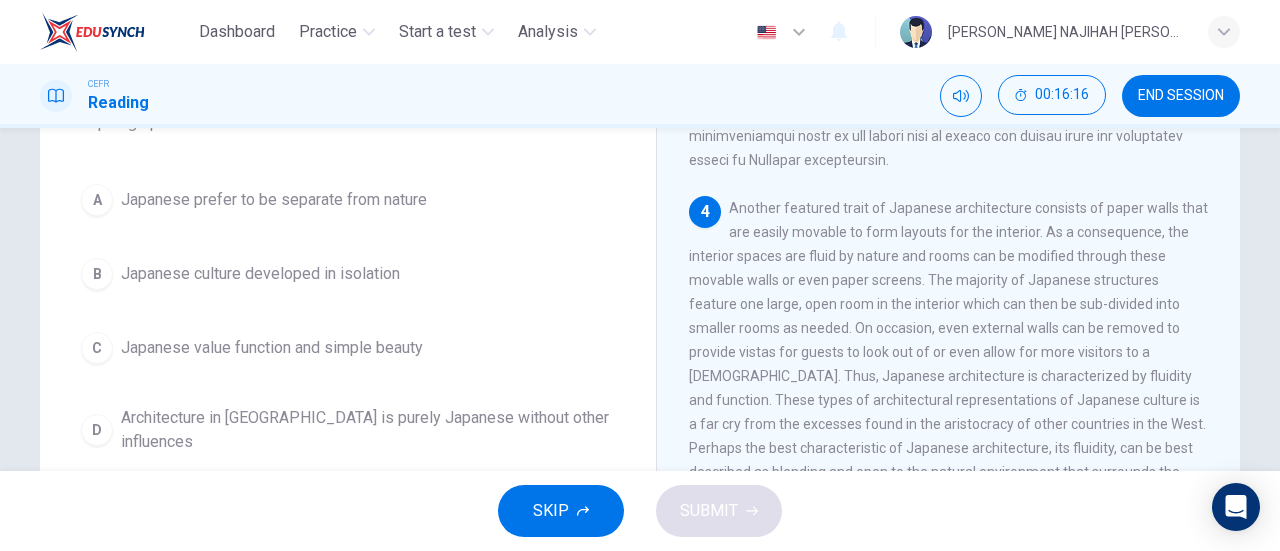 scroll, scrollTop: 178, scrollLeft: 0, axis: vertical 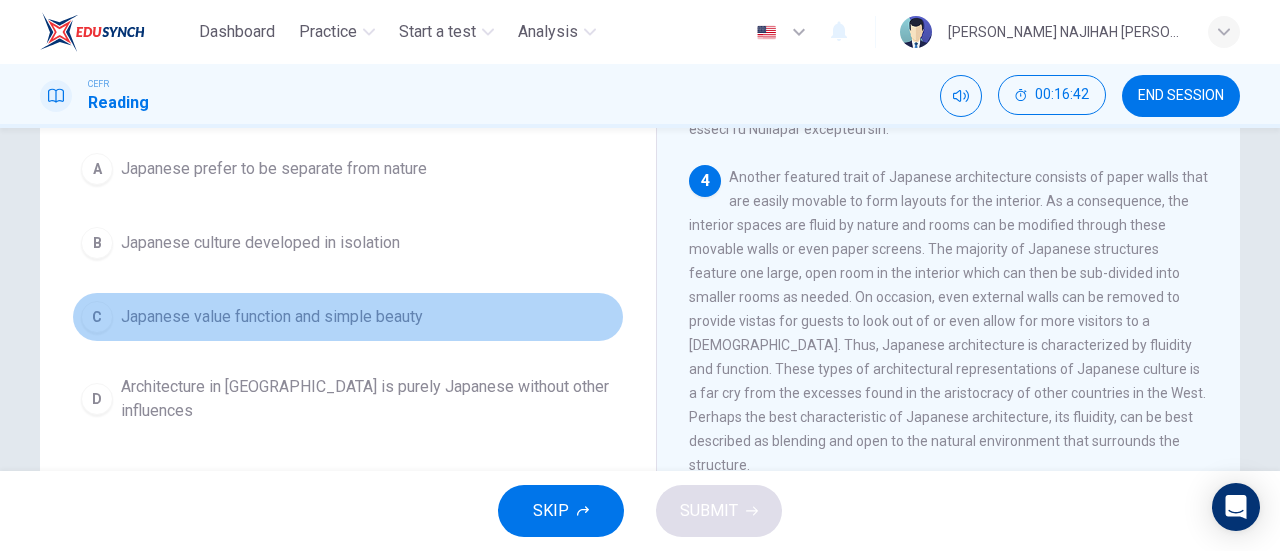 click on "Japanese value function and simple beauty" at bounding box center [272, 317] 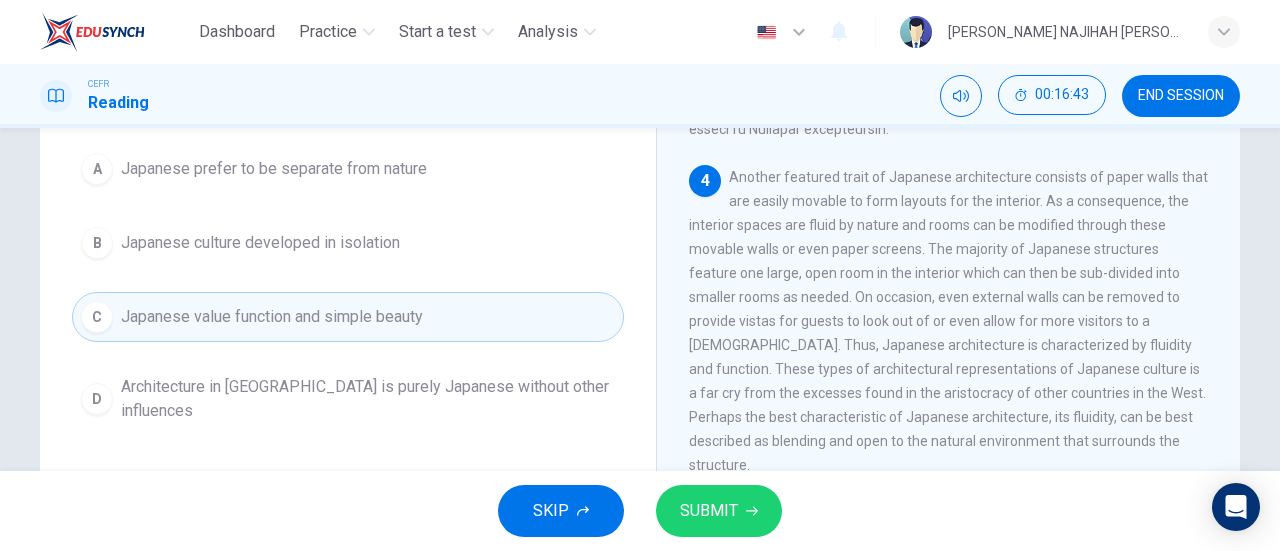 click on "SUBMIT" at bounding box center [709, 511] 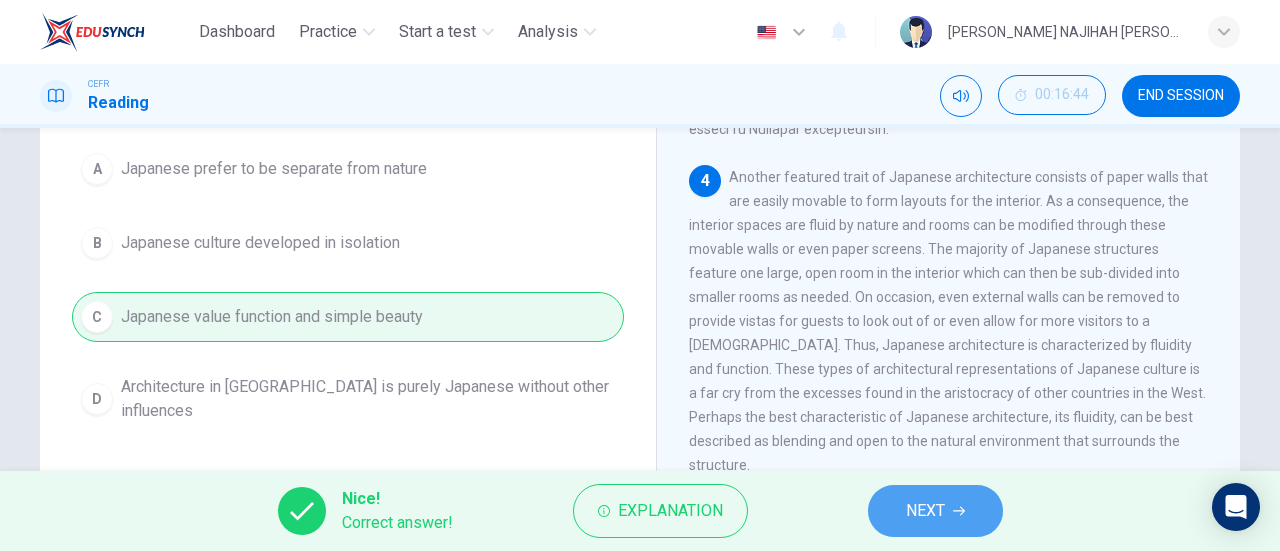 click on "NEXT" at bounding box center (925, 511) 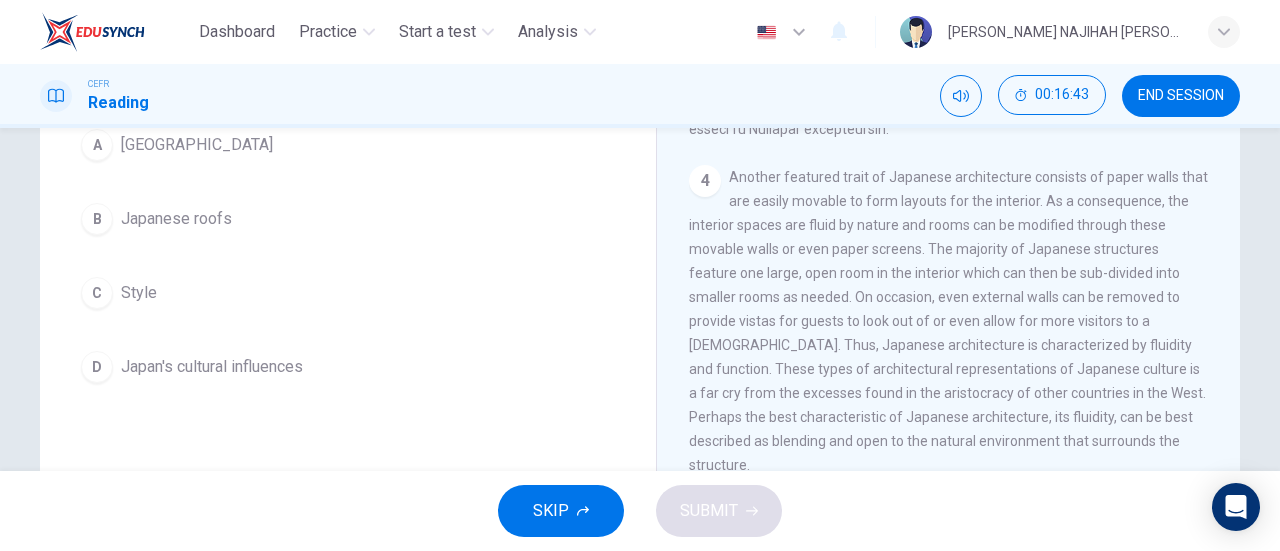 scroll, scrollTop: 184, scrollLeft: 0, axis: vertical 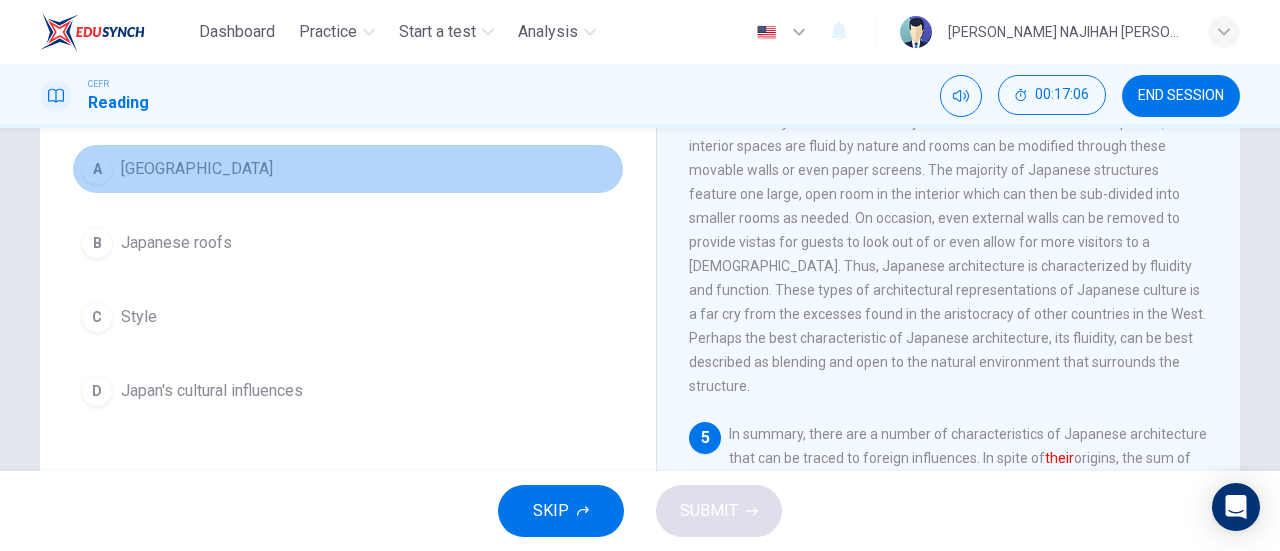 click on "A Japan" at bounding box center (348, 169) 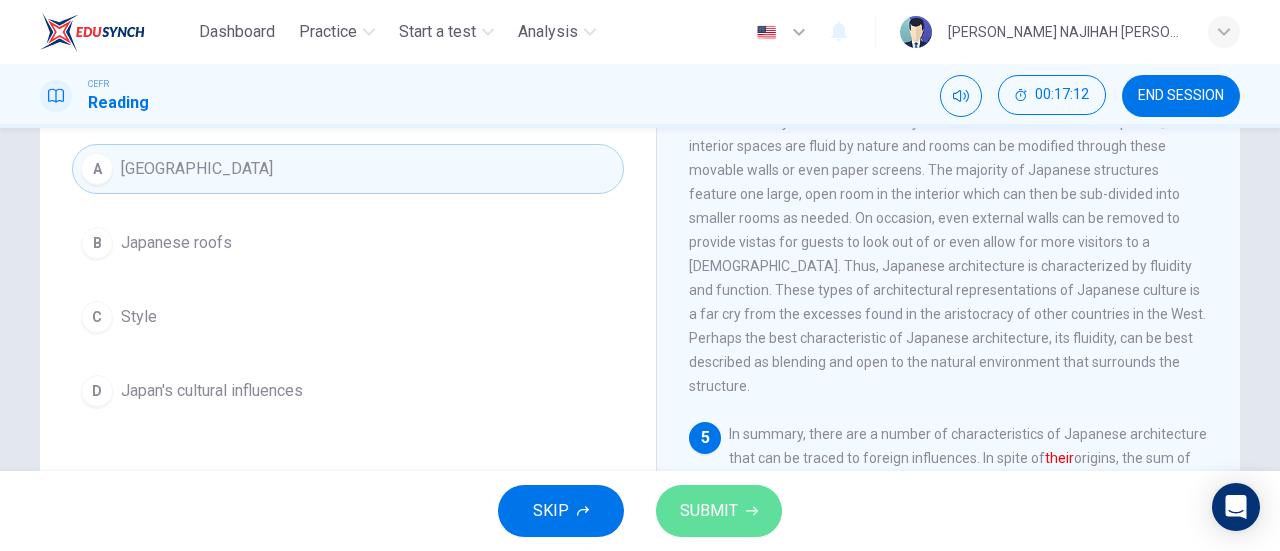 click on "SUBMIT" at bounding box center (719, 511) 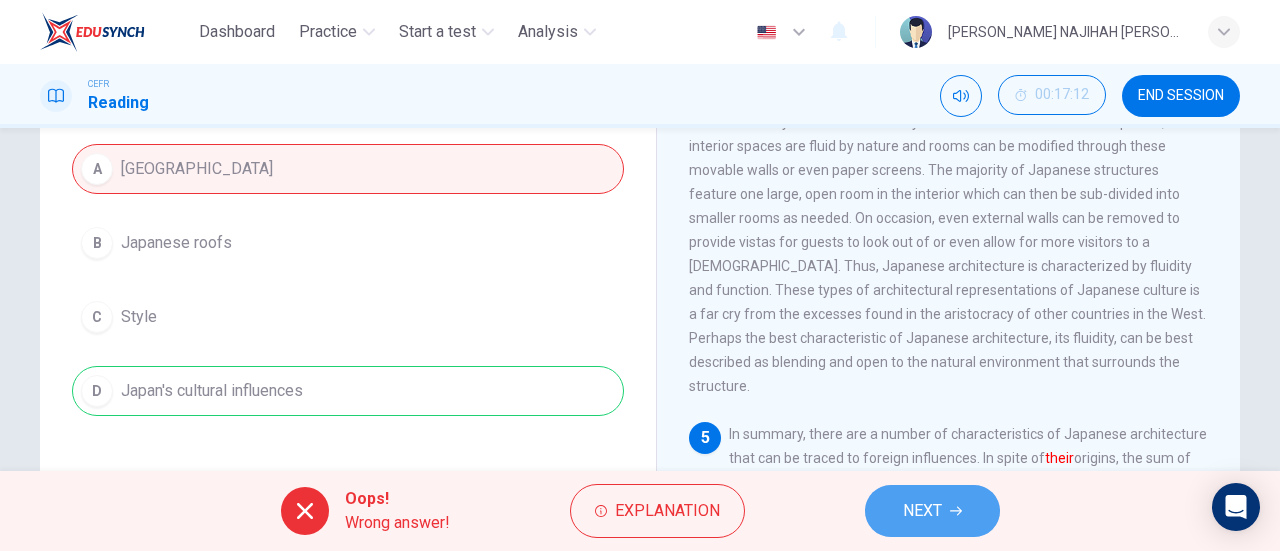 click on "NEXT" at bounding box center [932, 511] 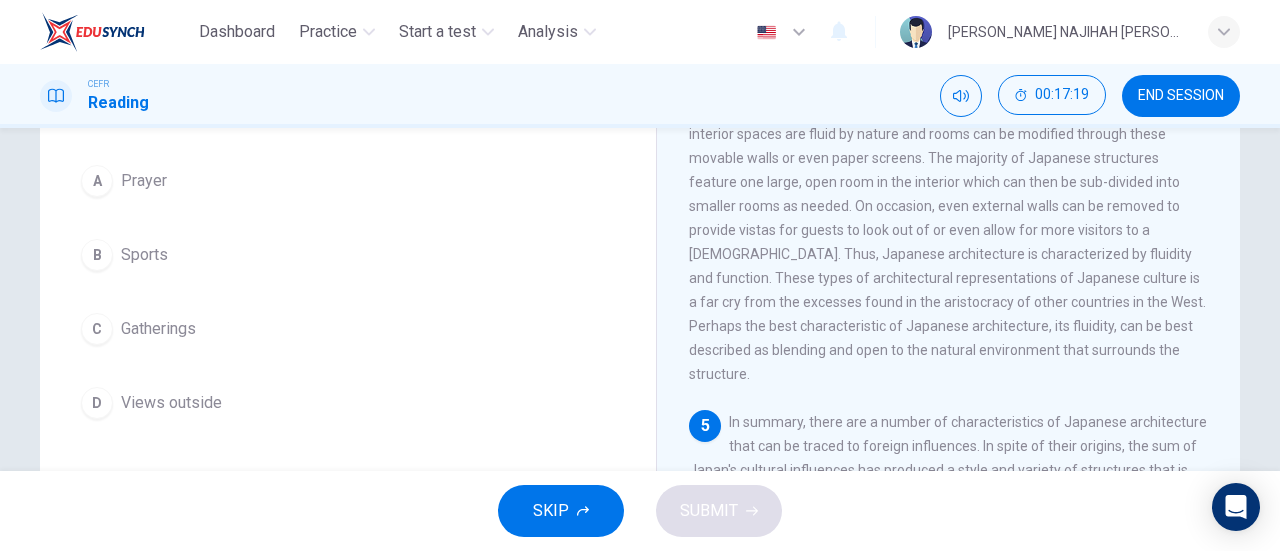 scroll, scrollTop: 209, scrollLeft: 0, axis: vertical 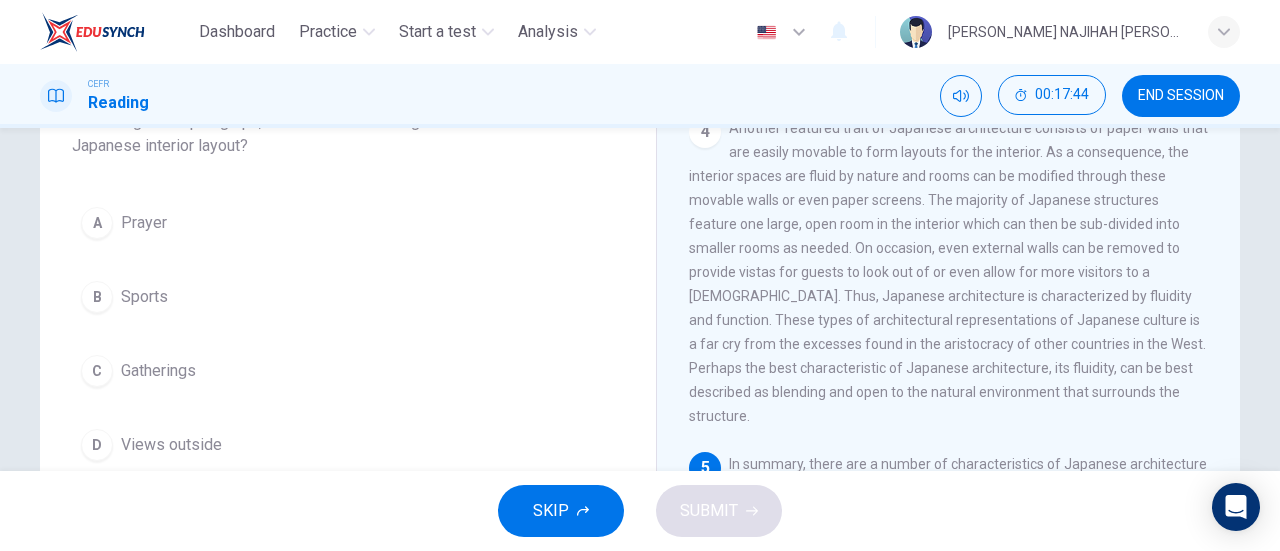 click on "B Sports" at bounding box center [348, 297] 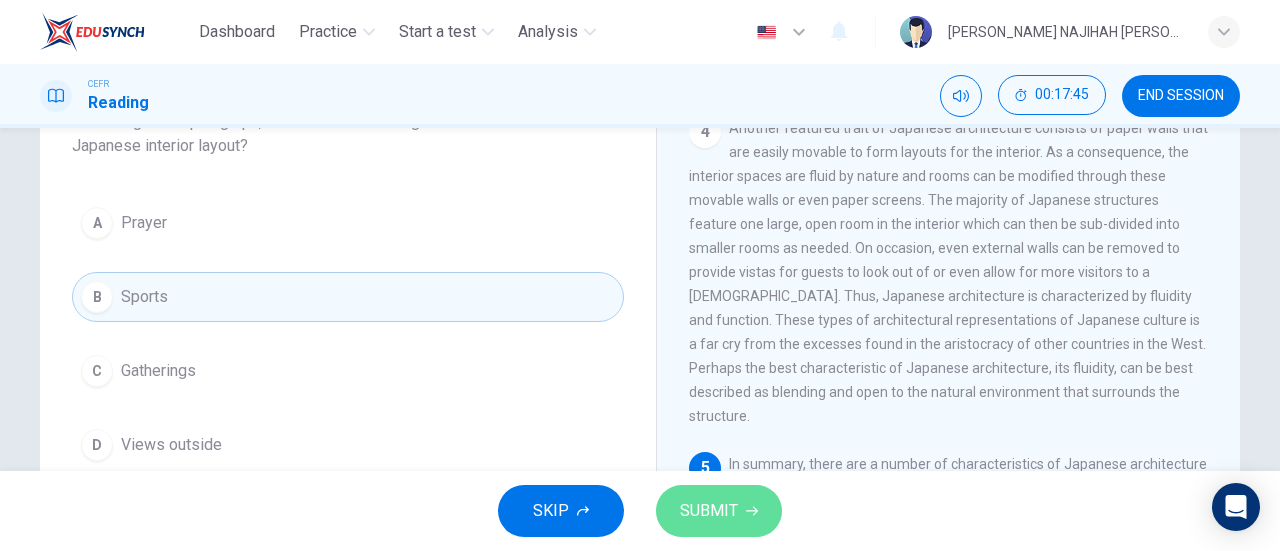 click on "SUBMIT" at bounding box center [709, 511] 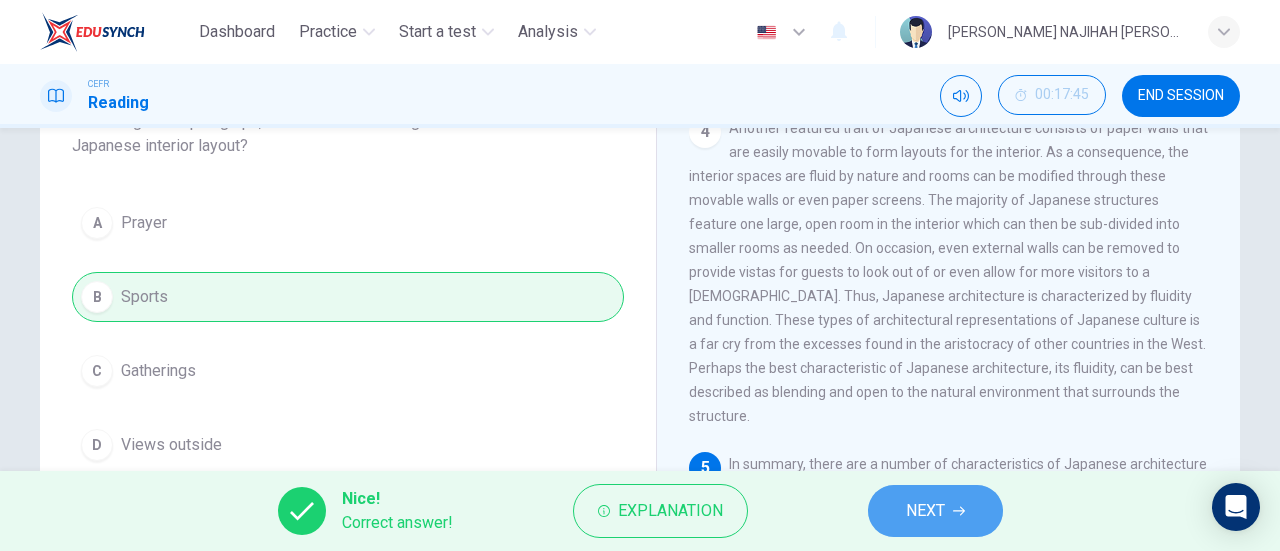 click on "NEXT" at bounding box center (925, 511) 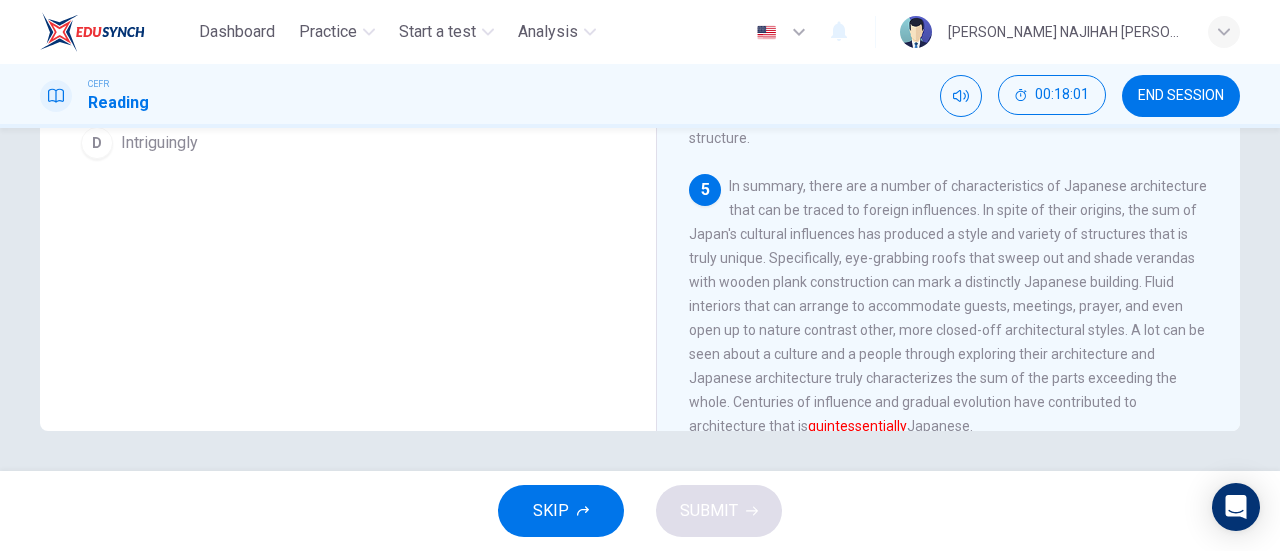 scroll, scrollTop: 154, scrollLeft: 0, axis: vertical 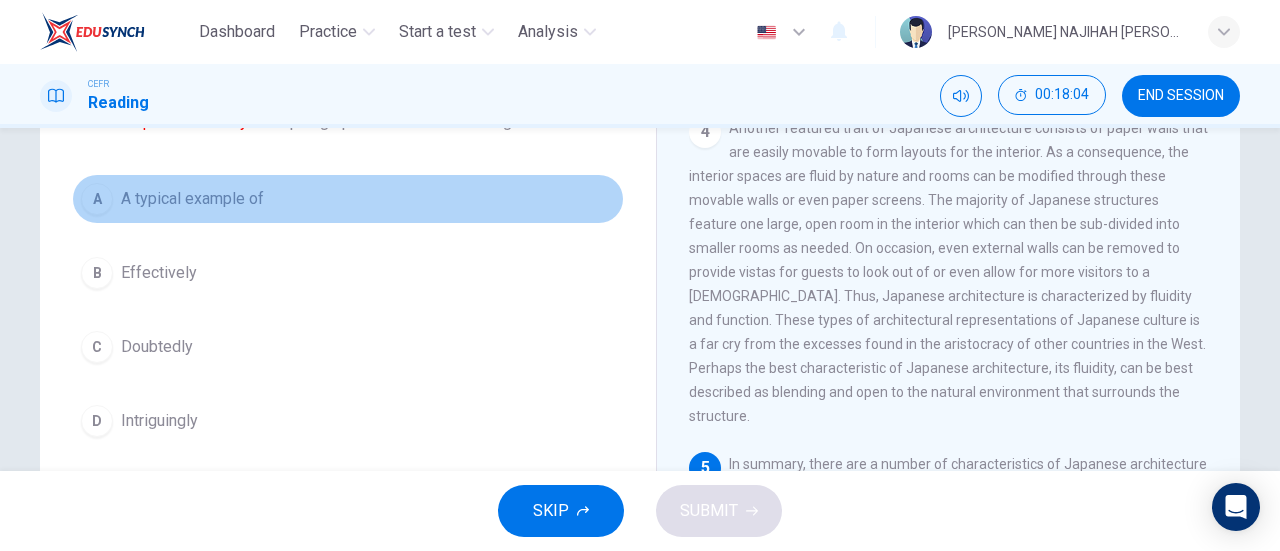 click on "A A typical example of" at bounding box center (348, 199) 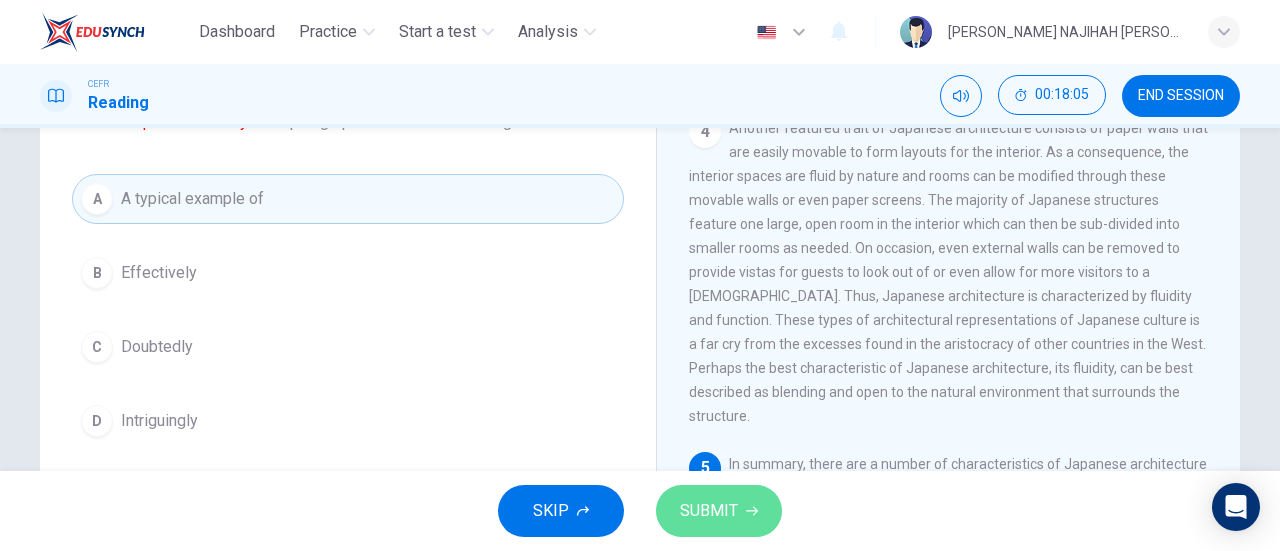 click on "SUBMIT" at bounding box center (709, 511) 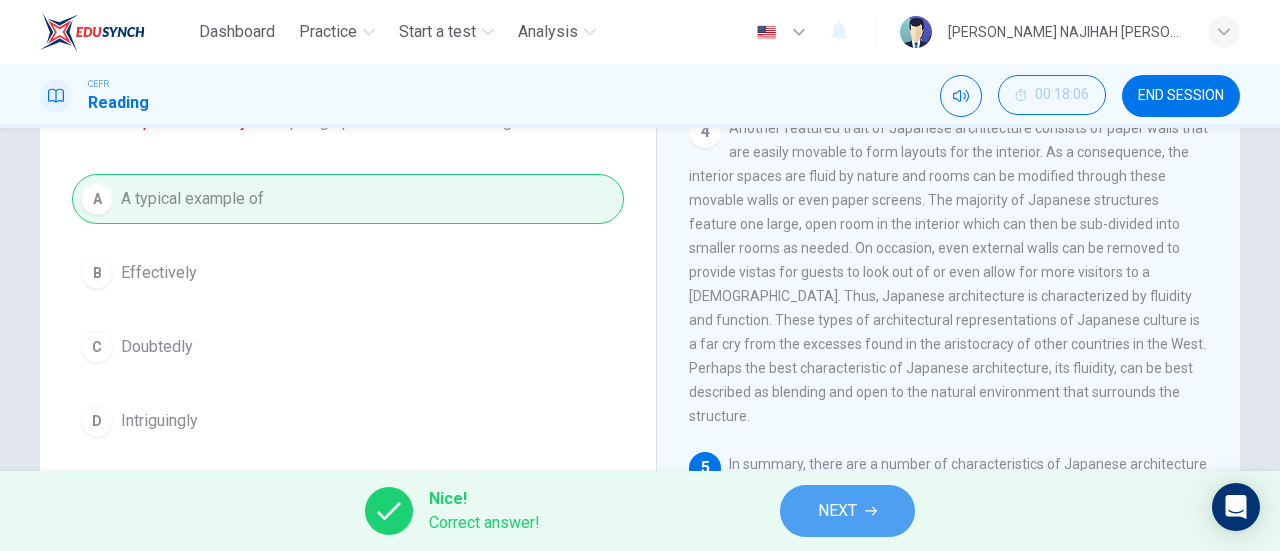 click on "NEXT" at bounding box center (837, 511) 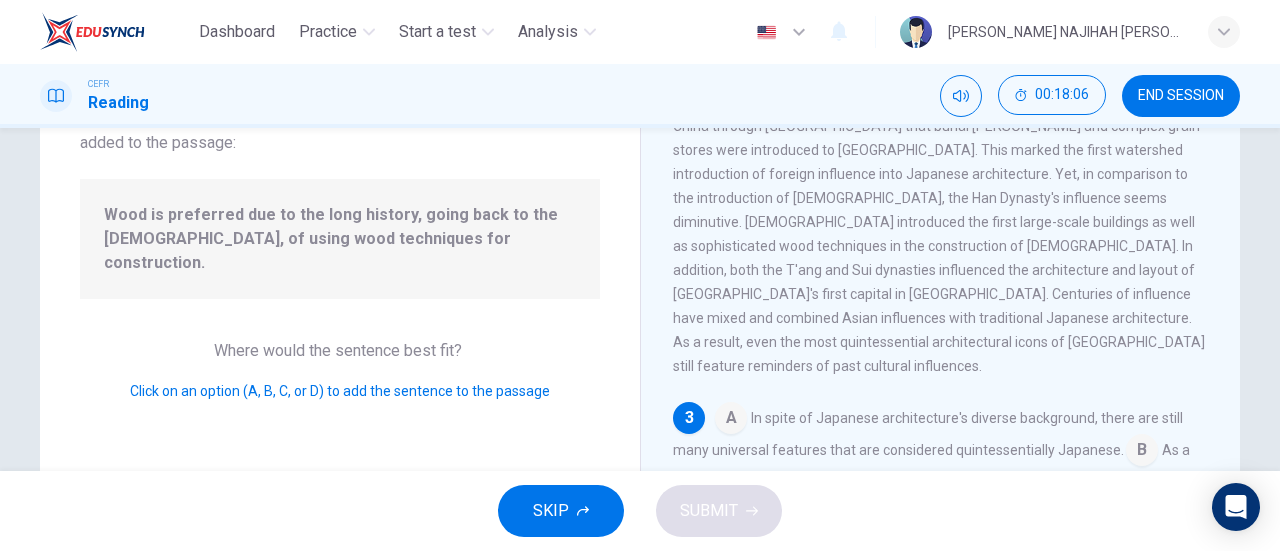 scroll, scrollTop: 416, scrollLeft: 0, axis: vertical 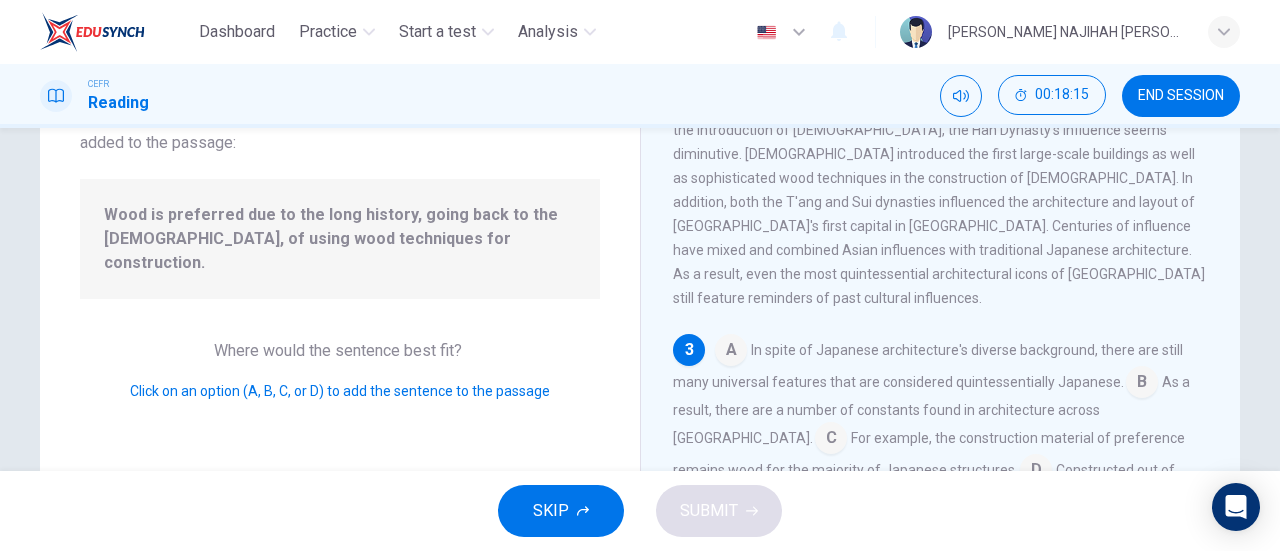 click at bounding box center (731, 352) 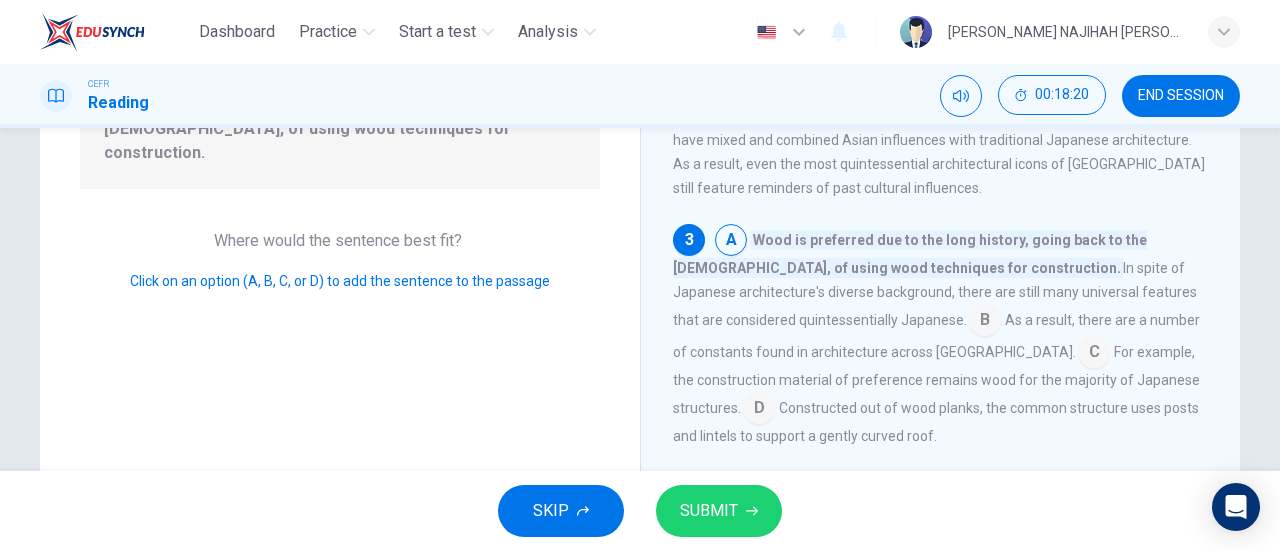 scroll, scrollTop: 272, scrollLeft: 0, axis: vertical 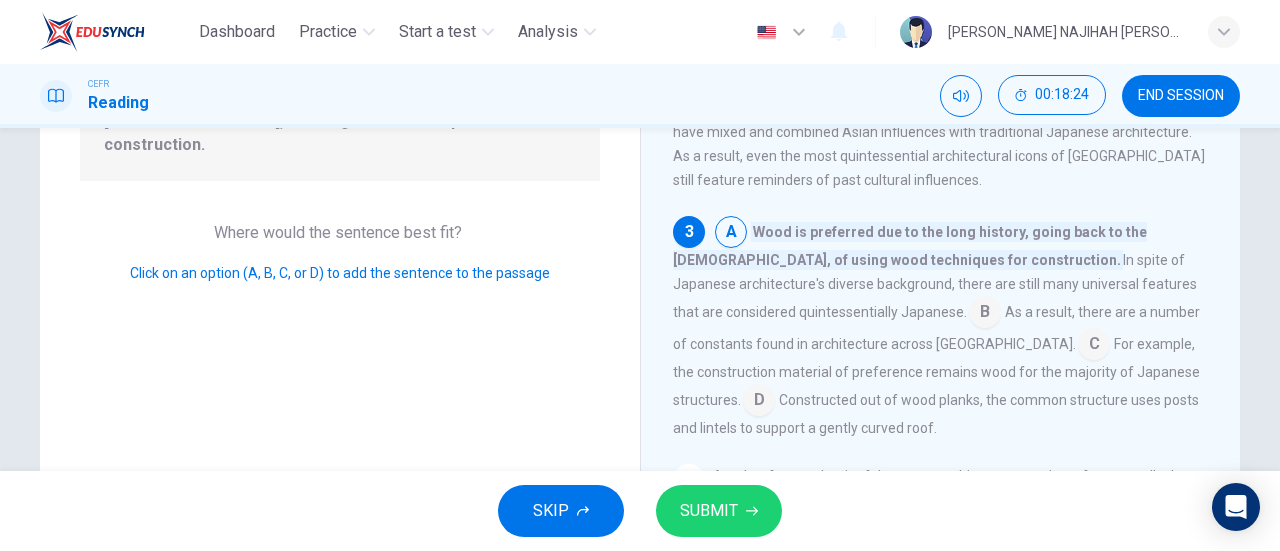 click at bounding box center [985, 314] 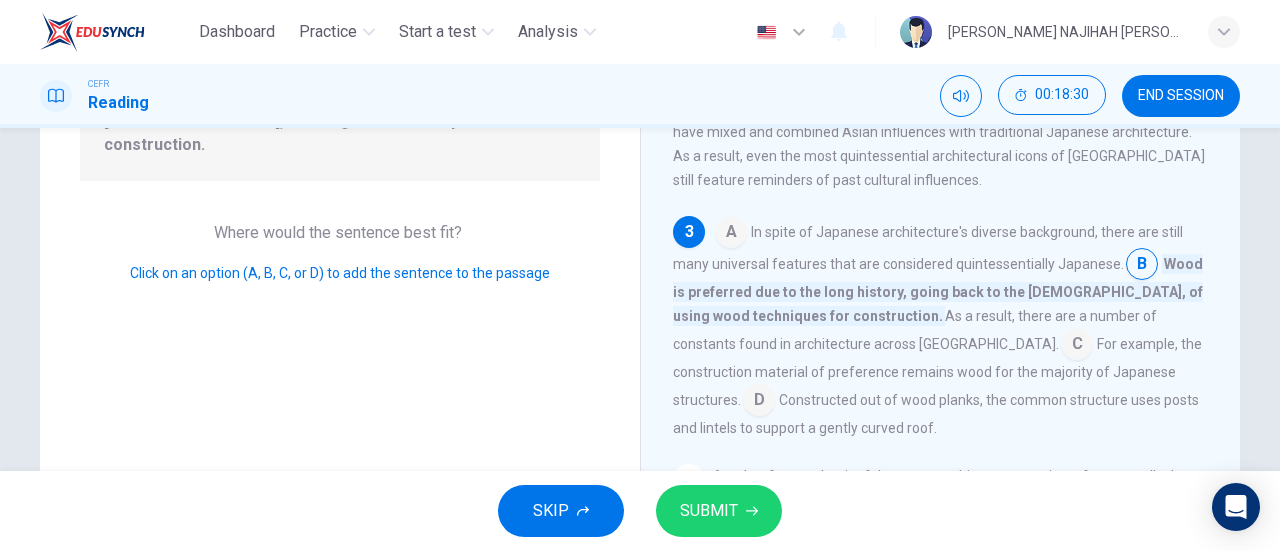 click at bounding box center (1077, 346) 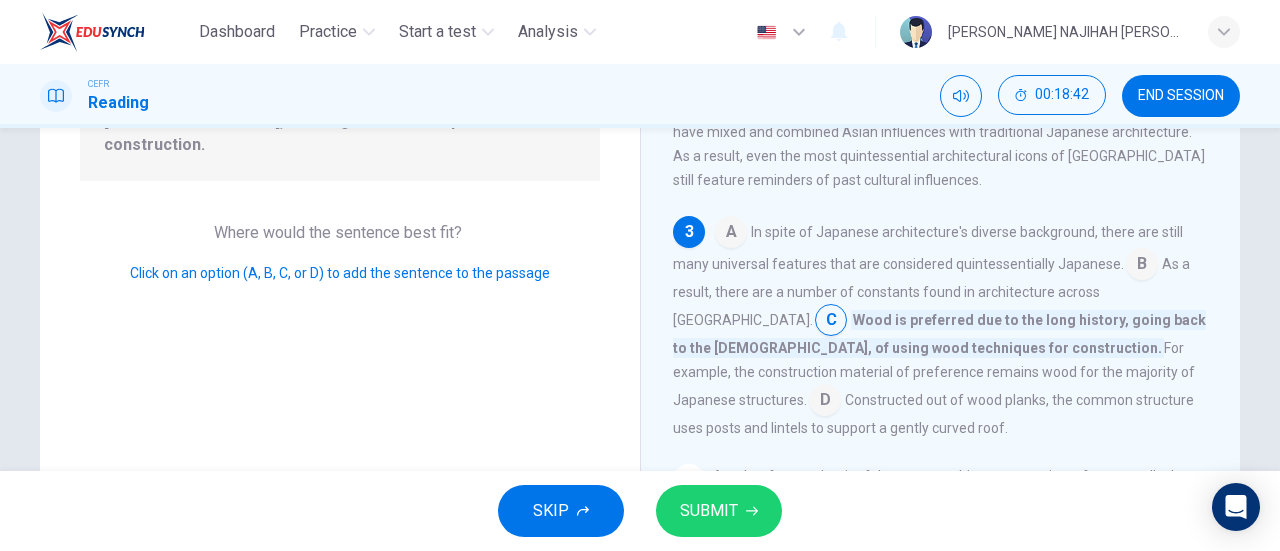 click at bounding box center (825, 402) 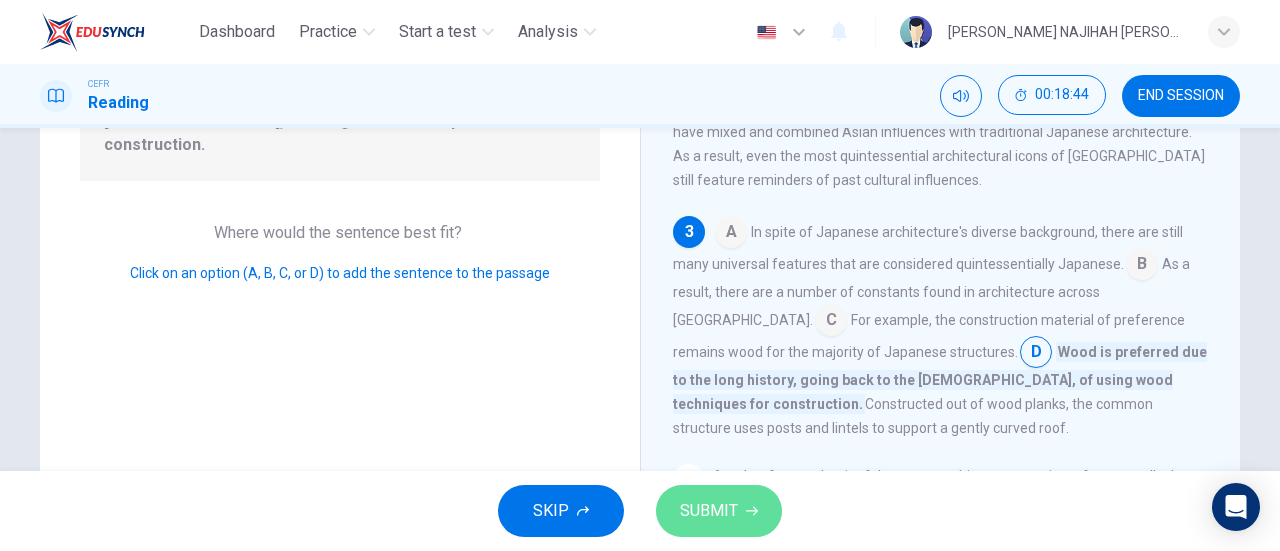 click on "SUBMIT" at bounding box center [709, 511] 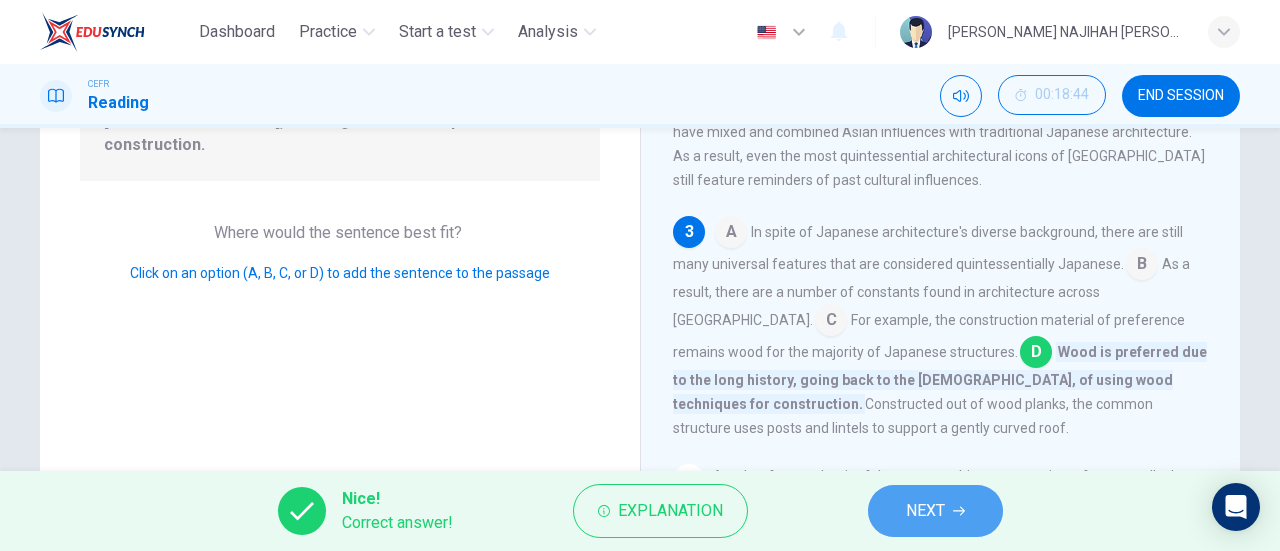 click on "NEXT" at bounding box center (925, 511) 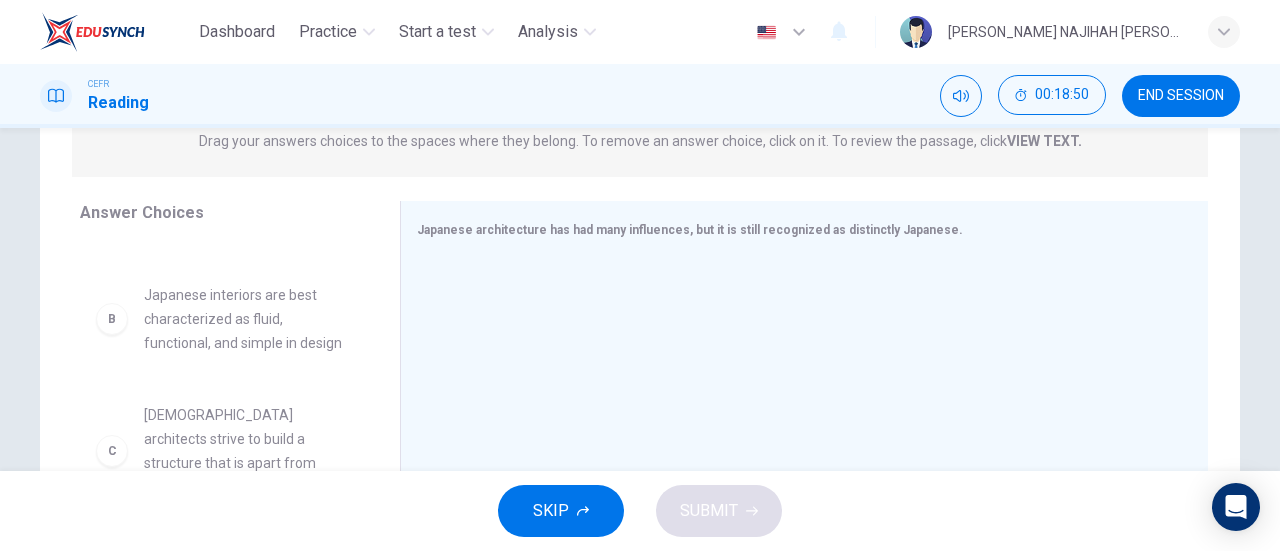 scroll, scrollTop: 101, scrollLeft: 0, axis: vertical 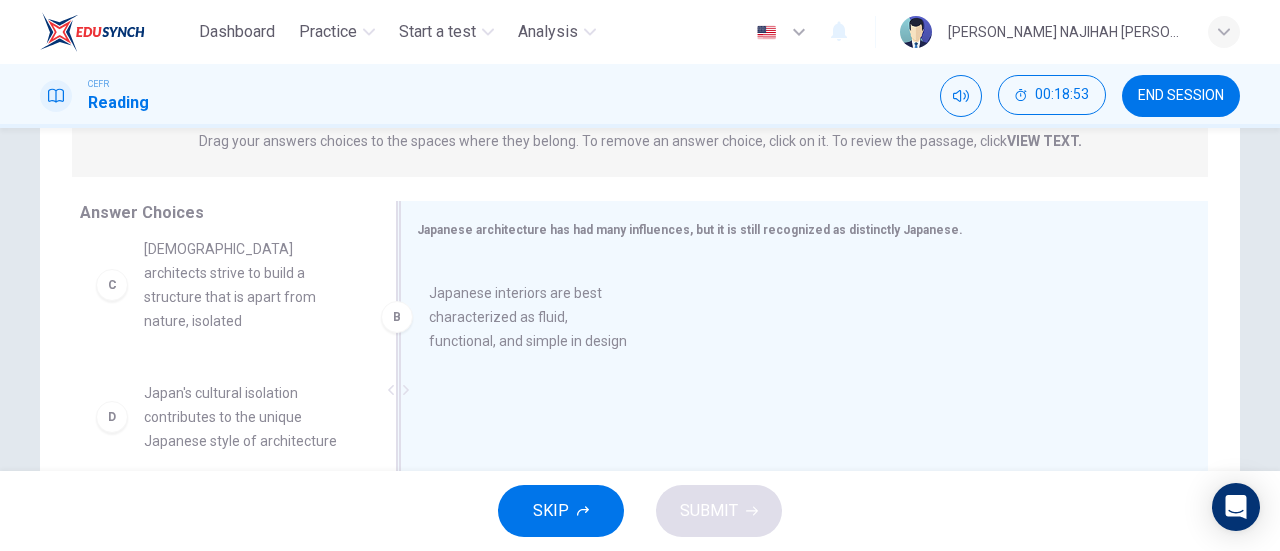 drag, startPoint x: 232, startPoint y: 295, endPoint x: 538, endPoint y: 339, distance: 309.14722 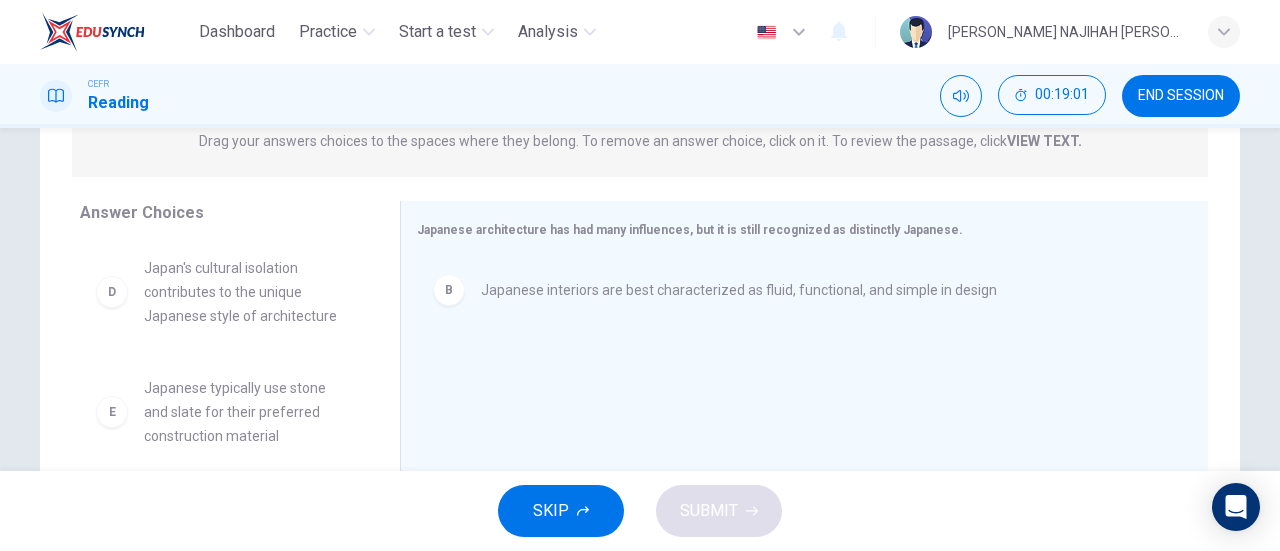 scroll, scrollTop: 276, scrollLeft: 0, axis: vertical 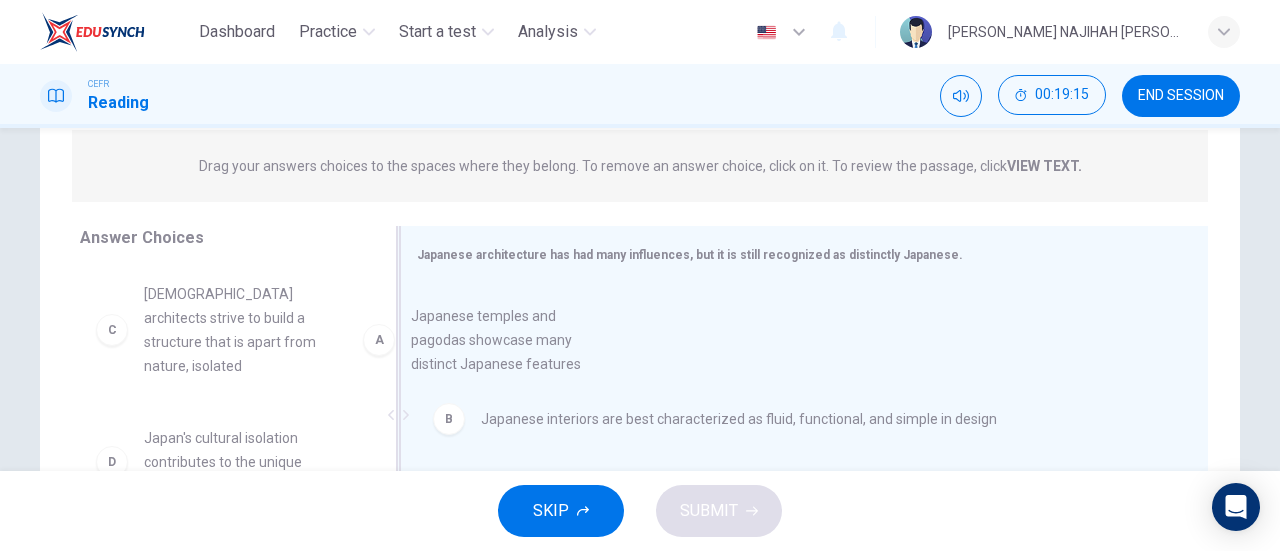 drag, startPoint x: 263, startPoint y: 313, endPoint x: 546, endPoint y: 336, distance: 283.9331 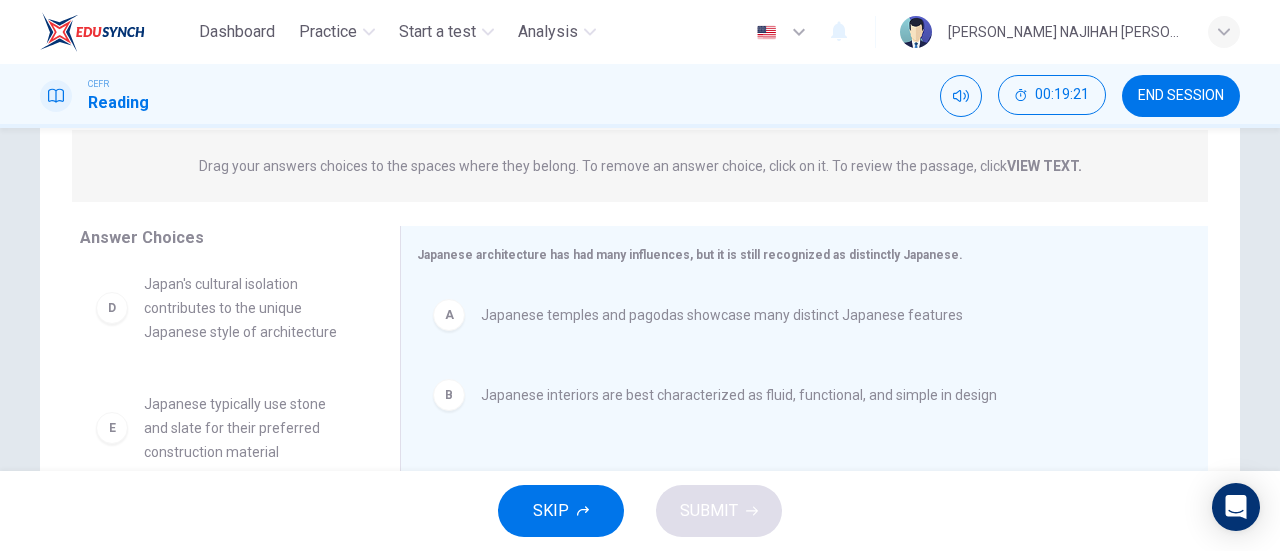 scroll, scrollTop: 156, scrollLeft: 0, axis: vertical 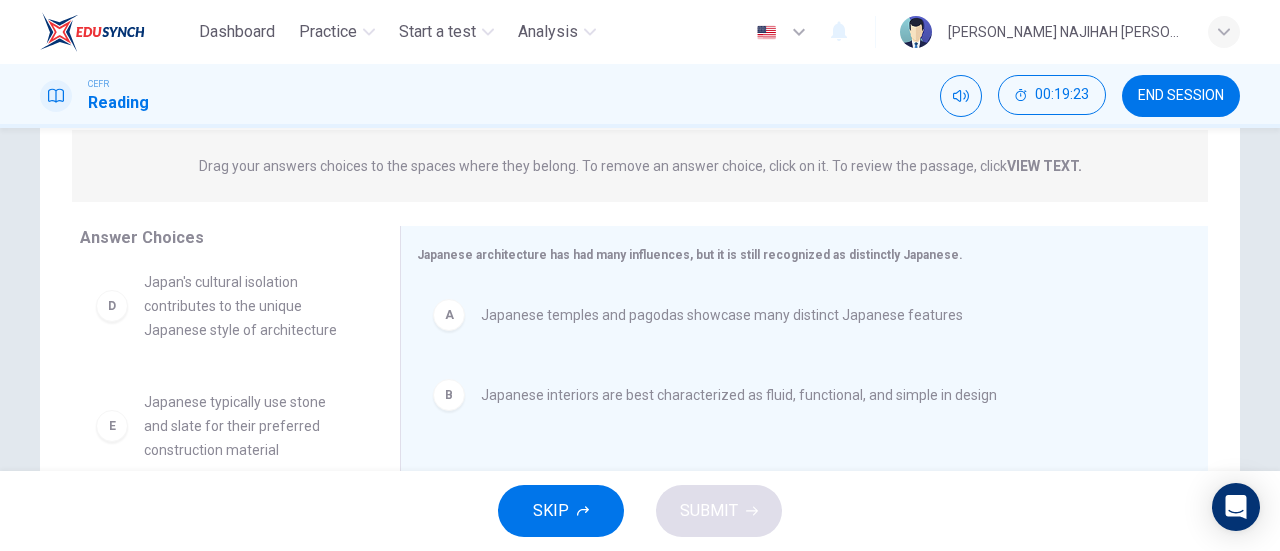drag, startPoint x: 254, startPoint y: 335, endPoint x: 344, endPoint y: 349, distance: 91.08238 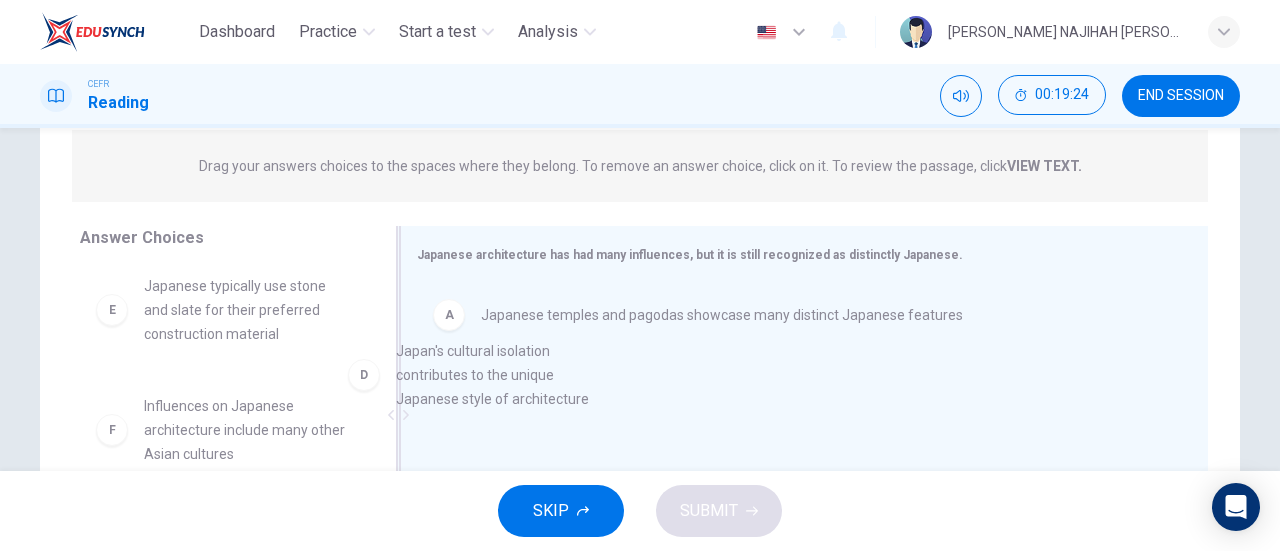 drag, startPoint x: 278, startPoint y: 316, endPoint x: 542, endPoint y: 410, distance: 280.23563 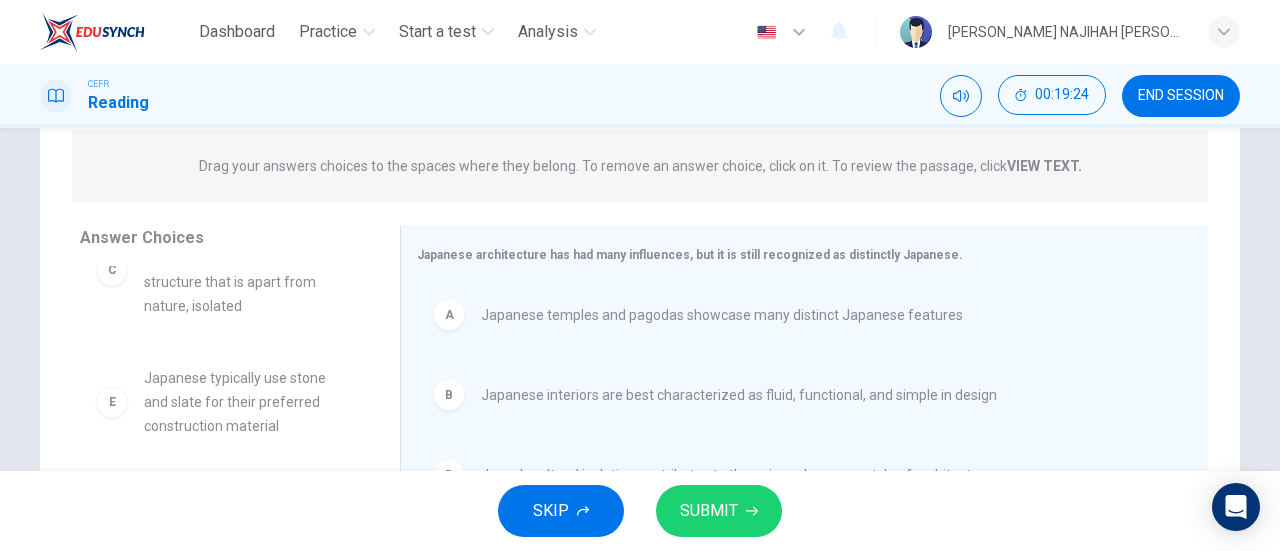 scroll, scrollTop: 36, scrollLeft: 0, axis: vertical 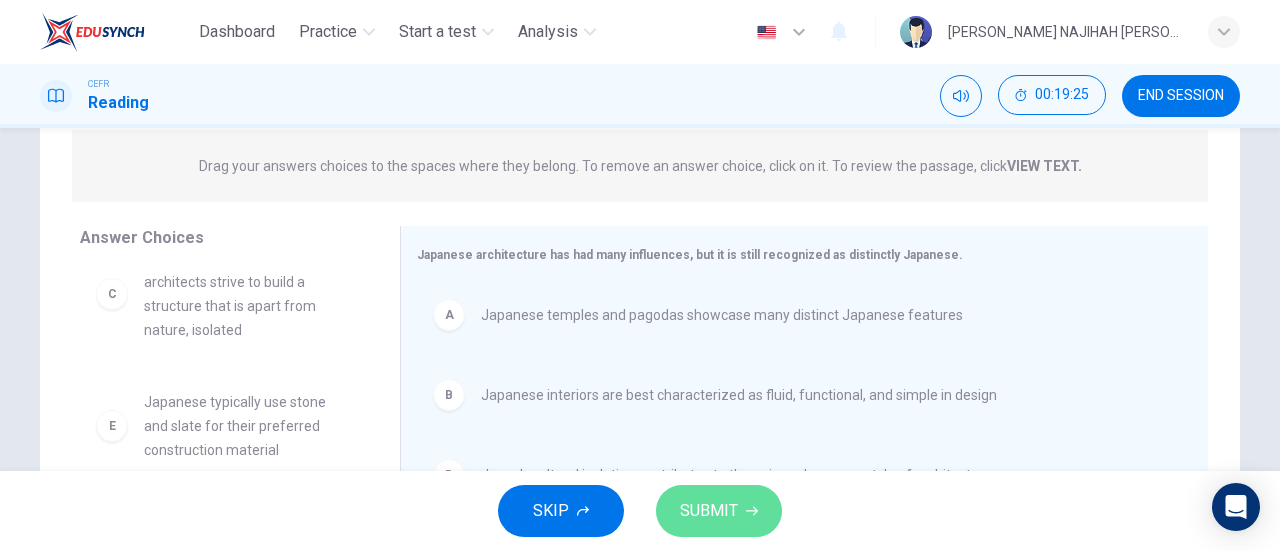 click on "SUBMIT" at bounding box center (719, 511) 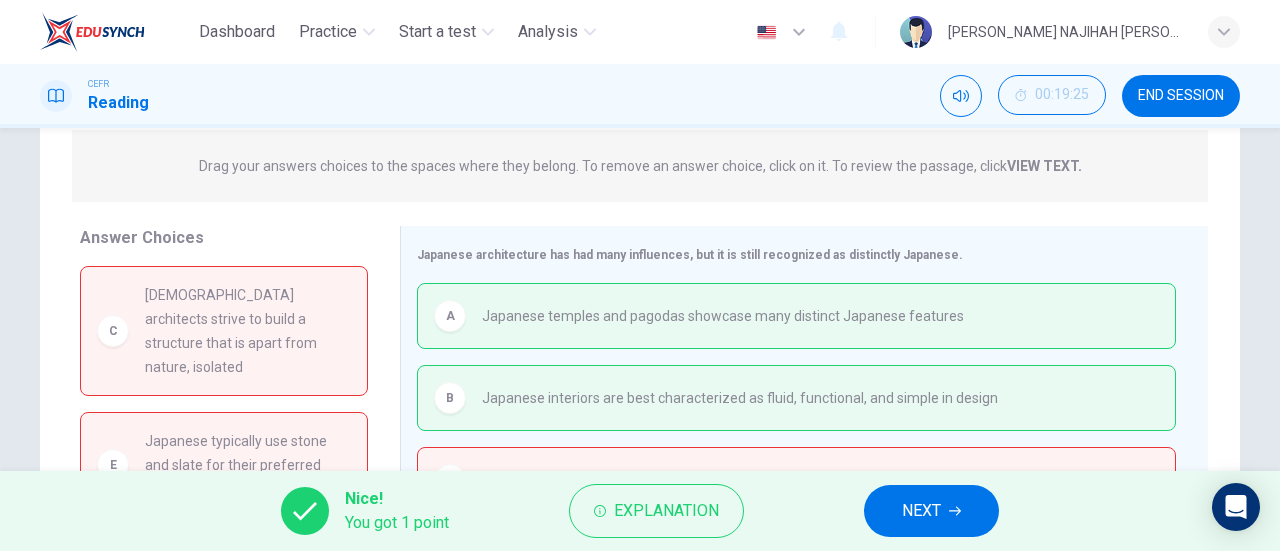 scroll, scrollTop: 40, scrollLeft: 0, axis: vertical 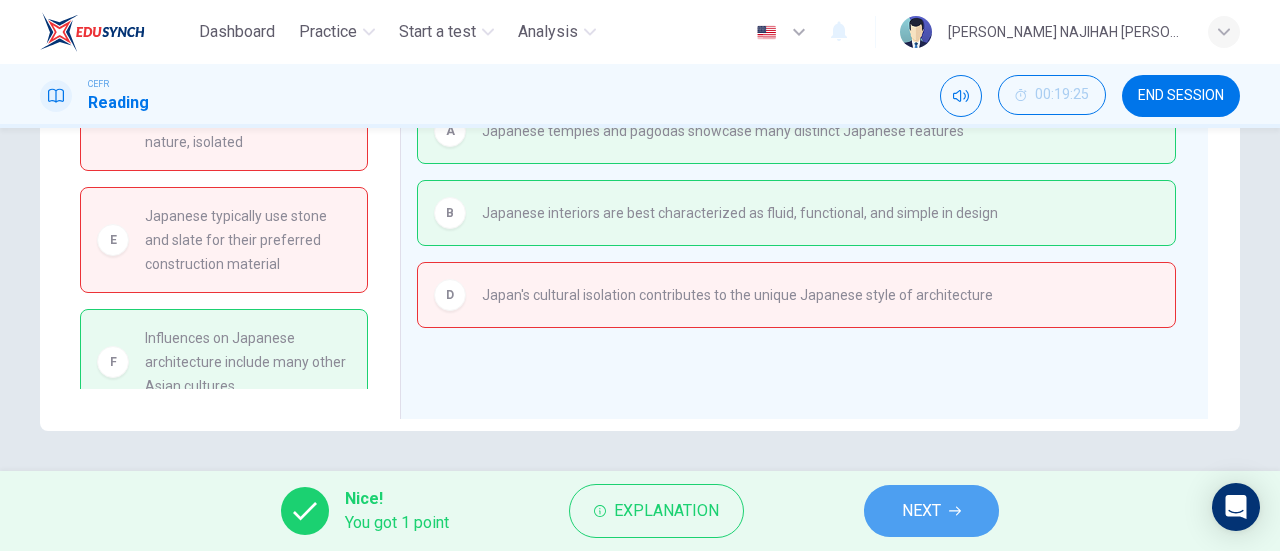click on "NEXT" at bounding box center [921, 511] 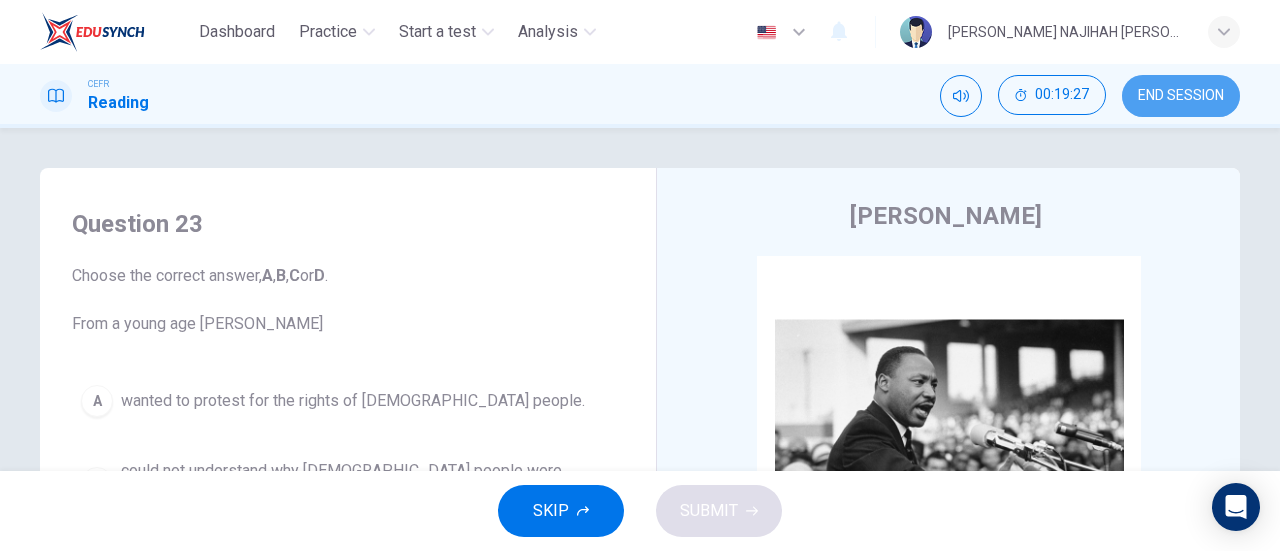 click on "END SESSION" at bounding box center [1181, 96] 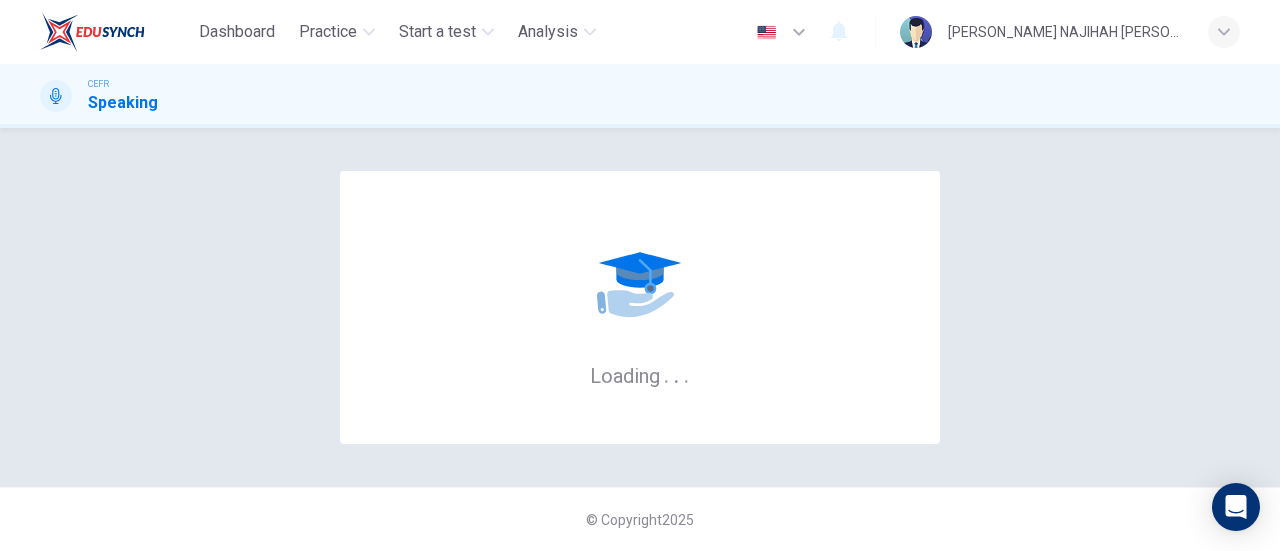 scroll, scrollTop: 0, scrollLeft: 0, axis: both 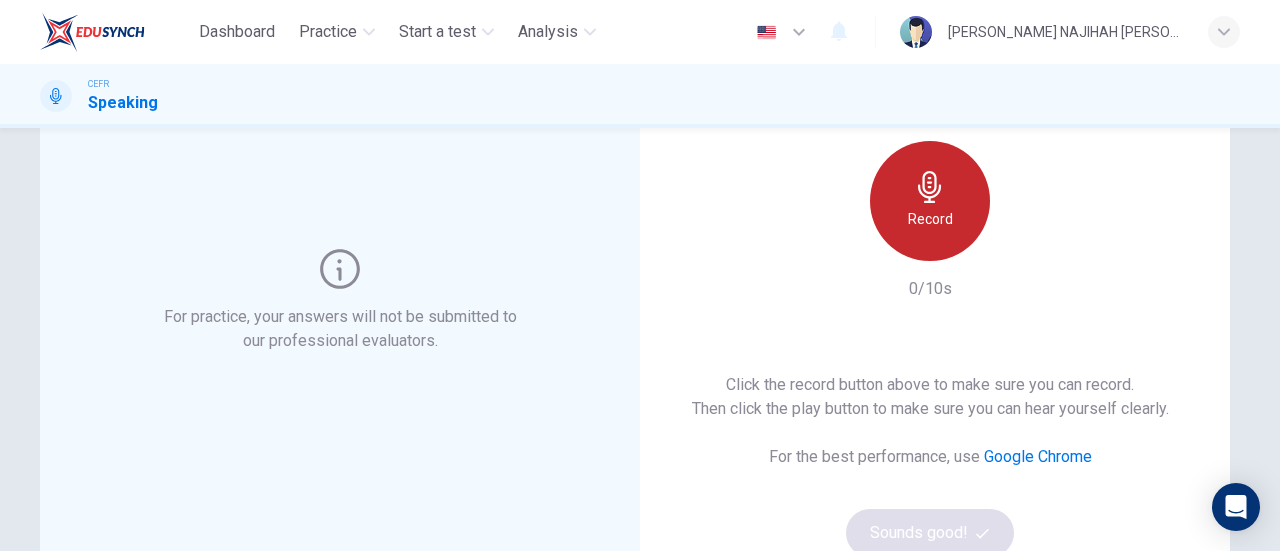 click on "Record" at bounding box center [930, 219] 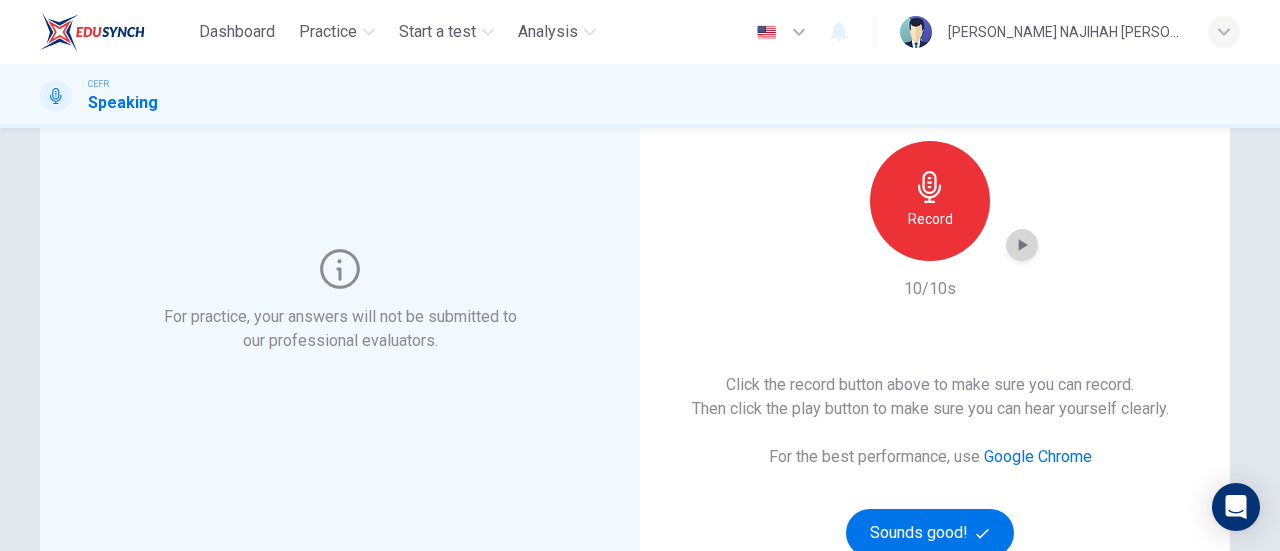 click 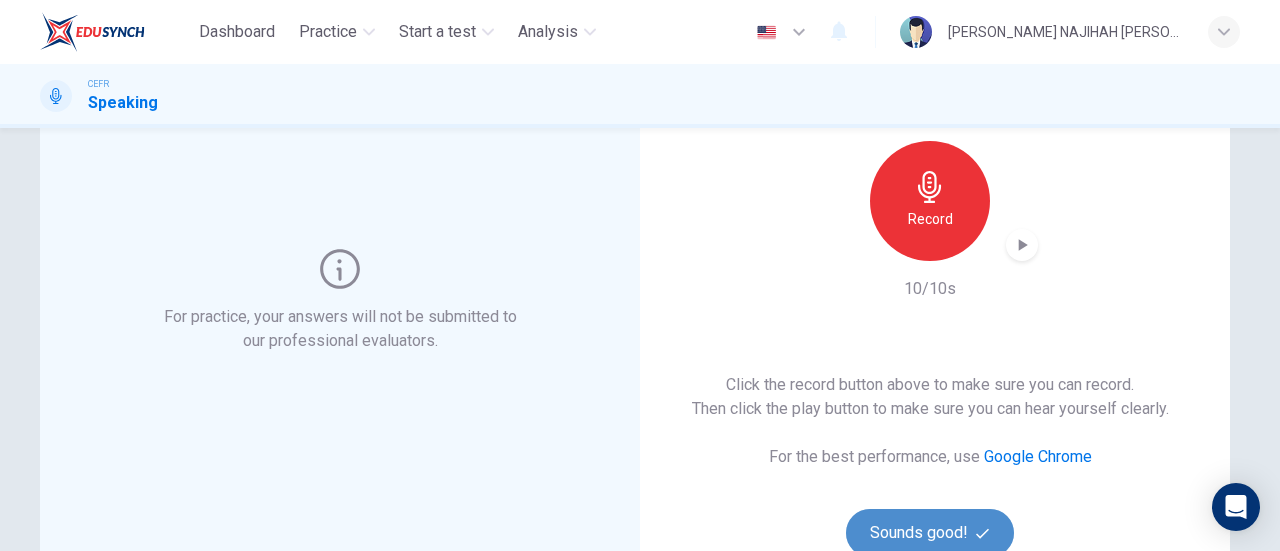 click on "Sounds good!" at bounding box center [930, 533] 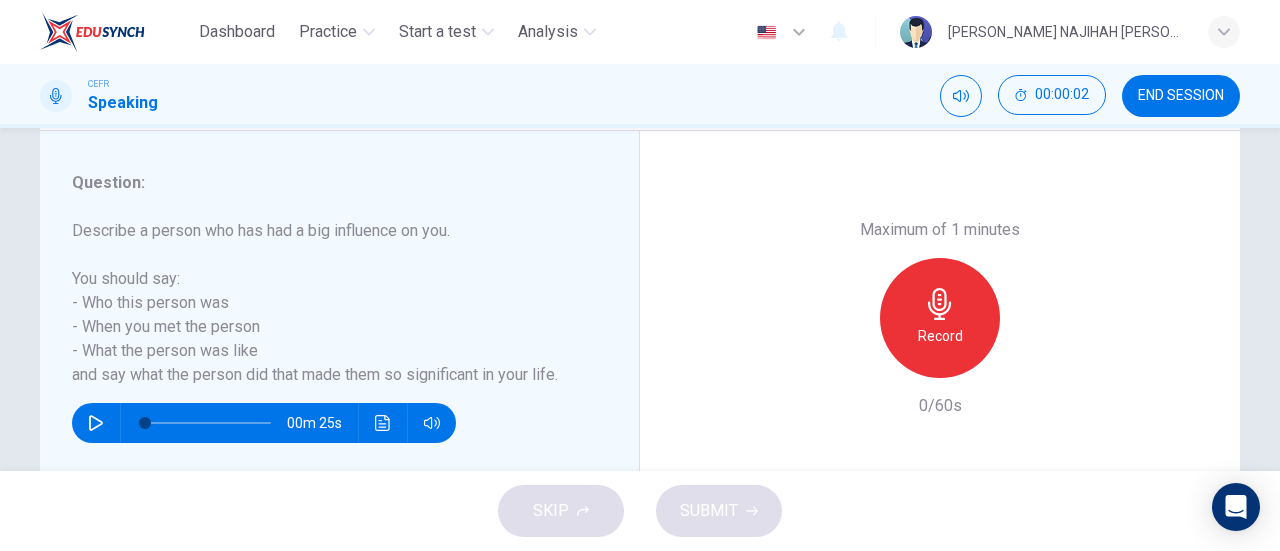 scroll, scrollTop: 371, scrollLeft: 0, axis: vertical 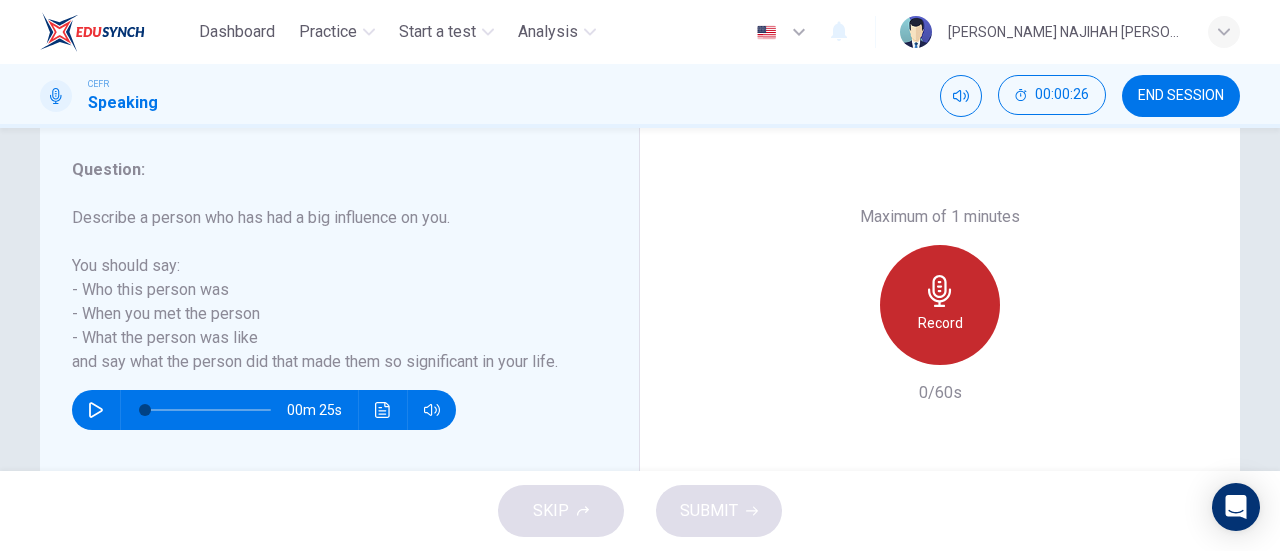 click 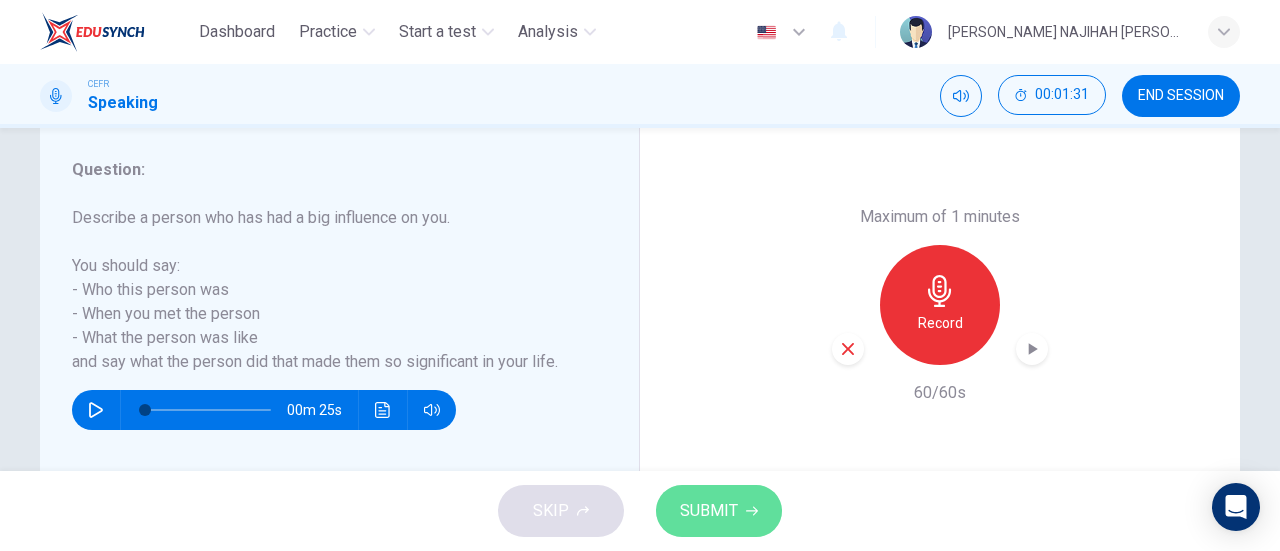 click on "SUBMIT" at bounding box center (719, 511) 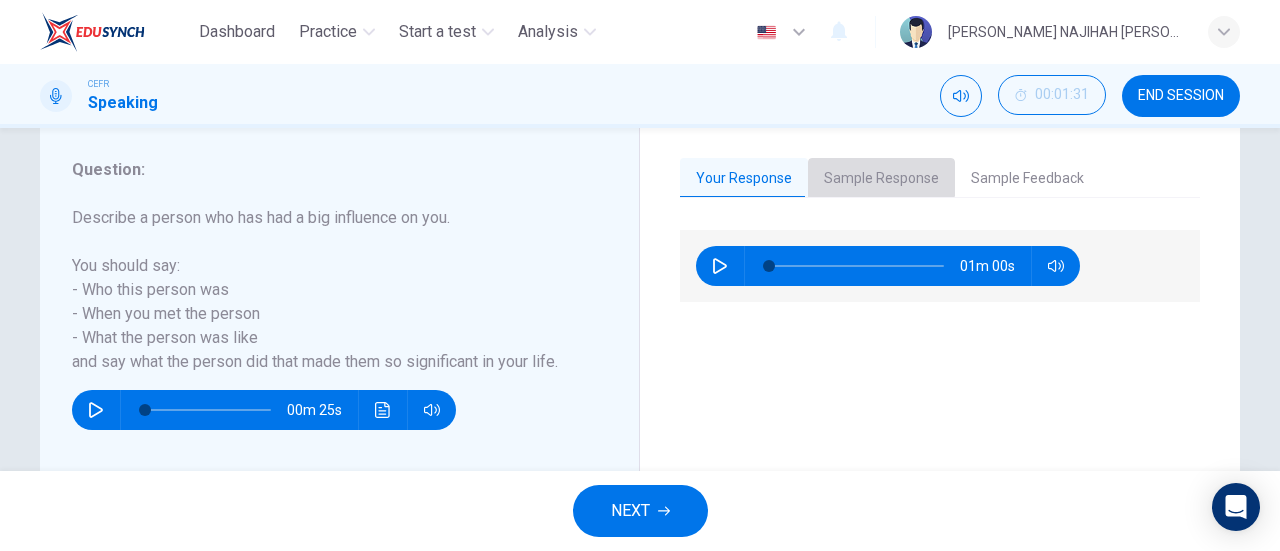 click on "Sample Response" at bounding box center (881, 179) 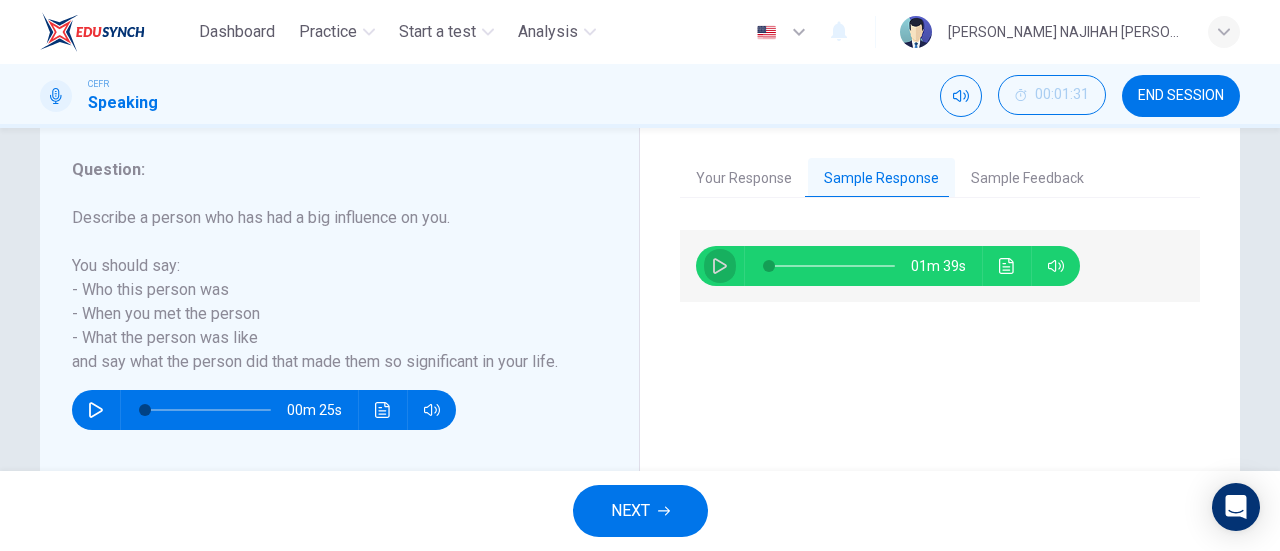 click 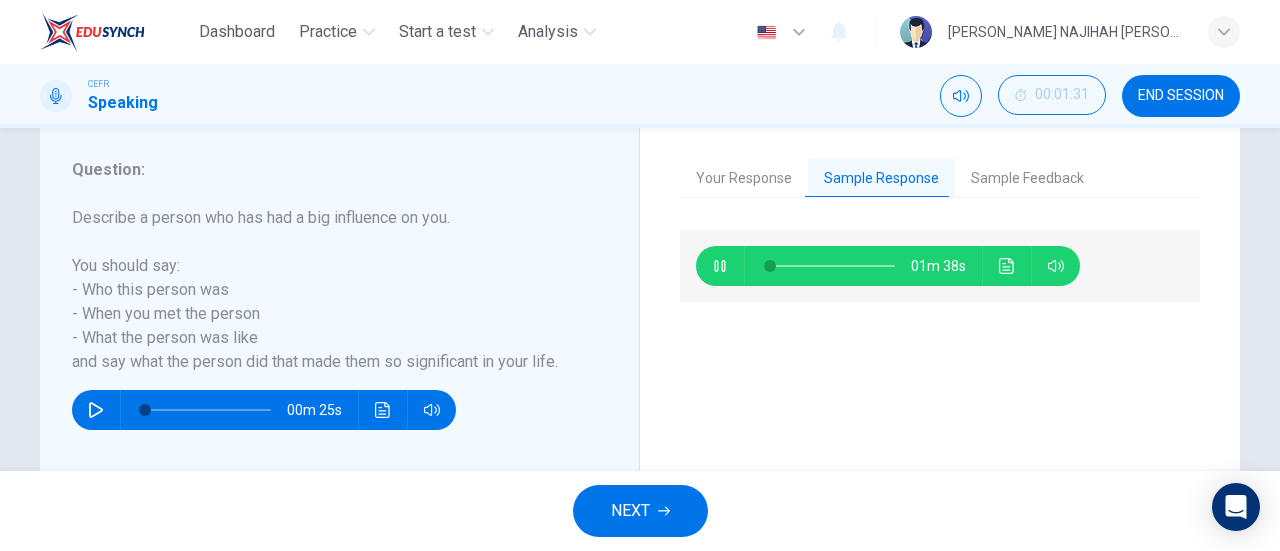 click on "Sample Feedback" at bounding box center (1027, 179) 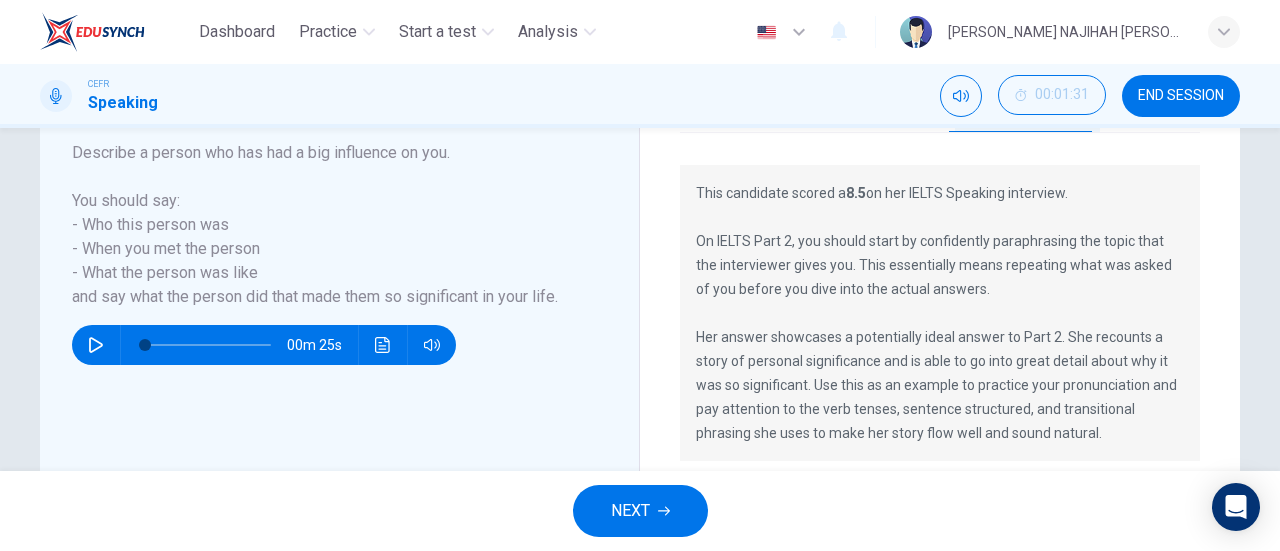 scroll, scrollTop: 423, scrollLeft: 0, axis: vertical 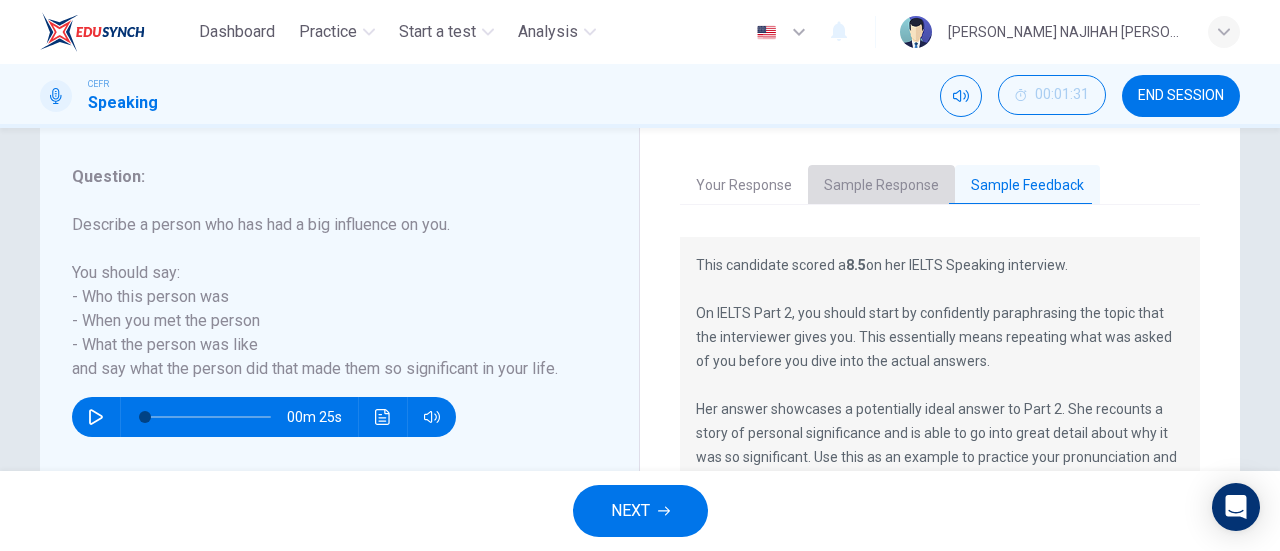 click on "Sample Response" at bounding box center (881, 186) 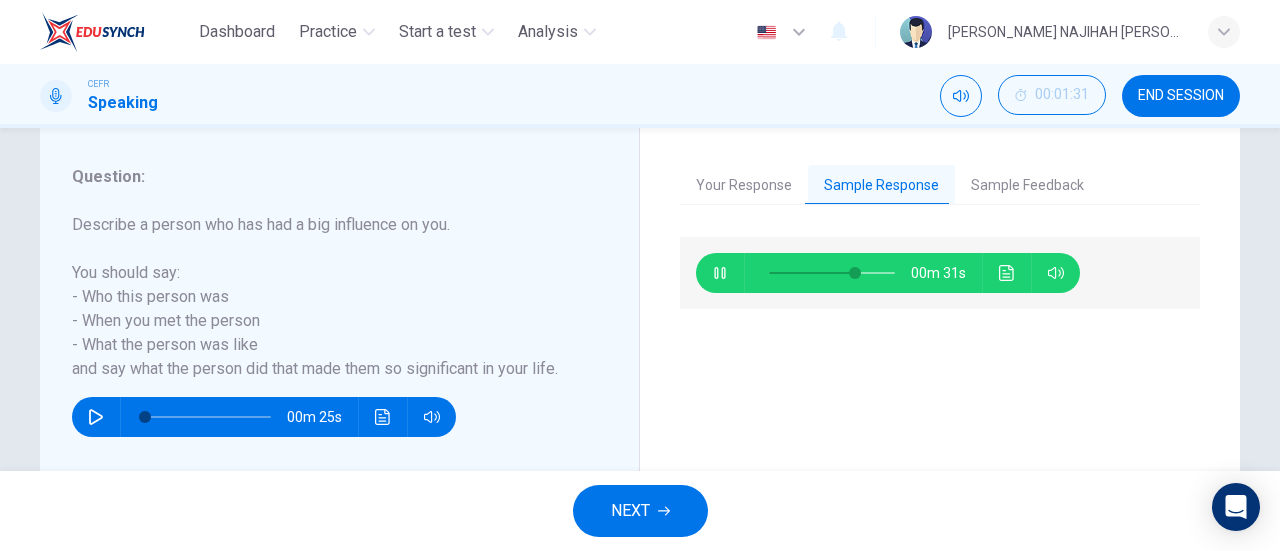 type on "69" 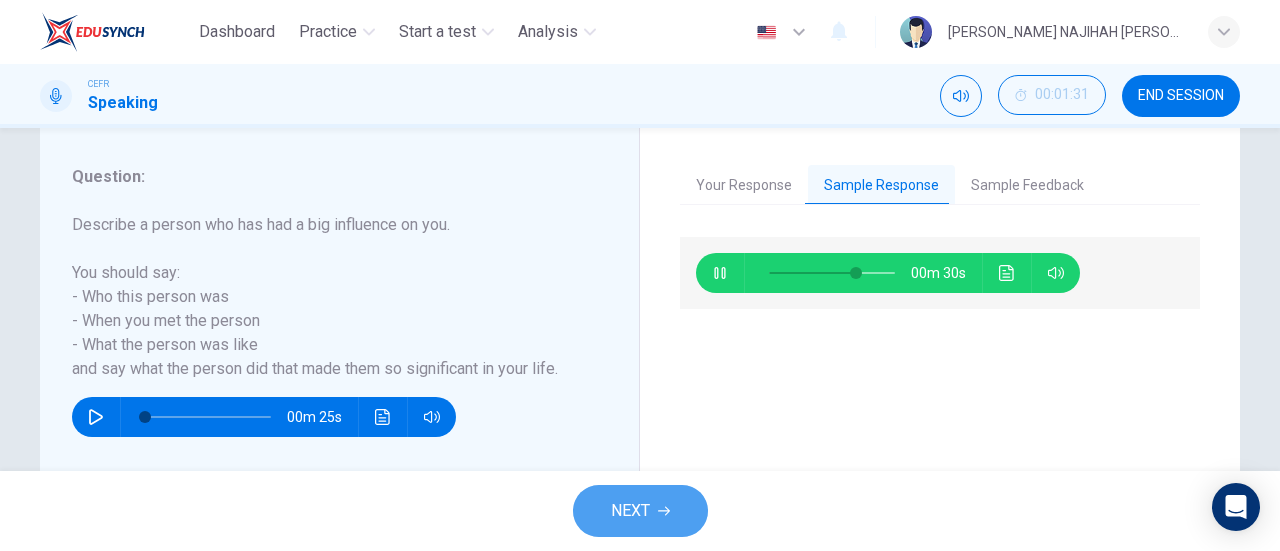 click on "NEXT" at bounding box center [640, 511] 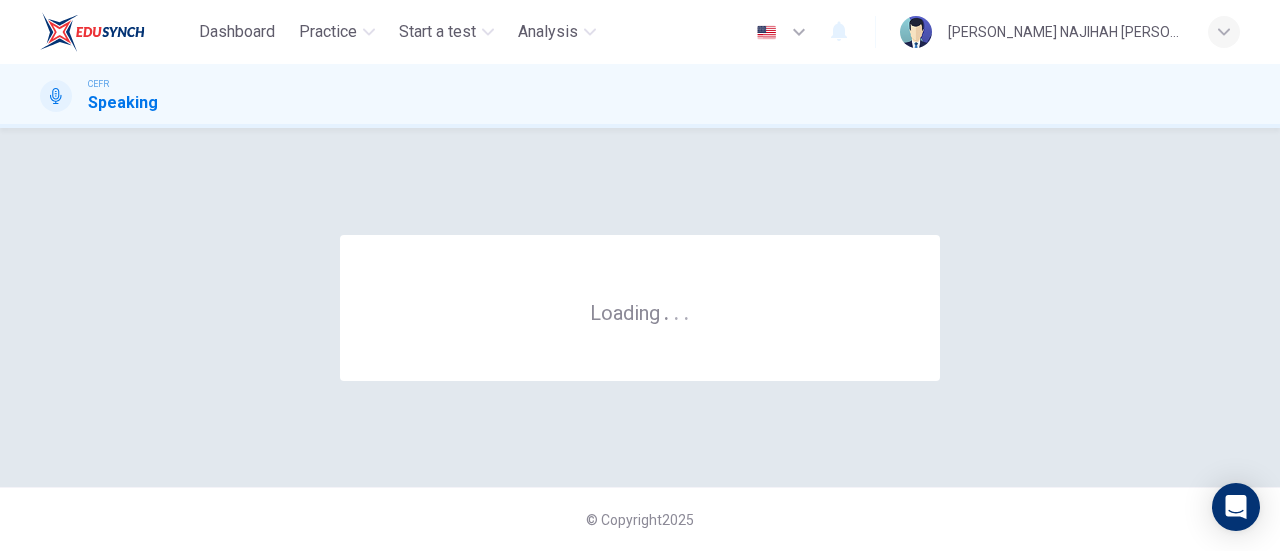 scroll, scrollTop: 0, scrollLeft: 0, axis: both 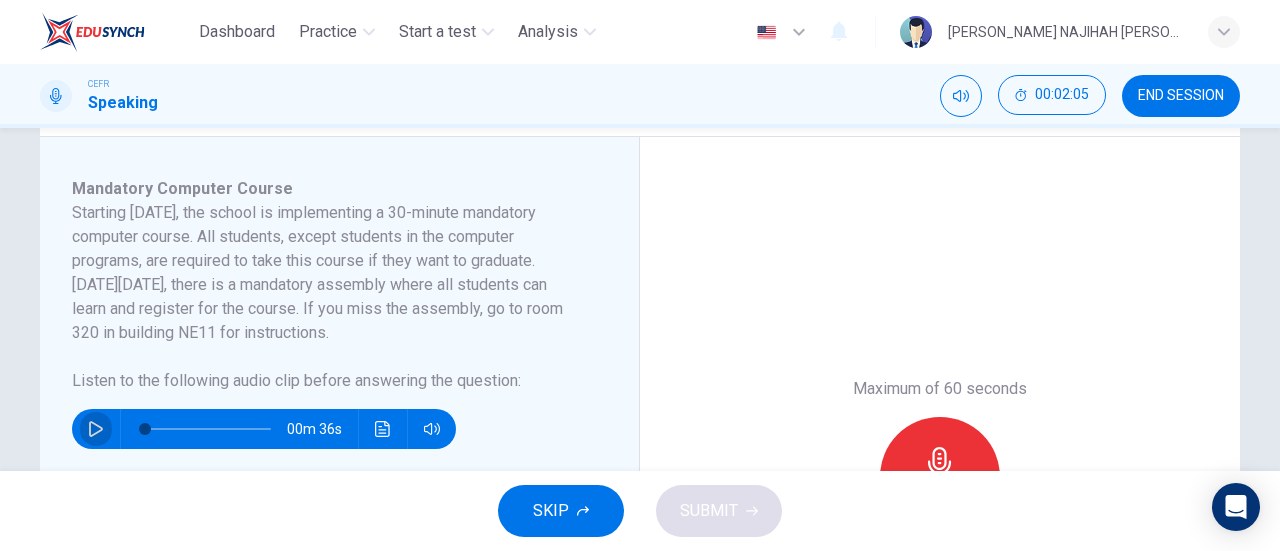 click 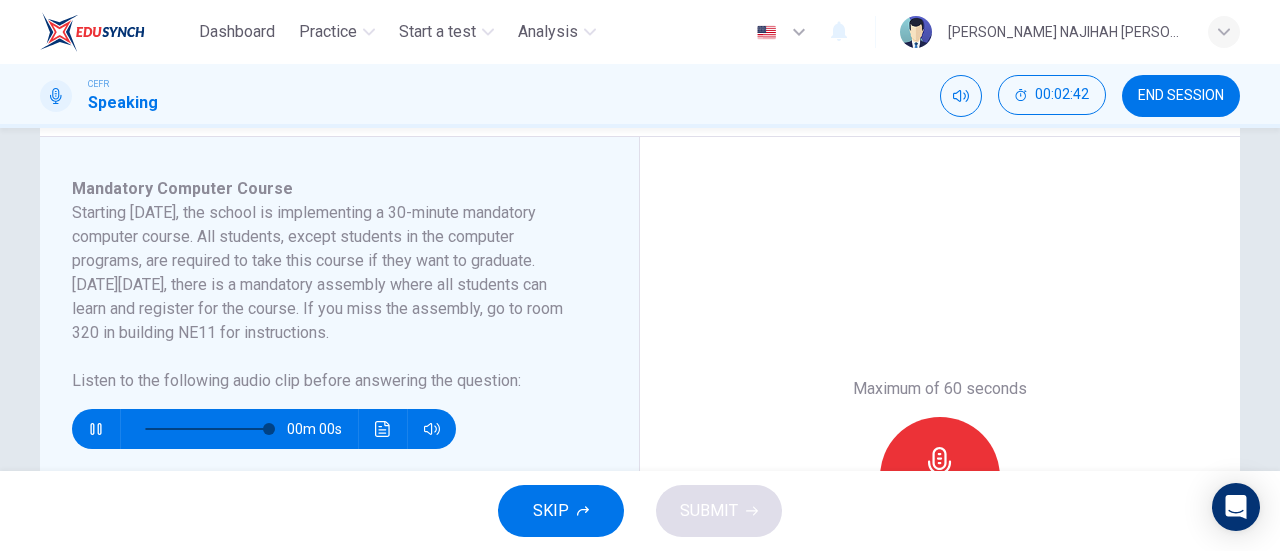 type on "0" 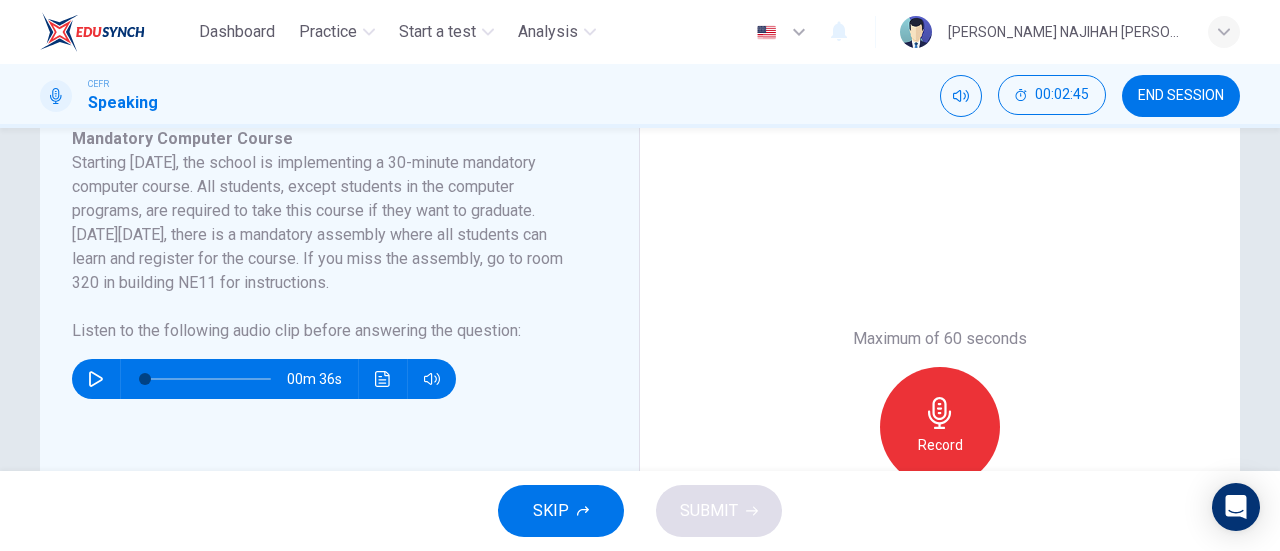 scroll, scrollTop: 339, scrollLeft: 0, axis: vertical 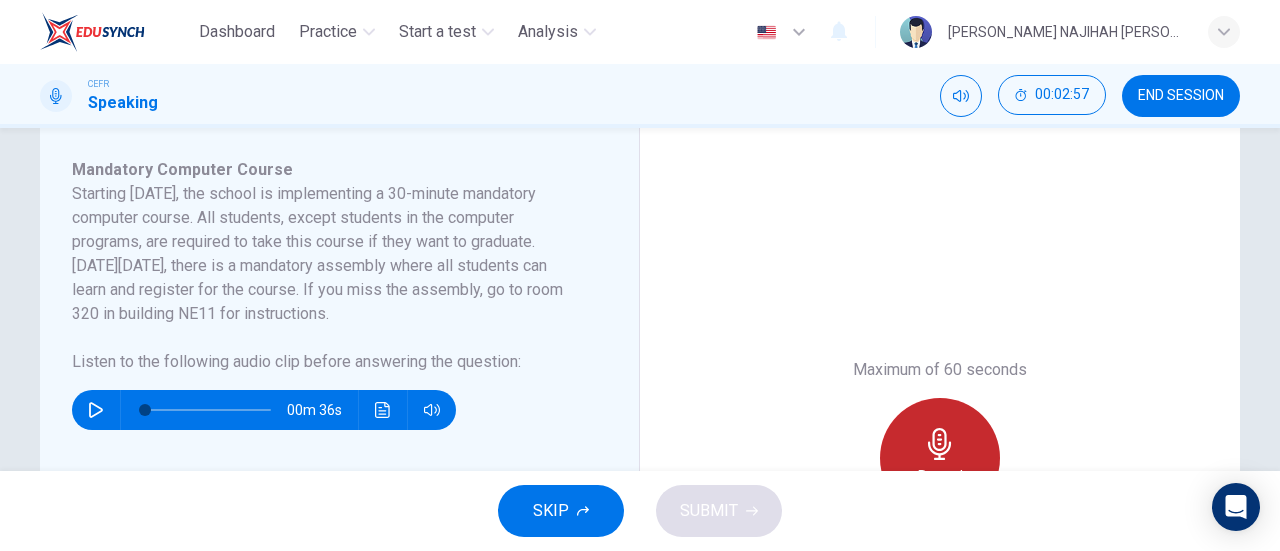click on "Record" at bounding box center [940, 458] 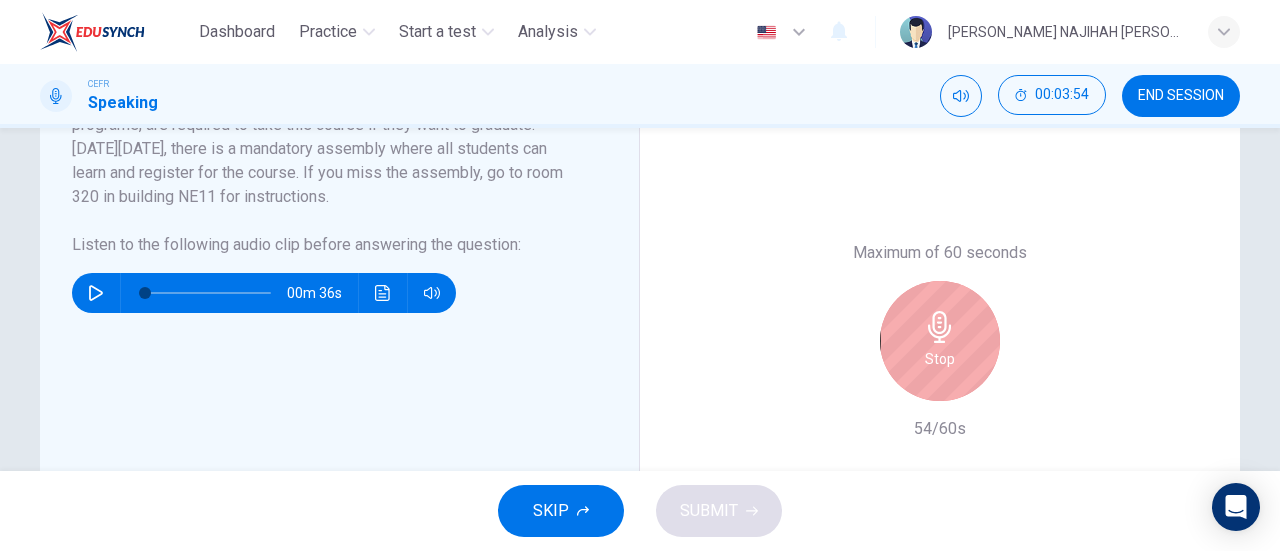 scroll, scrollTop: 454, scrollLeft: 0, axis: vertical 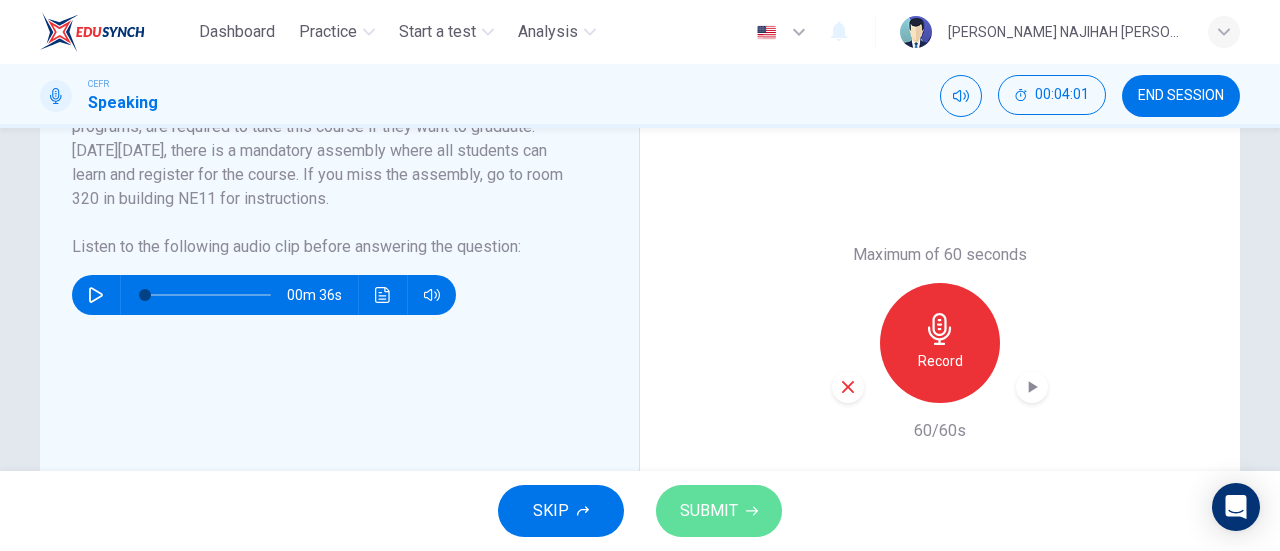 click on "SUBMIT" at bounding box center (709, 511) 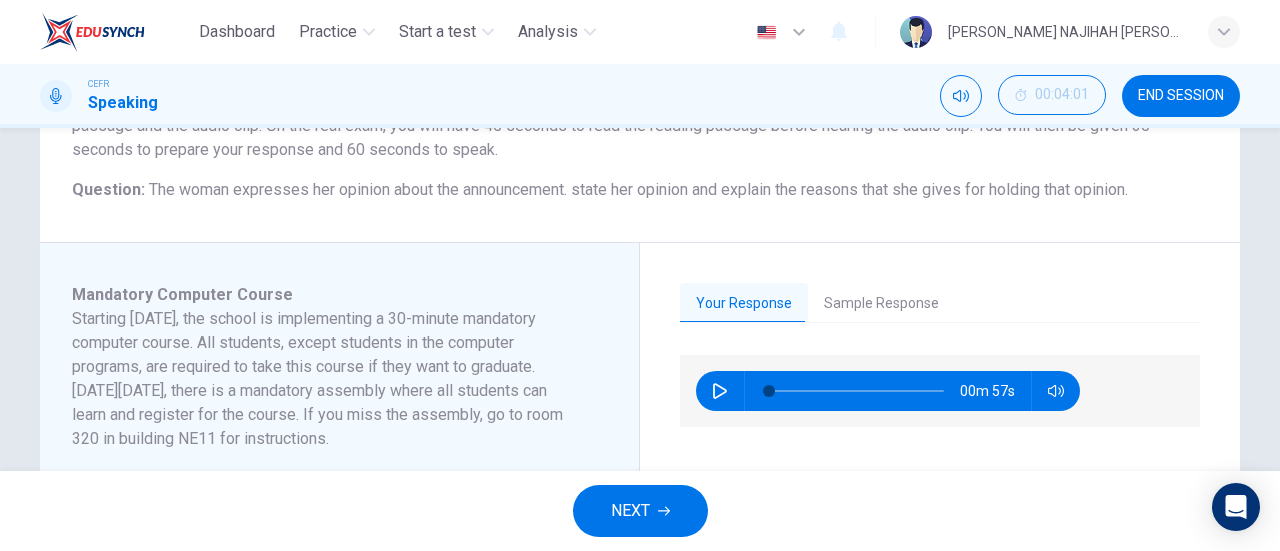 scroll, scrollTop: 228, scrollLeft: 0, axis: vertical 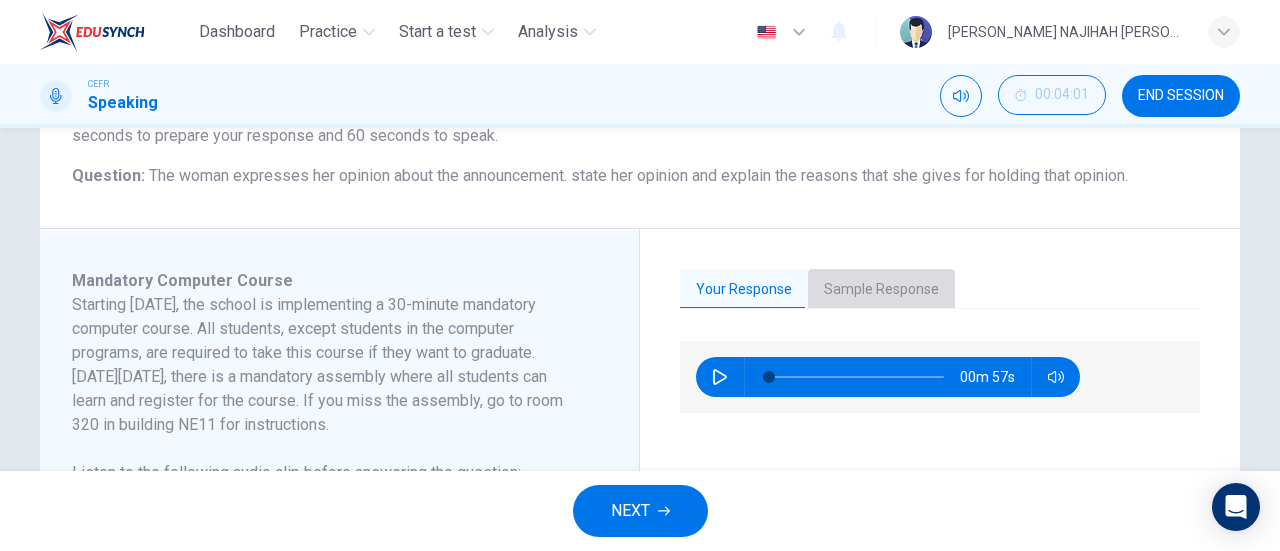 click on "Sample Response" at bounding box center [881, 290] 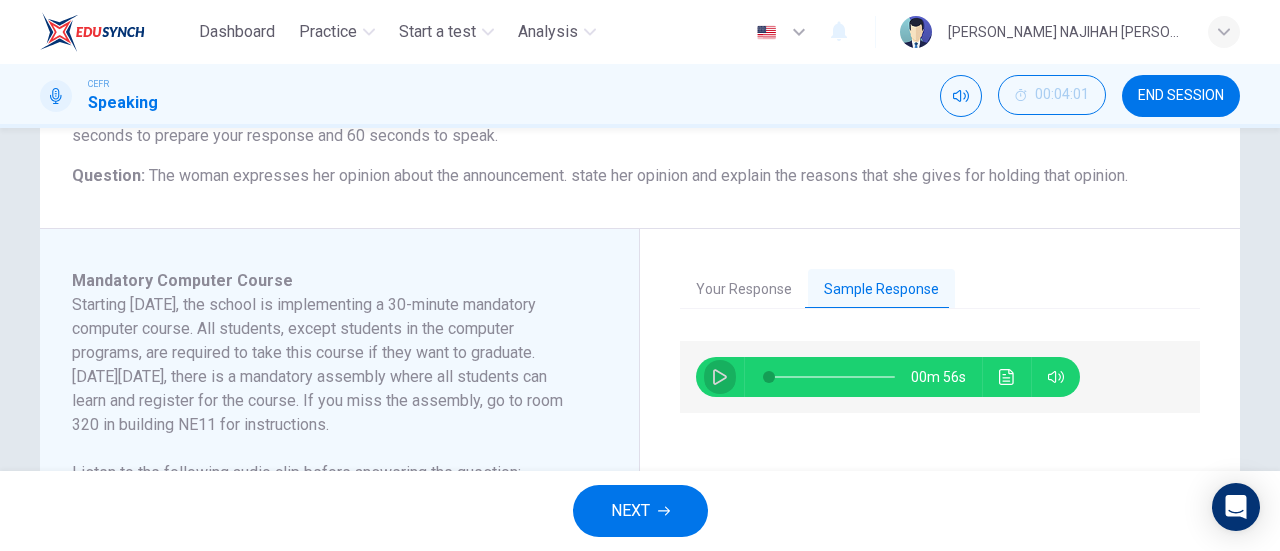click at bounding box center (720, 377) 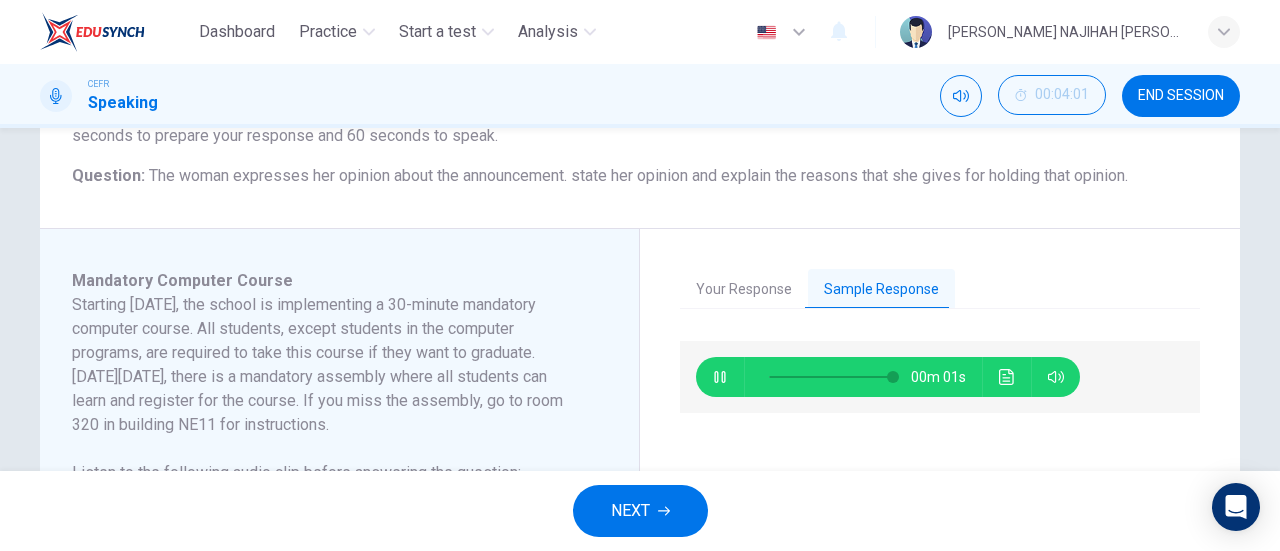 type on "0" 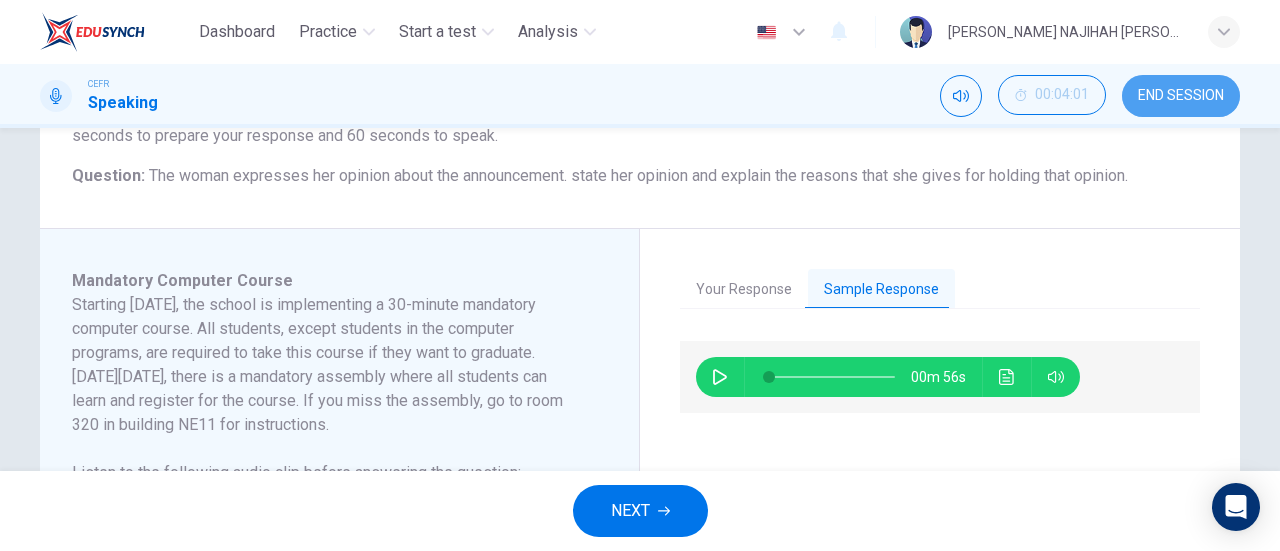click on "END SESSION" at bounding box center (1181, 96) 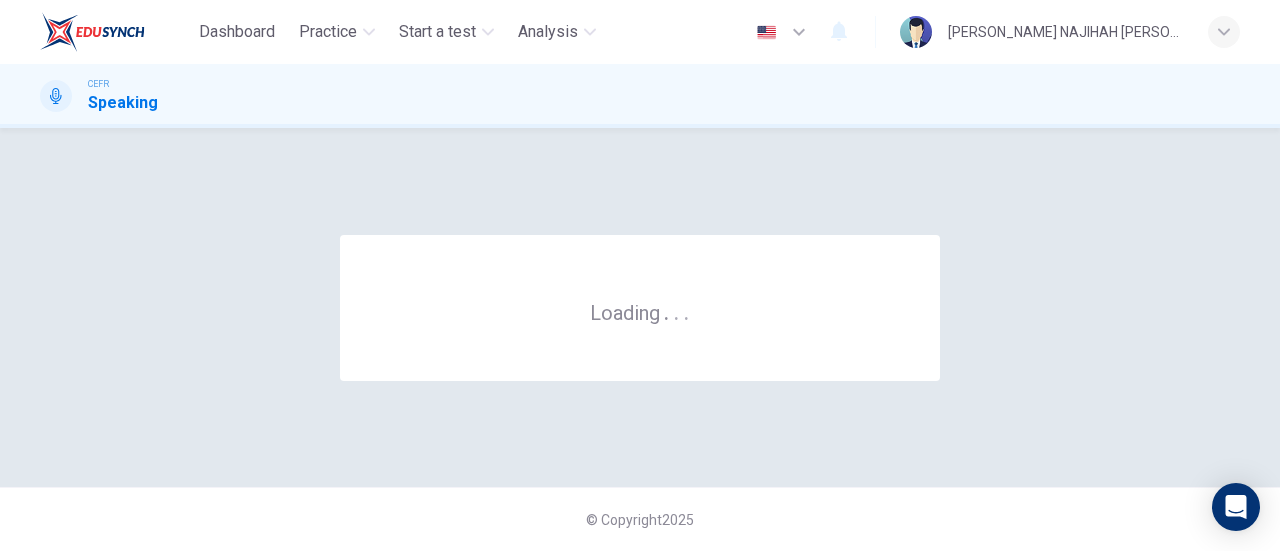 scroll, scrollTop: 0, scrollLeft: 0, axis: both 